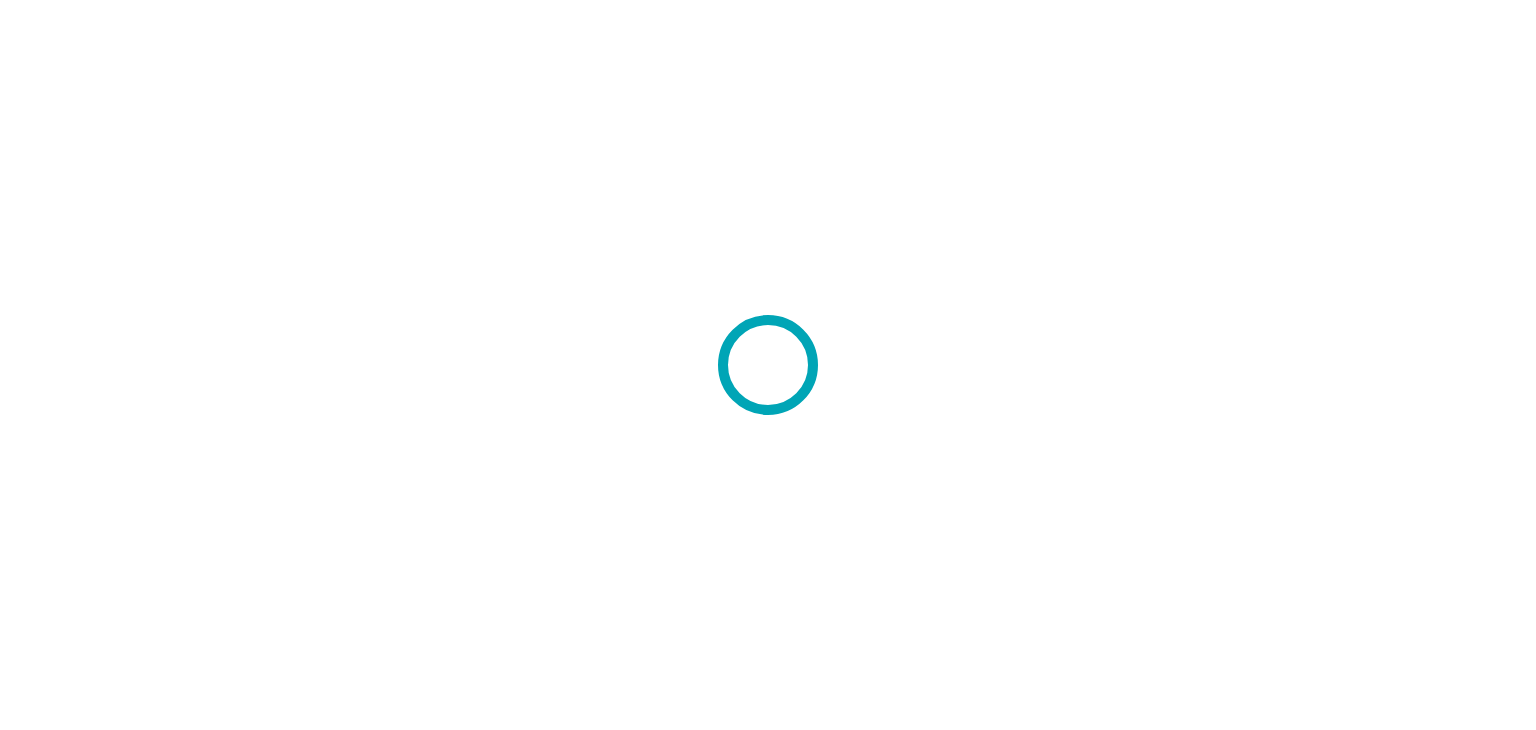 scroll, scrollTop: 0, scrollLeft: 0, axis: both 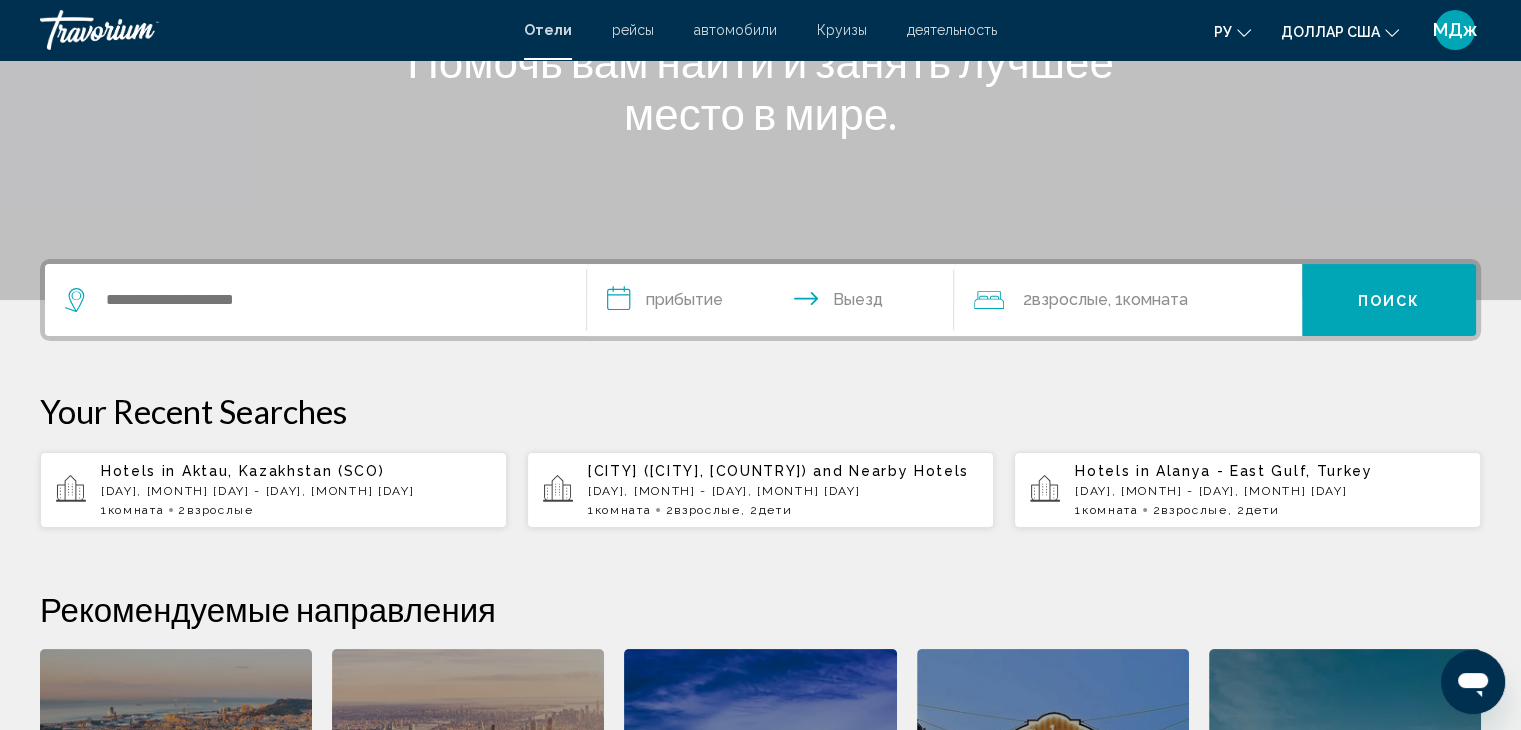 click on "Круизы" at bounding box center (842, 30) 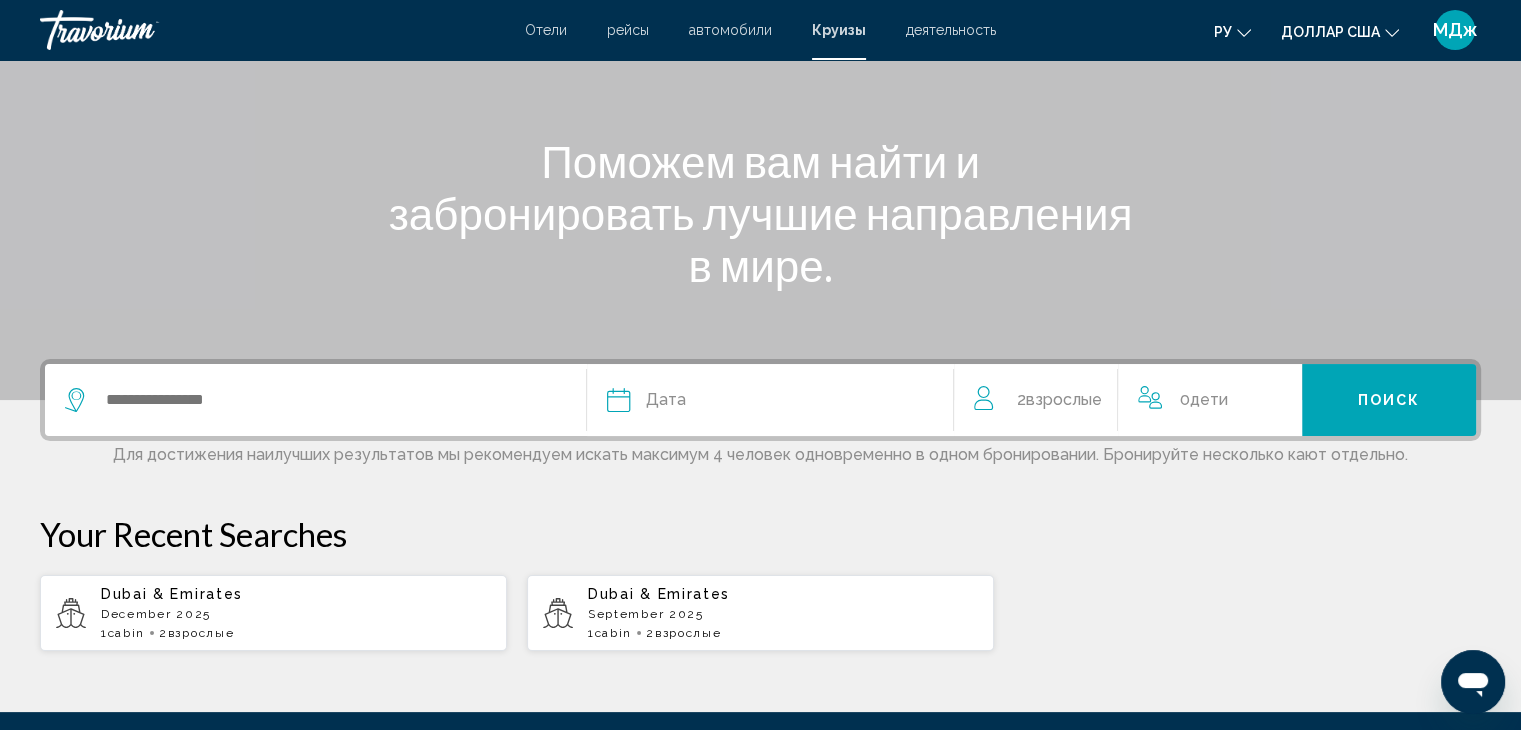 scroll, scrollTop: 300, scrollLeft: 0, axis: vertical 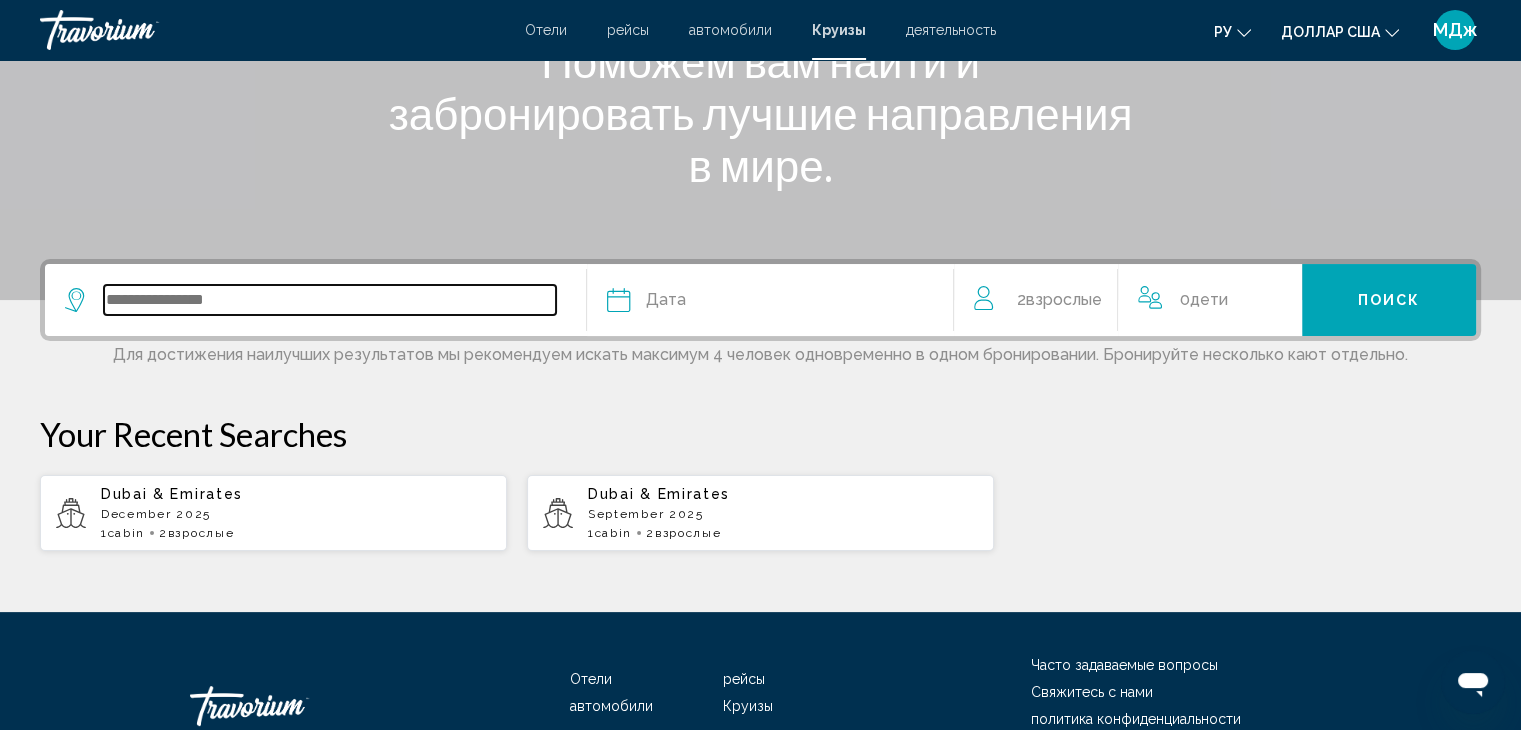 click at bounding box center [330, 300] 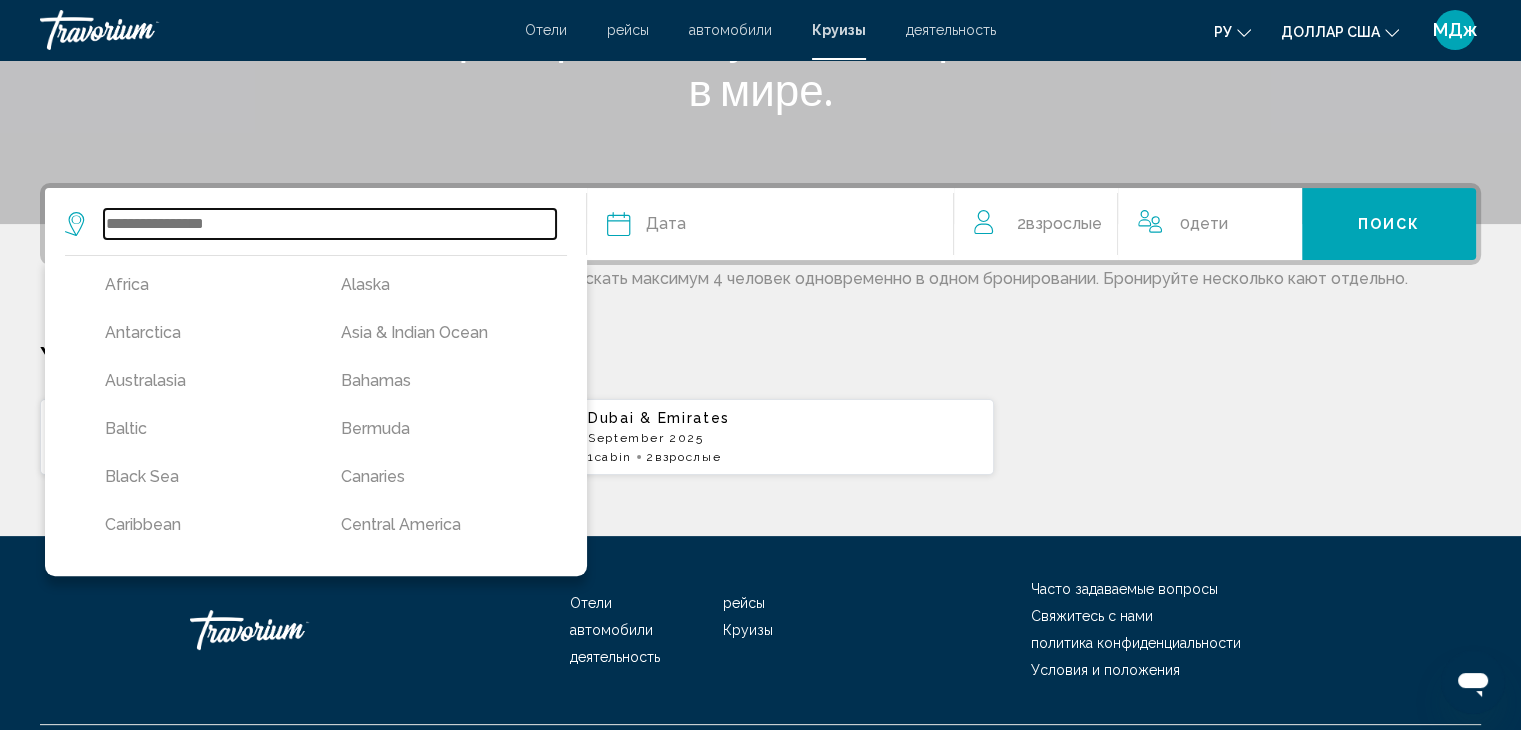 scroll, scrollTop: 426, scrollLeft: 0, axis: vertical 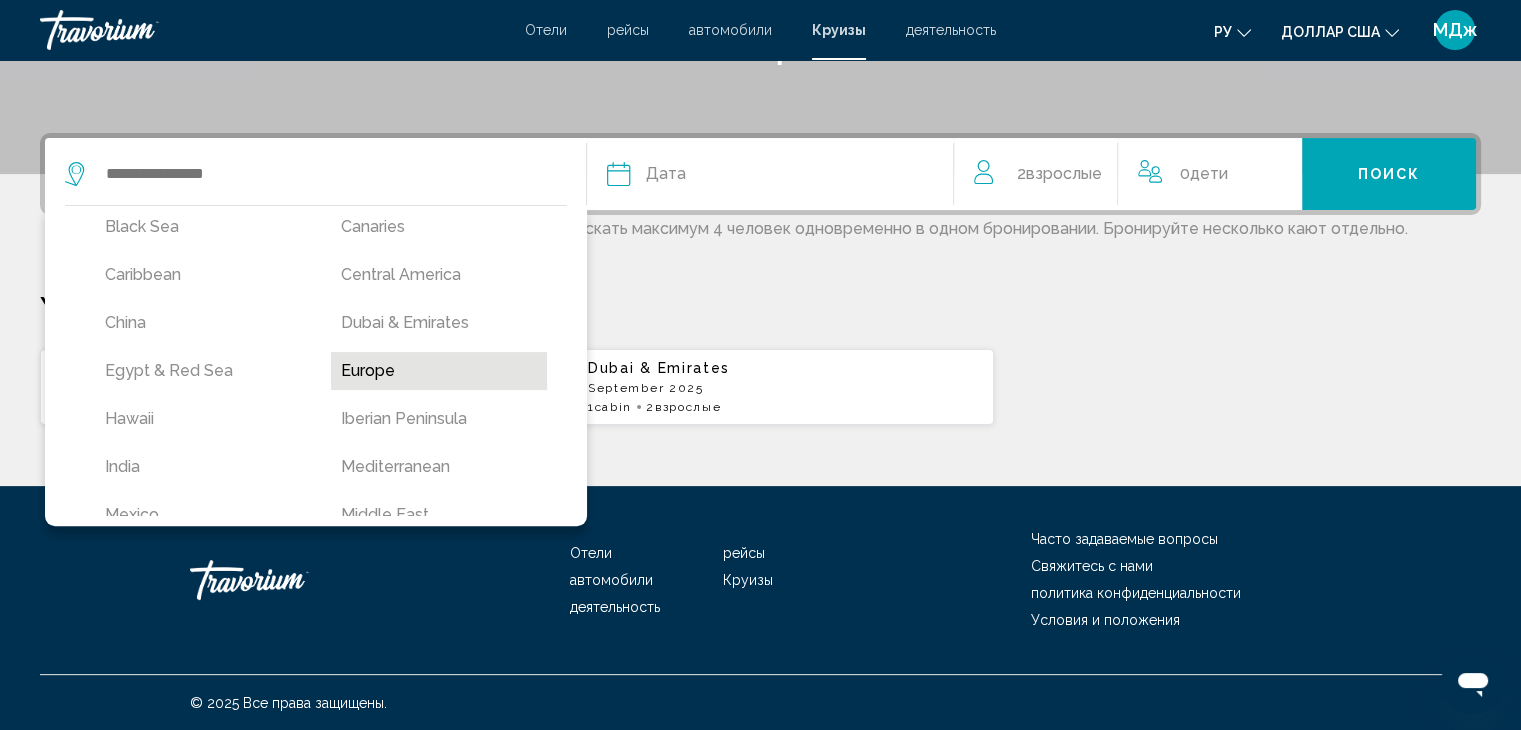 click on "Europe" at bounding box center [439, 371] 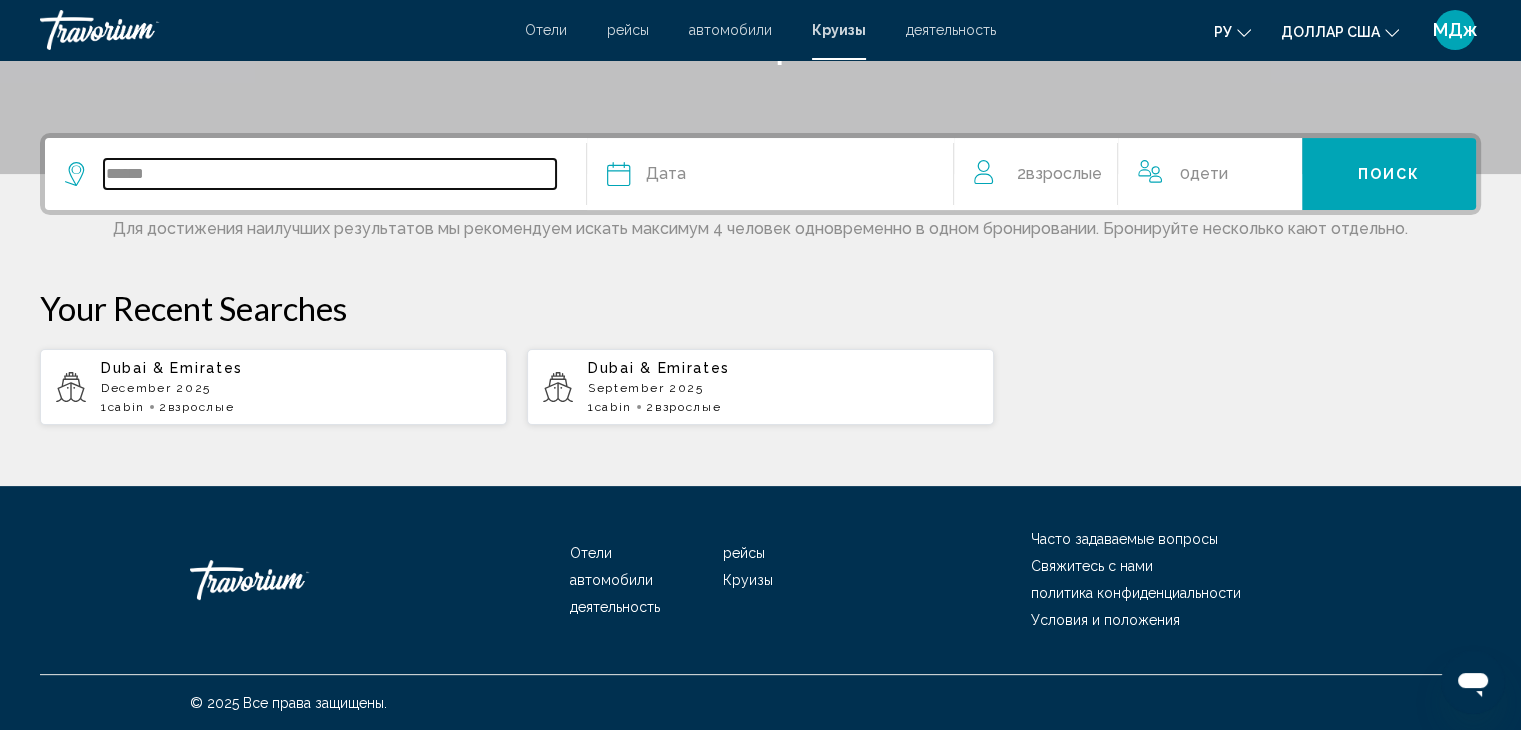 click on "******" at bounding box center [330, 174] 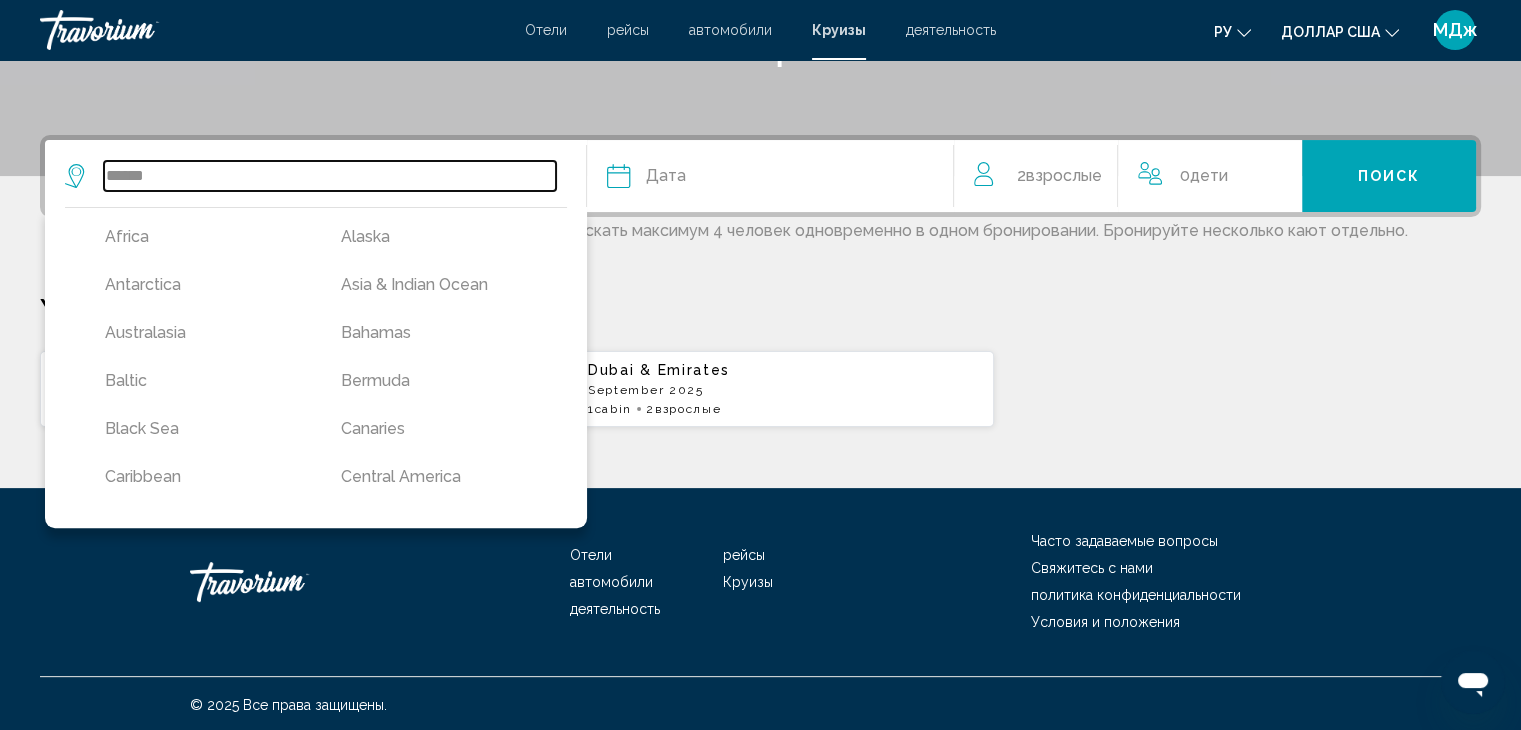 scroll, scrollTop: 426, scrollLeft: 0, axis: vertical 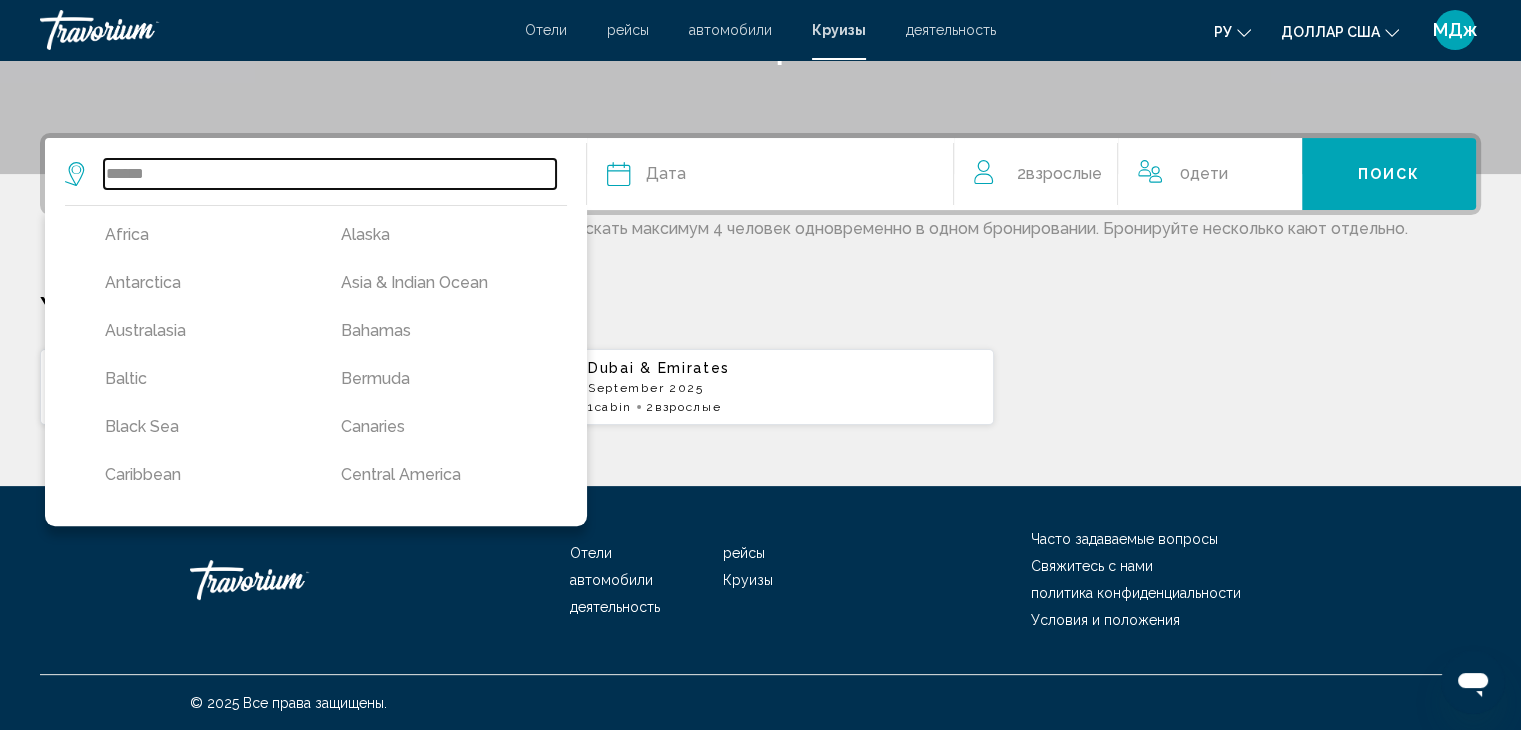 click on "******" at bounding box center [330, 174] 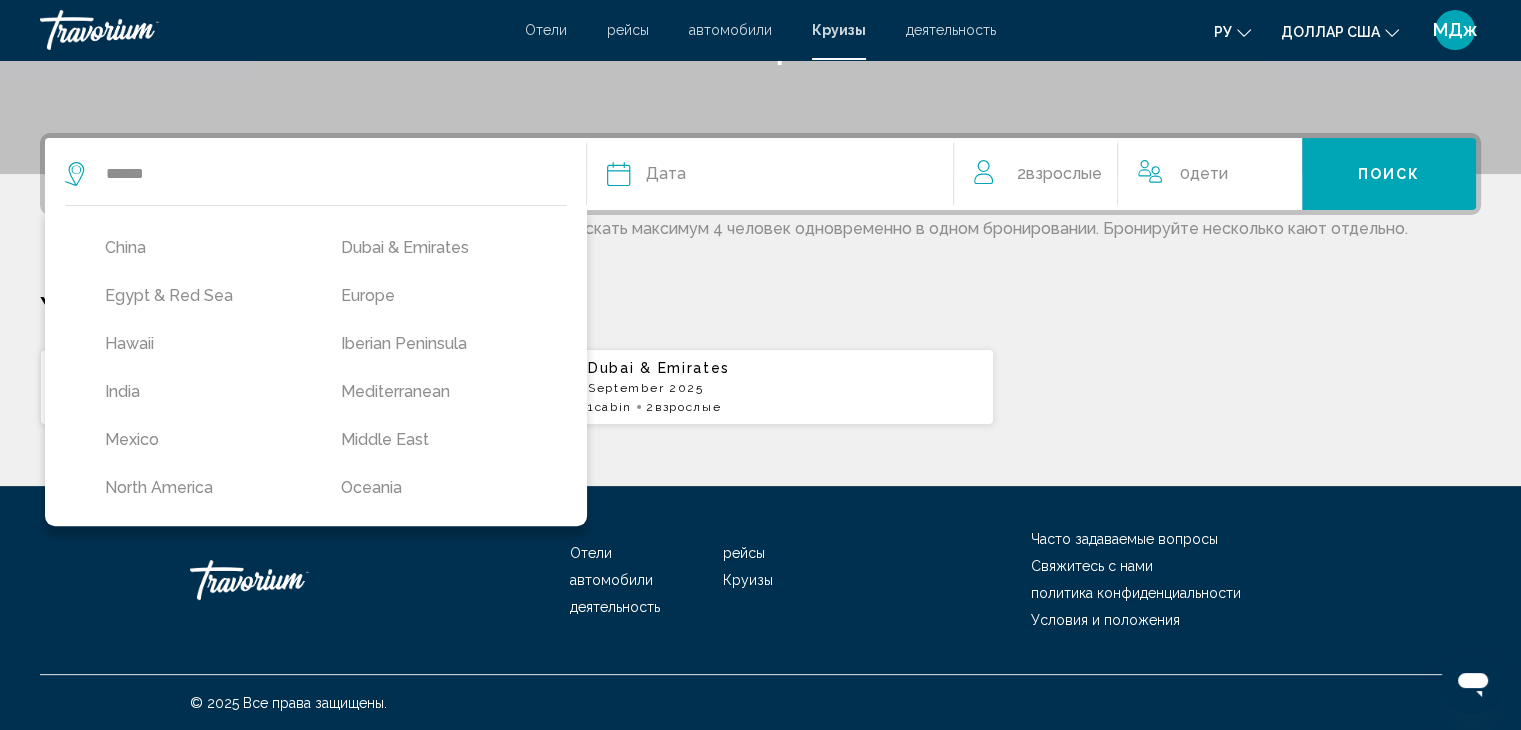 scroll, scrollTop: 280, scrollLeft: 0, axis: vertical 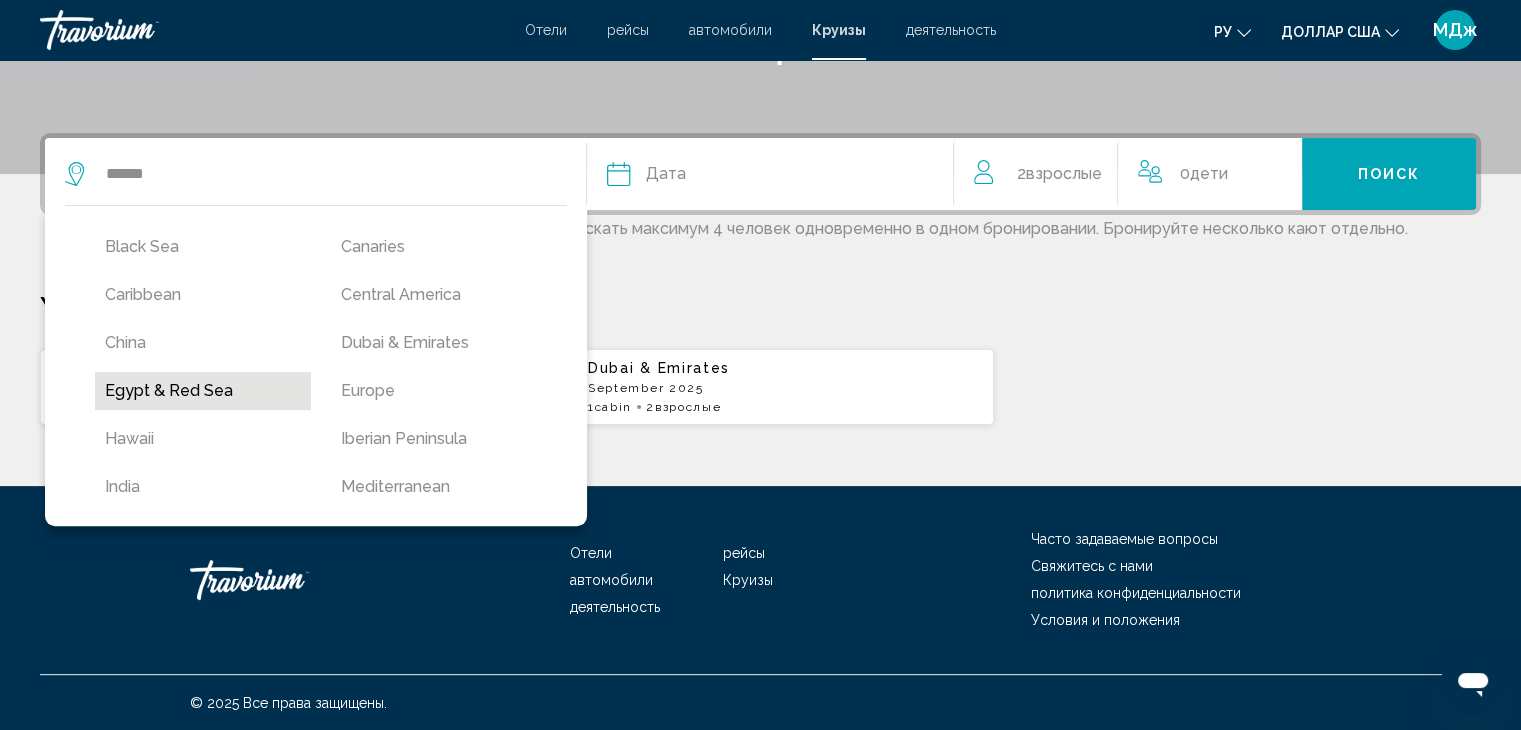 click on "Egypt & Red Sea" at bounding box center (203, 391) 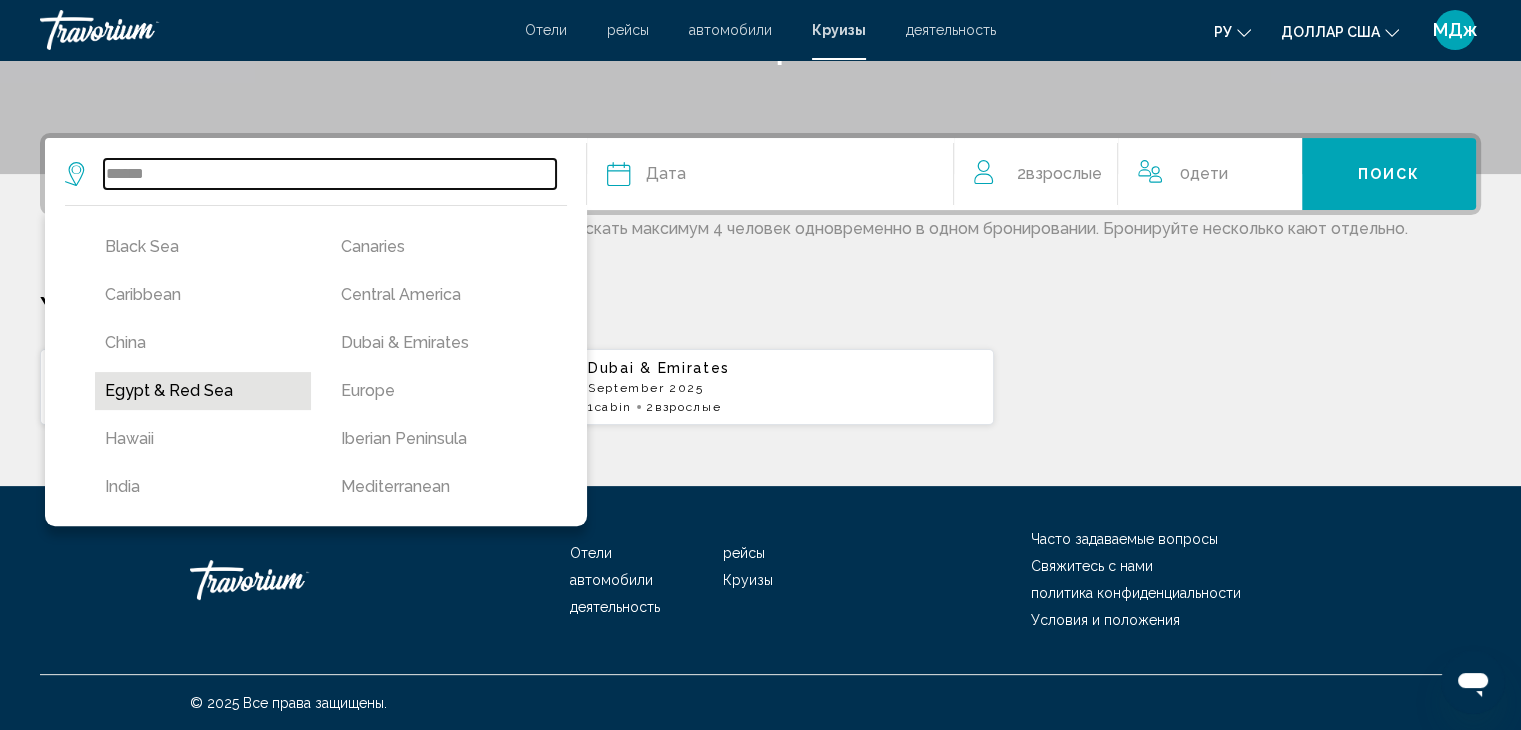 type on "**********" 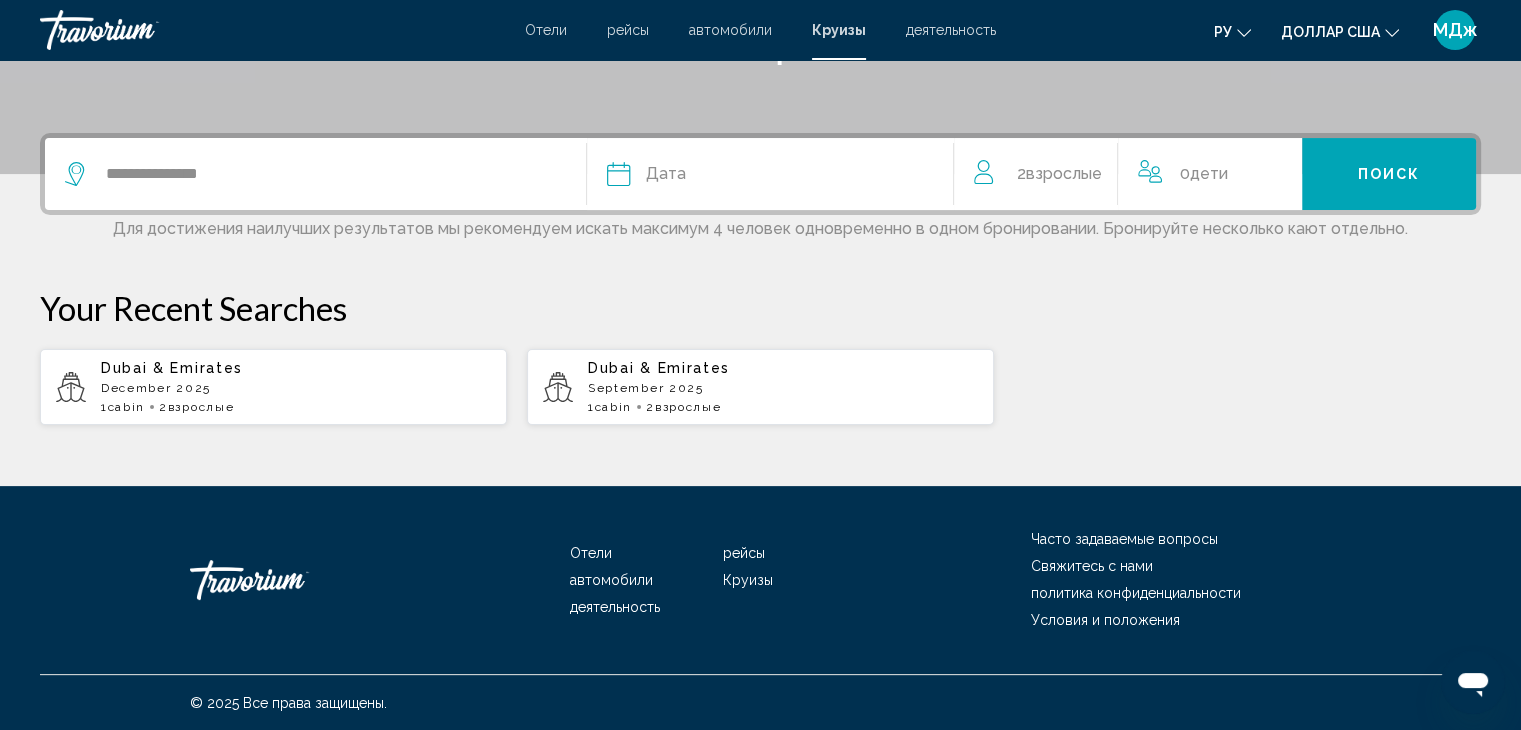 click 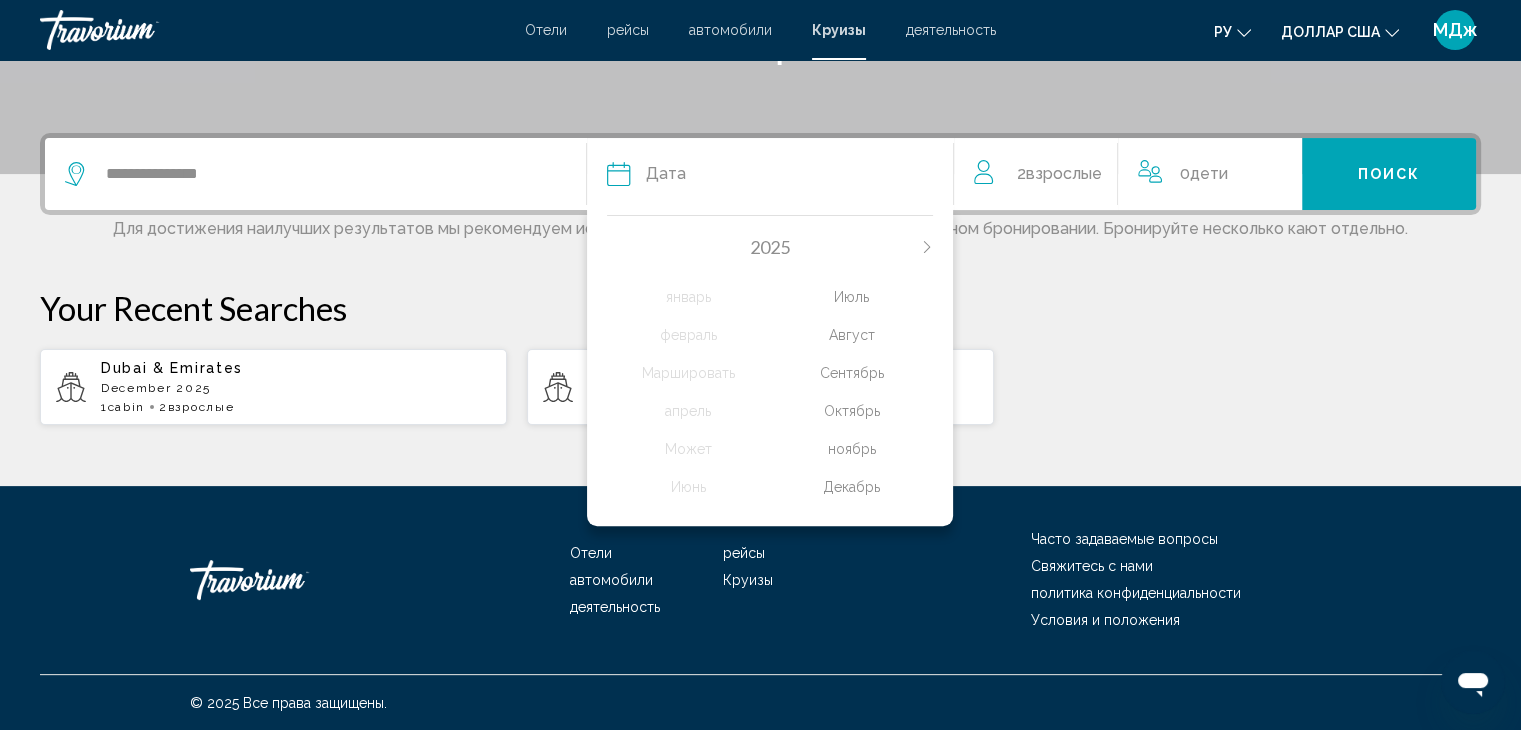 click on "ноябрь" 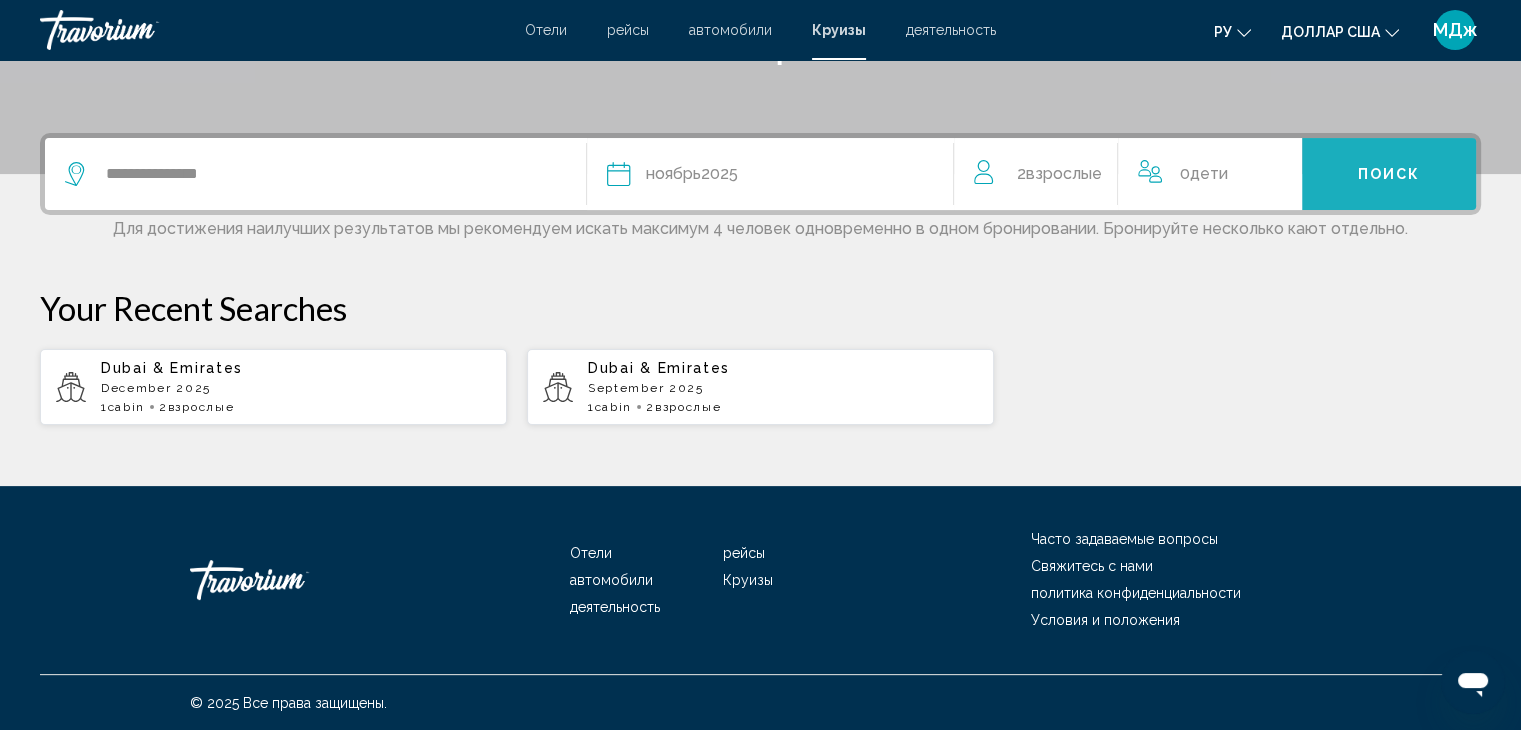 click on "Поиск" at bounding box center (1389, 174) 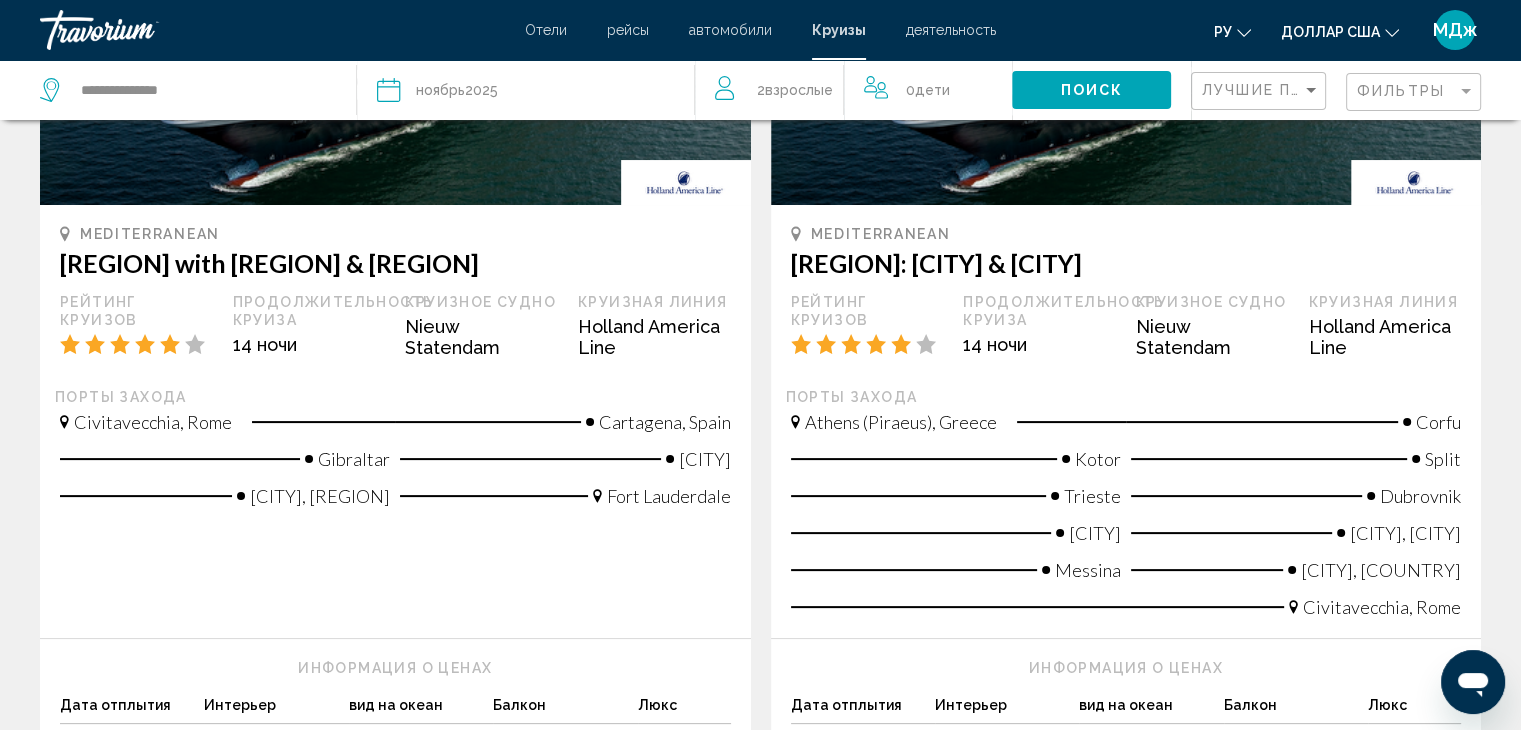 scroll, scrollTop: 133, scrollLeft: 0, axis: vertical 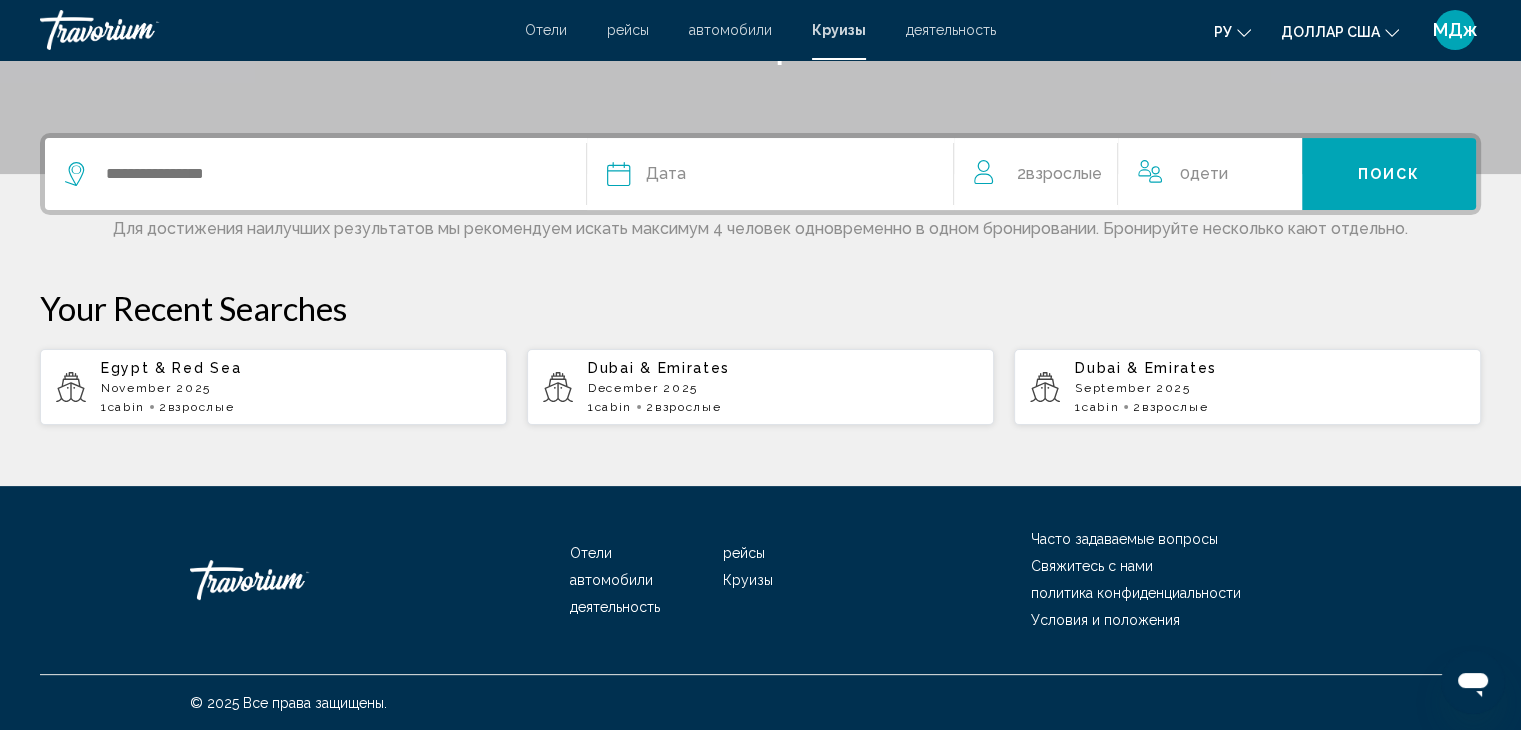 click on "[CITY] & [REGION]   [MONTH] [YEAR]  1  cabin 2  Взрослый Взрослые" at bounding box center [760, 387] 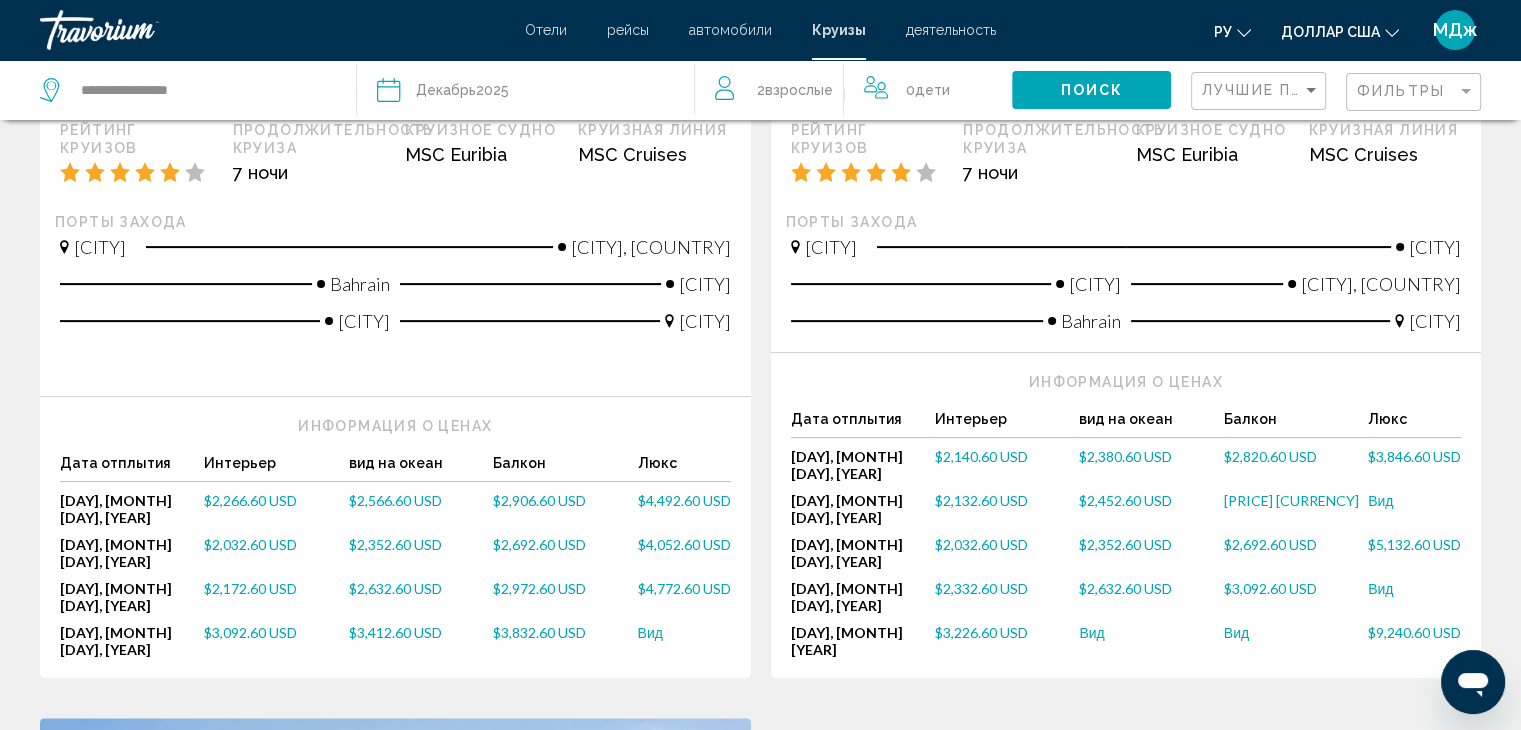 scroll, scrollTop: 100, scrollLeft: 0, axis: vertical 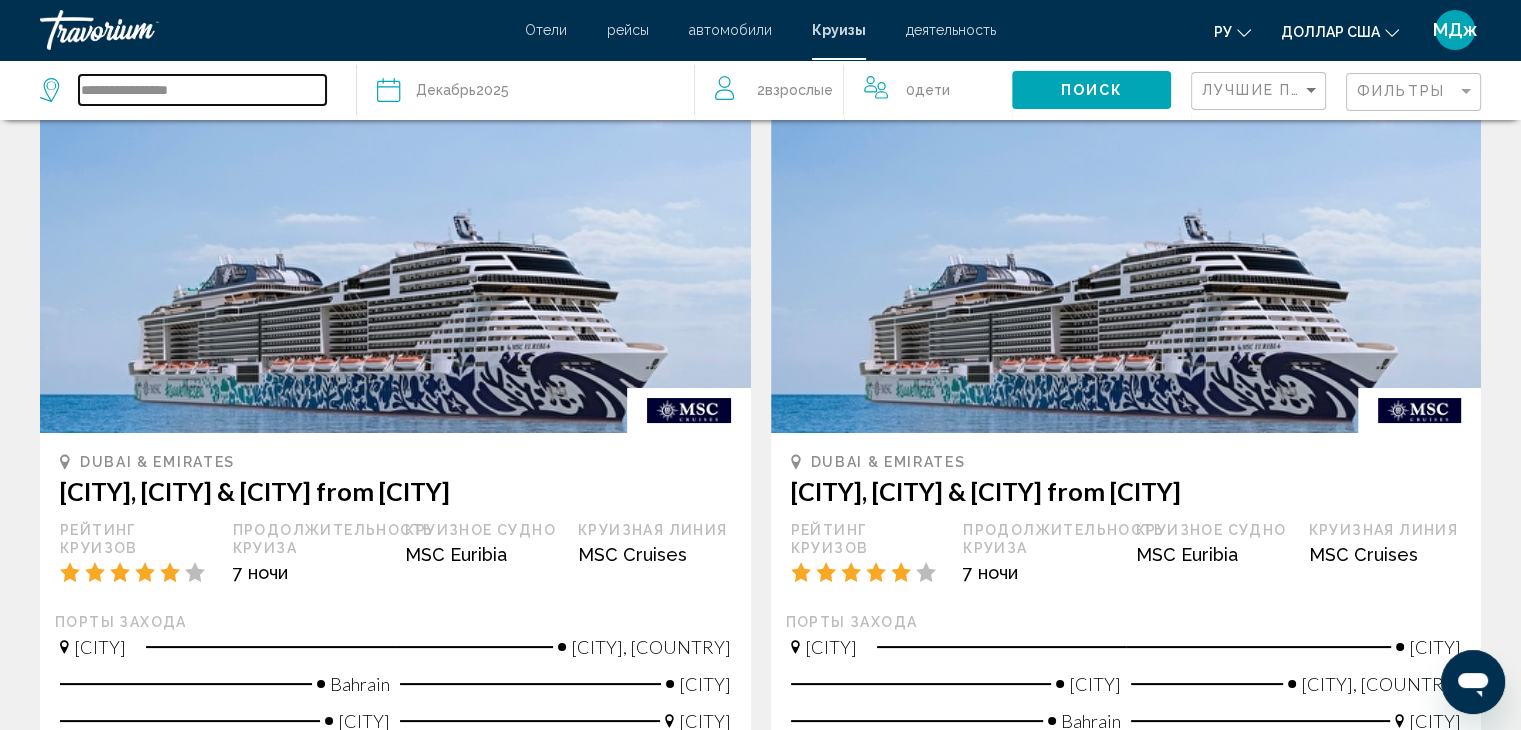click on "**********" at bounding box center (202, 90) 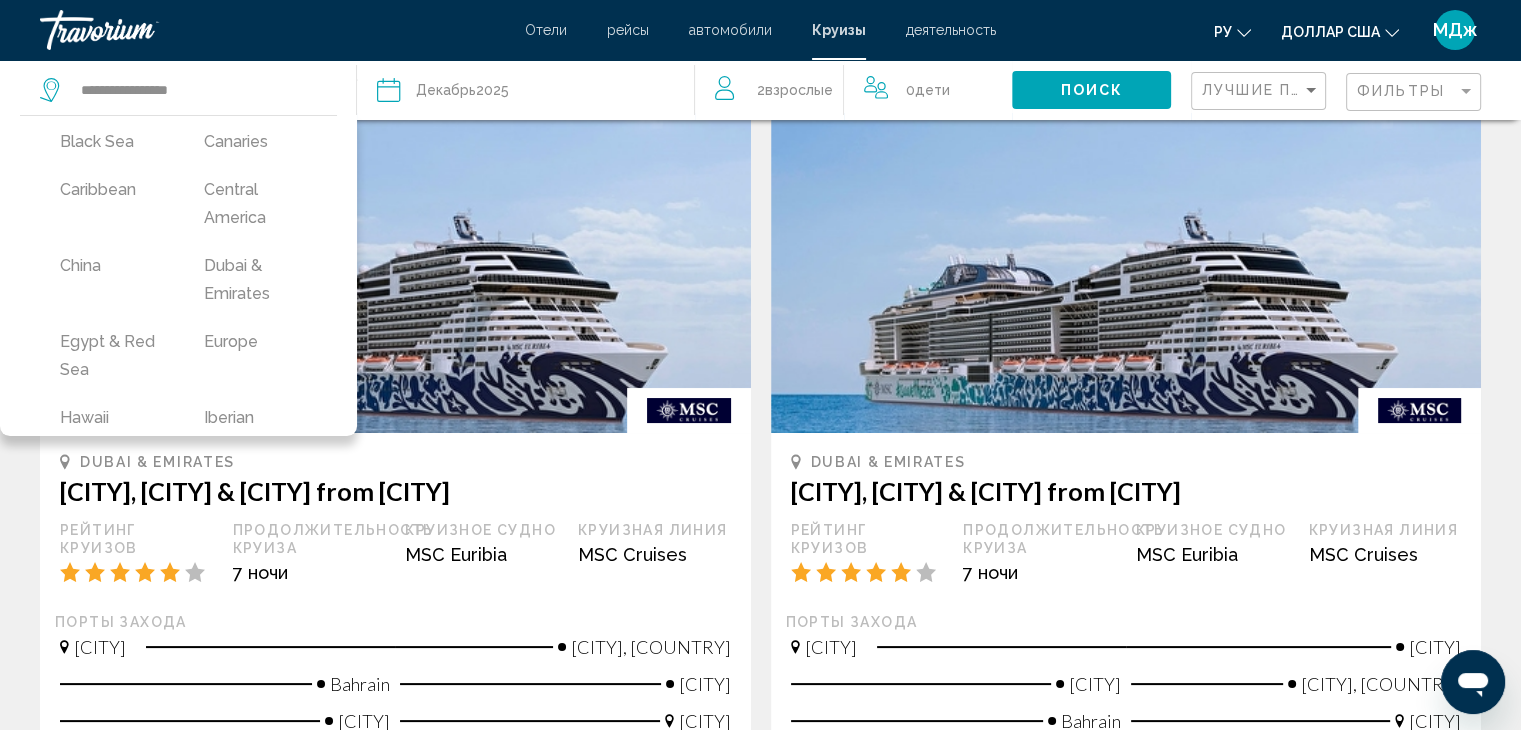 scroll, scrollTop: 246, scrollLeft: 0, axis: vertical 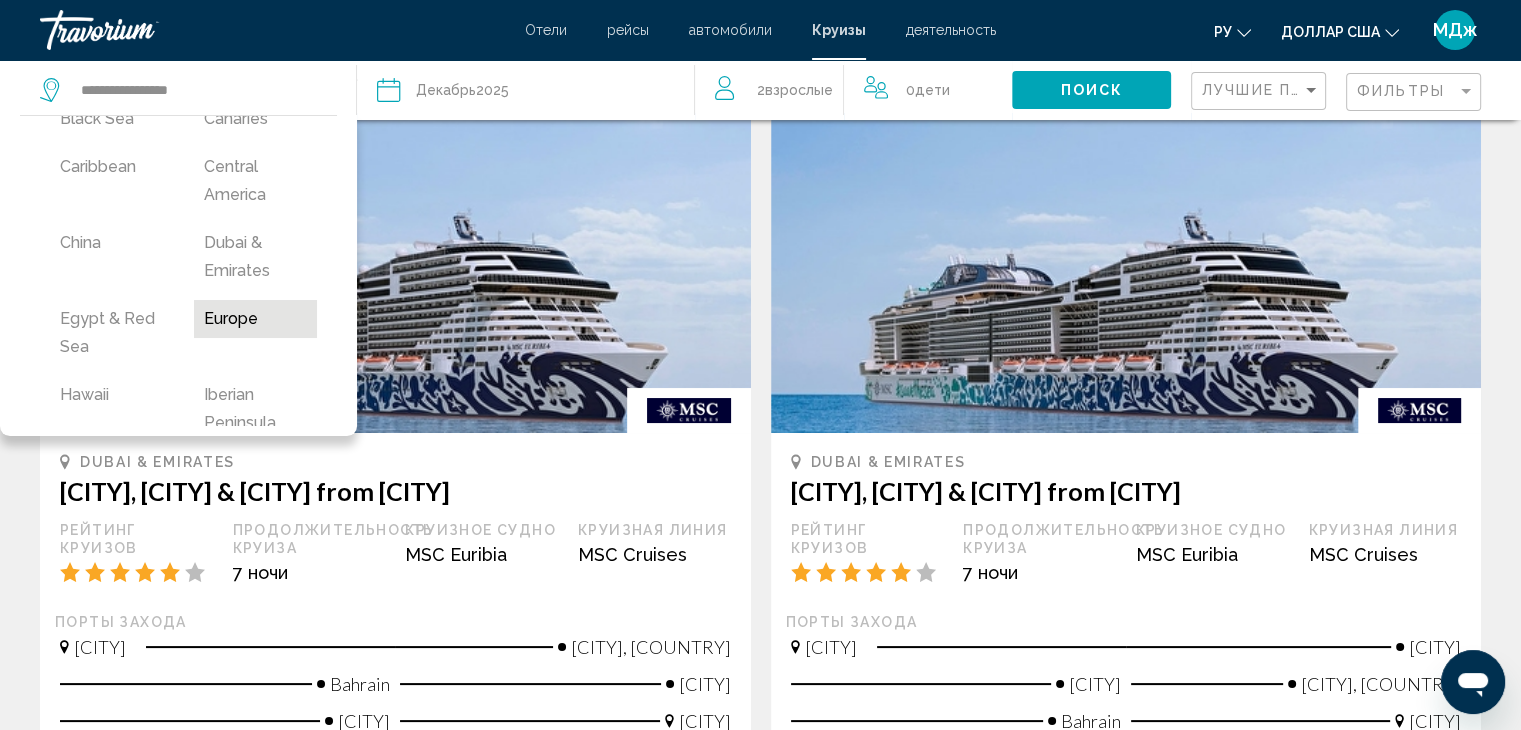 click on "Europe" at bounding box center [256, 319] 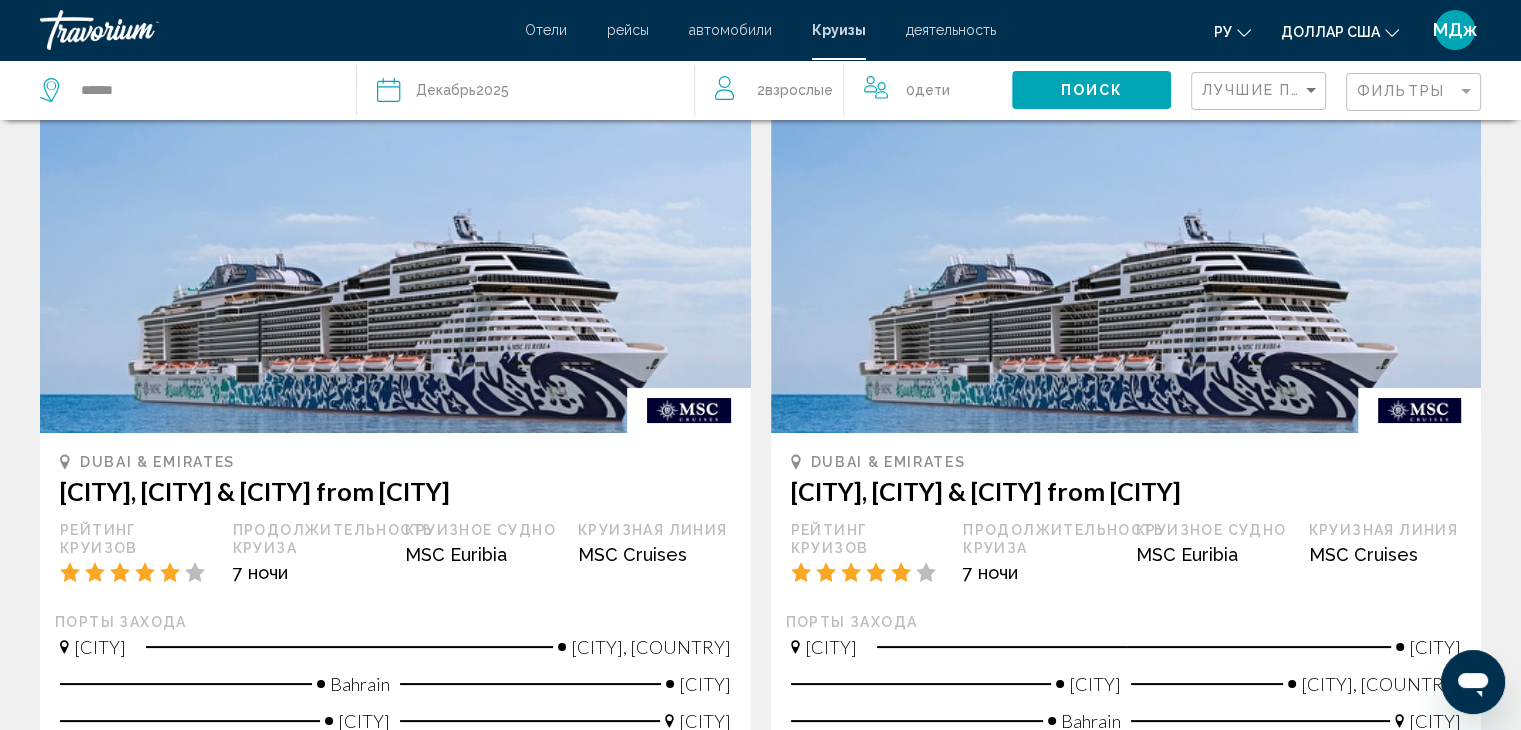 click on "Дата [MONTH]  [YEAR]
[YEAR]
[MONTH] [MONTH] [MONTH] [MONTH] [MONTH] [MONTH] [MONTH] [MONTH] [MONTH] [MONTH] [MONTH] [MONTH]" 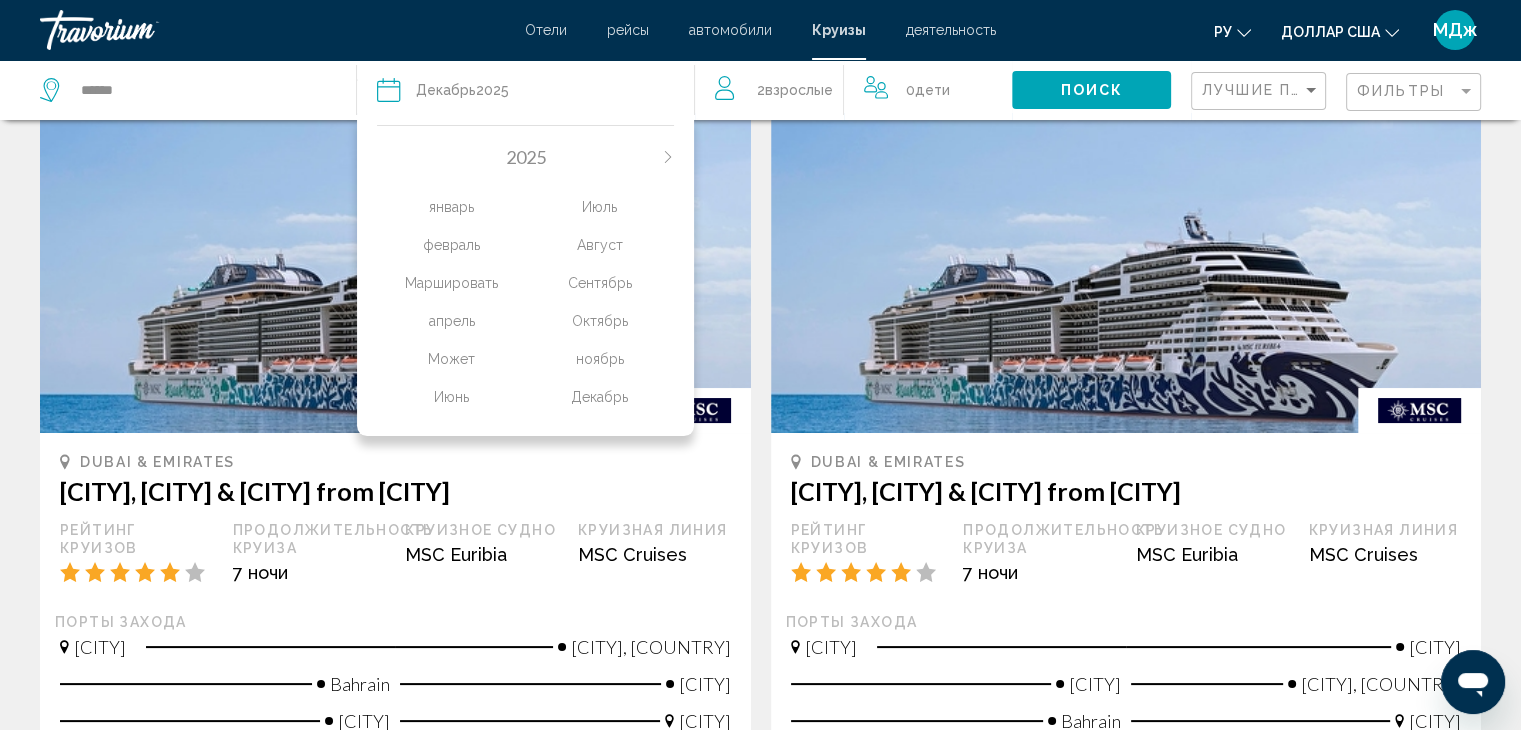 click on "Октябрь" 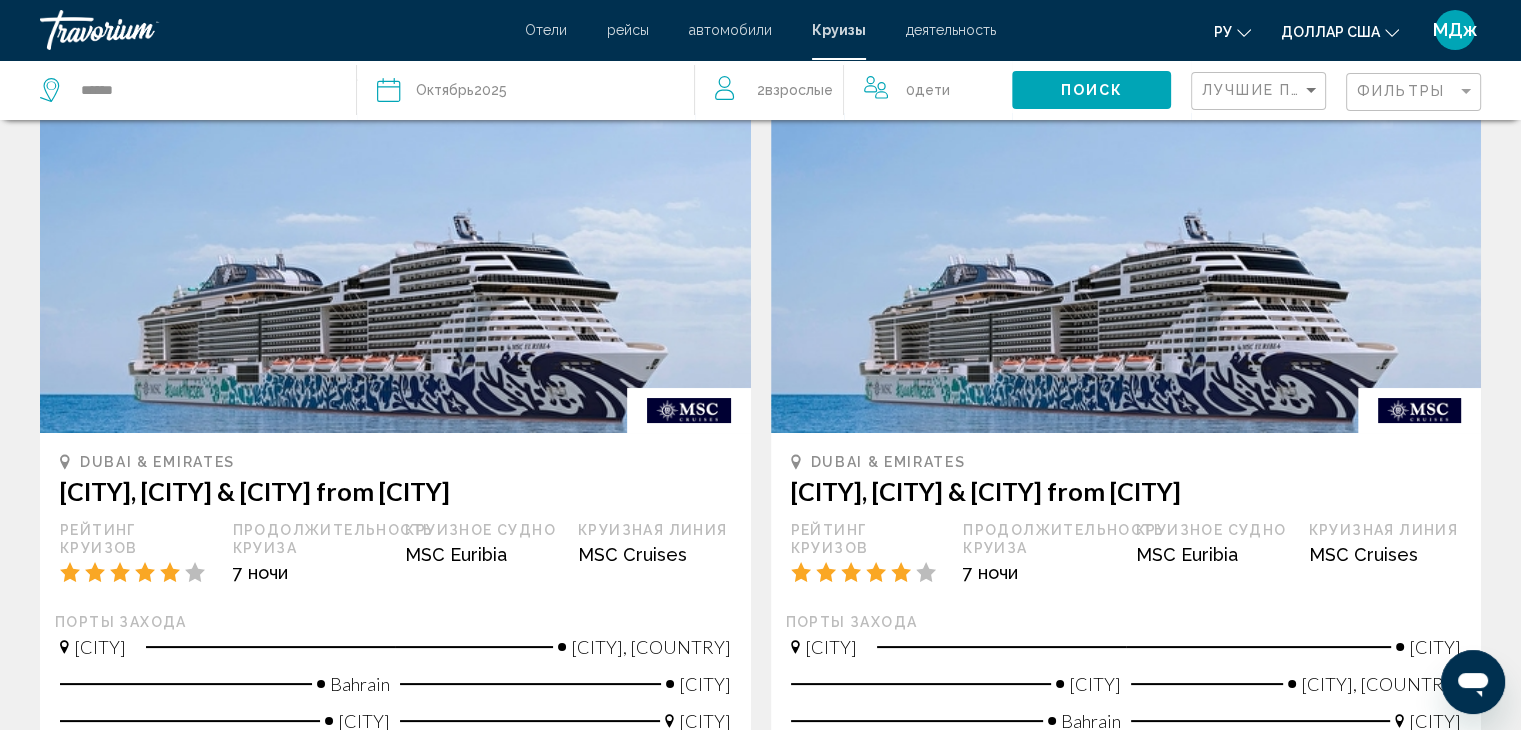 click on "Поиск" 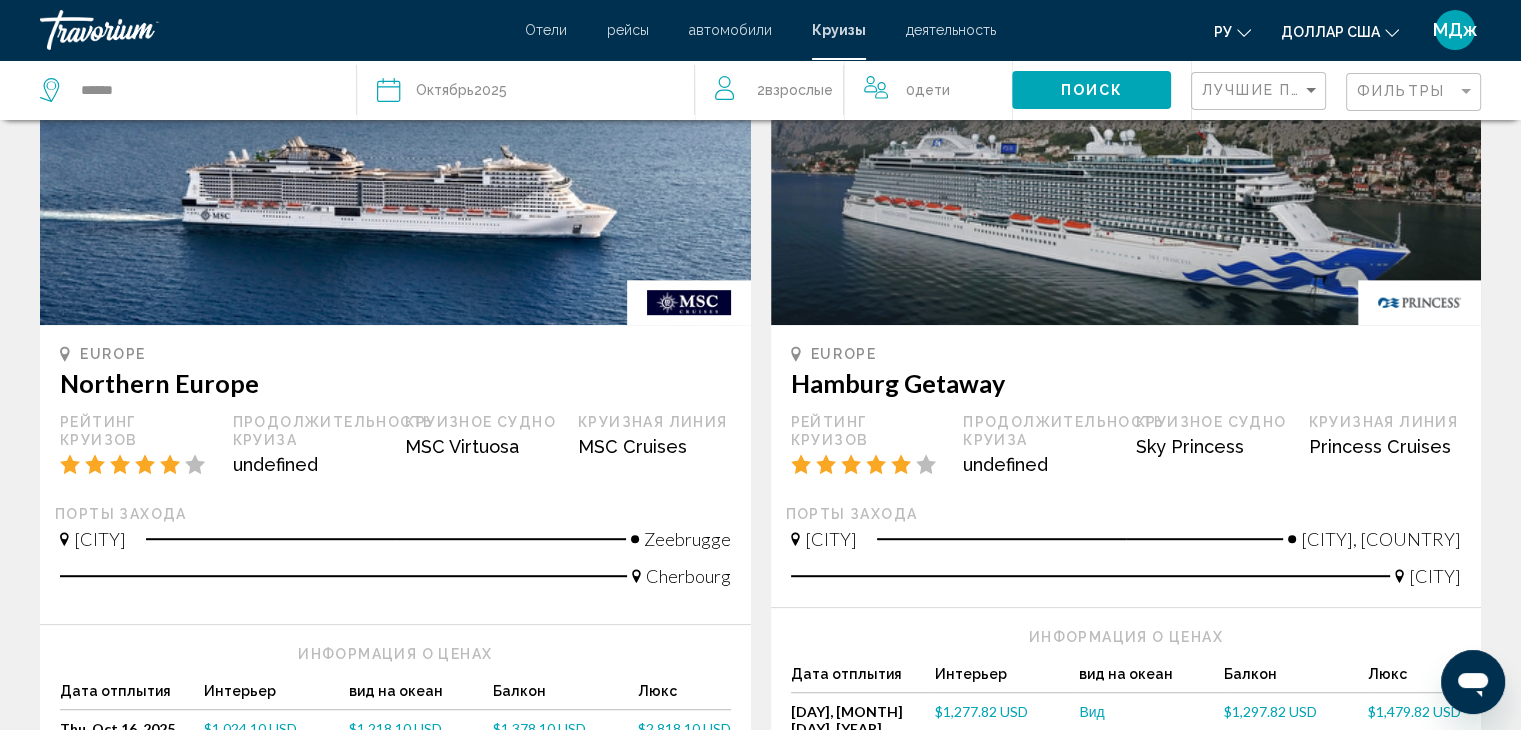 scroll, scrollTop: 1100, scrollLeft: 0, axis: vertical 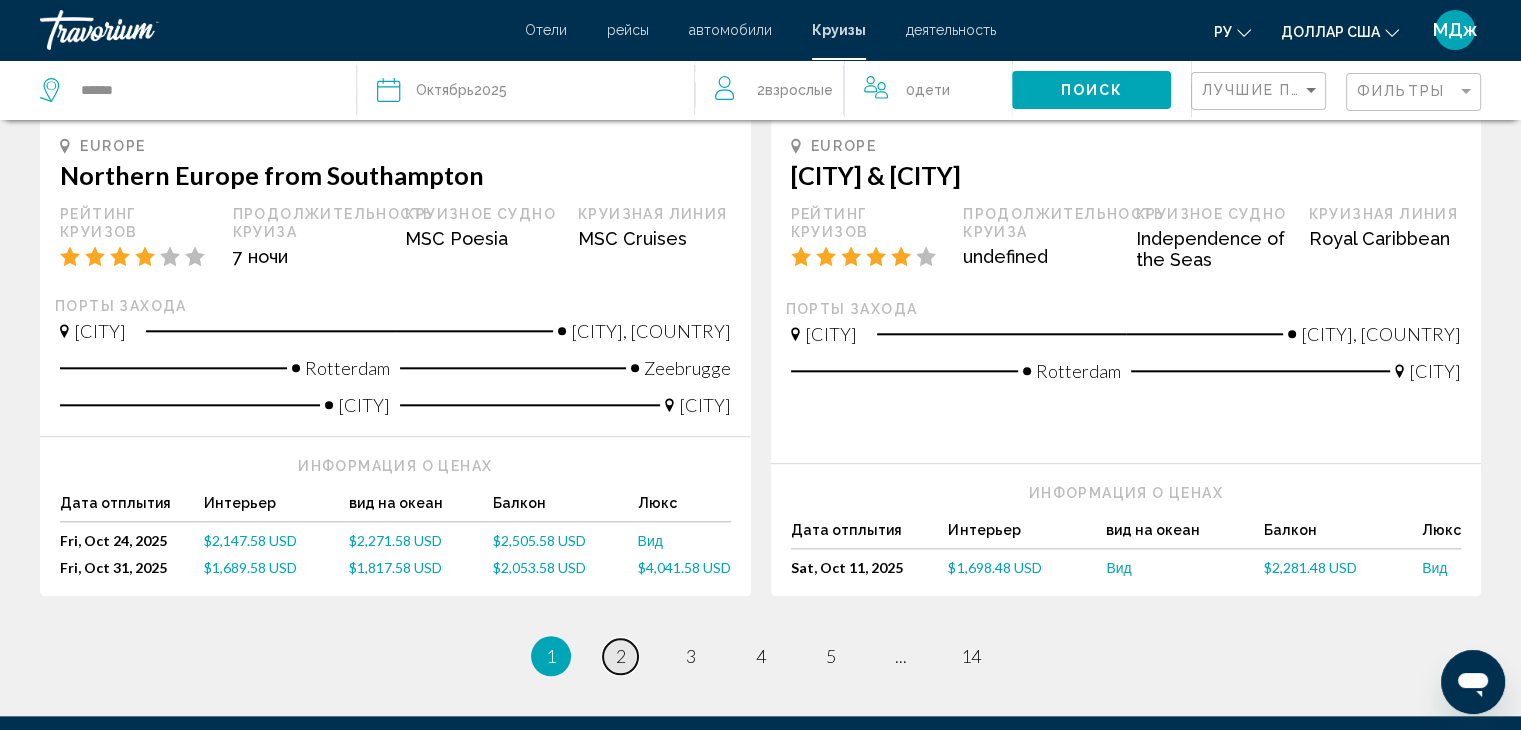 click on "page  2" at bounding box center [620, 656] 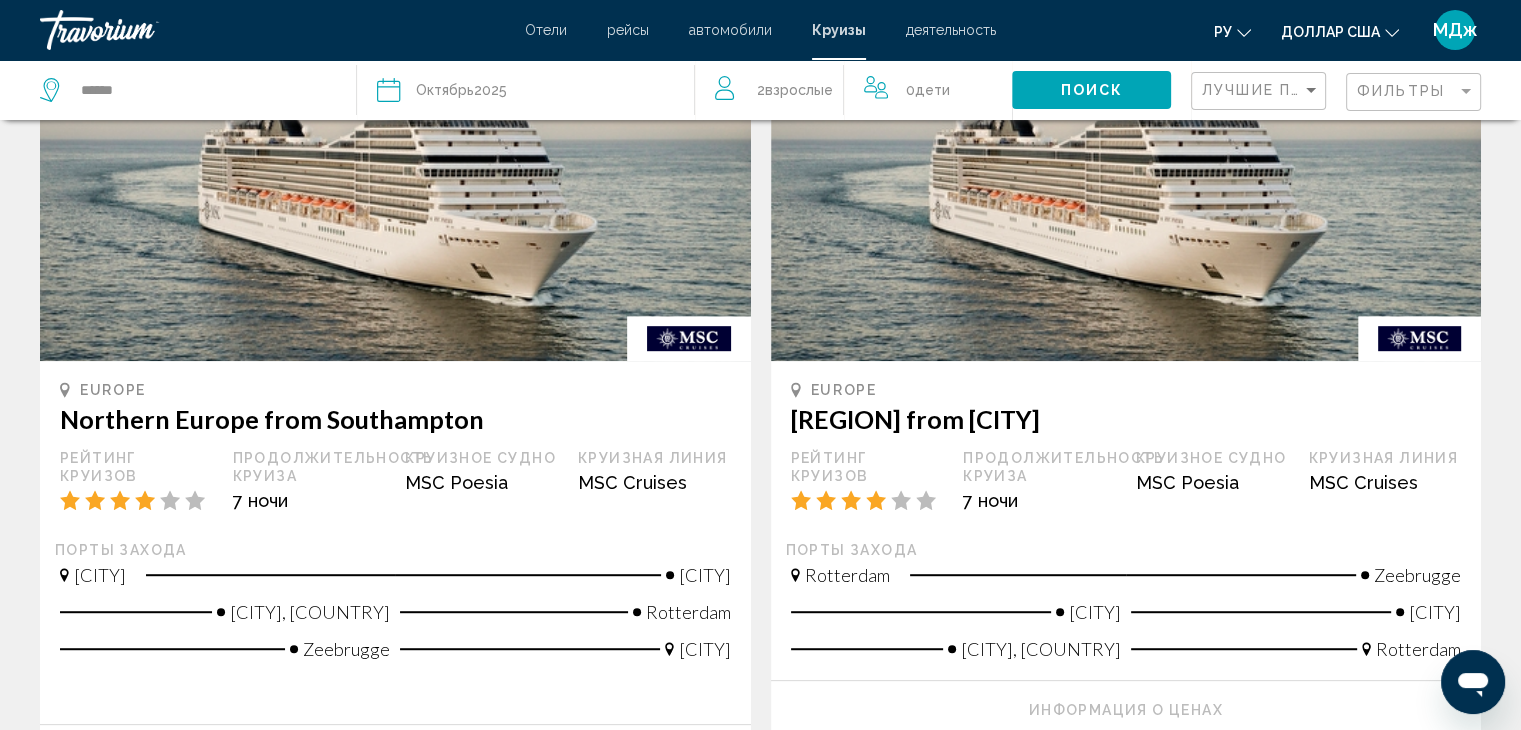 scroll, scrollTop: 1000, scrollLeft: 0, axis: vertical 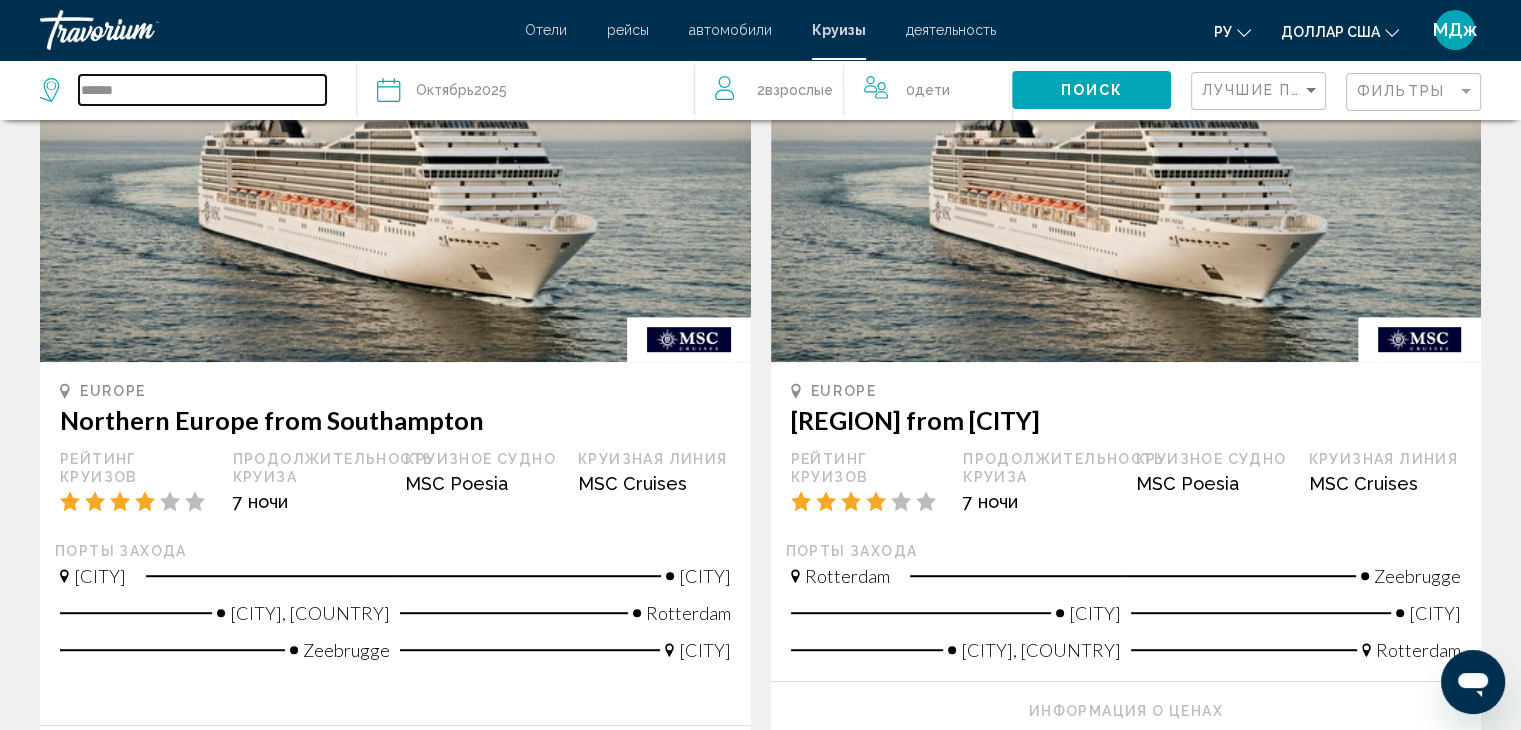 click on "******" at bounding box center [202, 90] 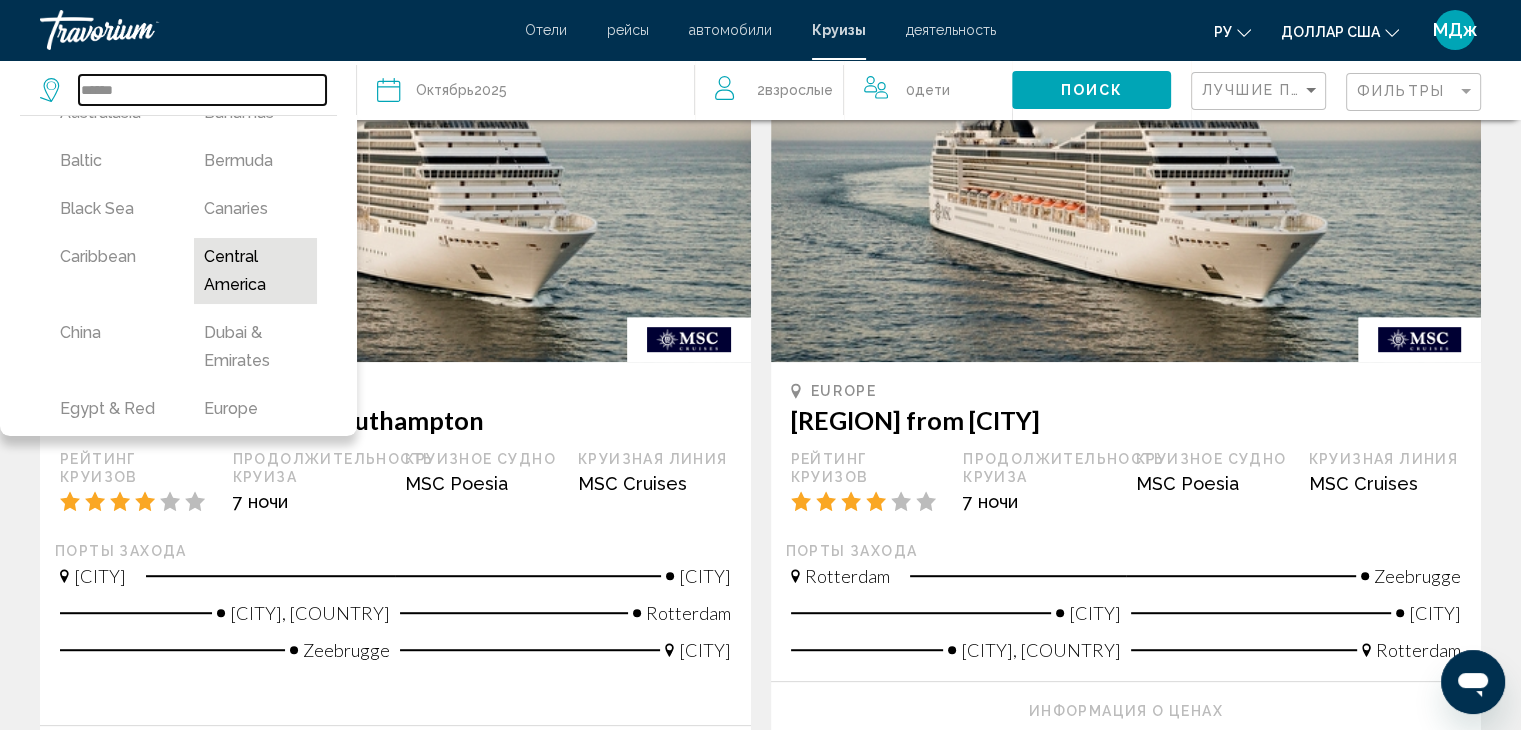 scroll, scrollTop: 200, scrollLeft: 0, axis: vertical 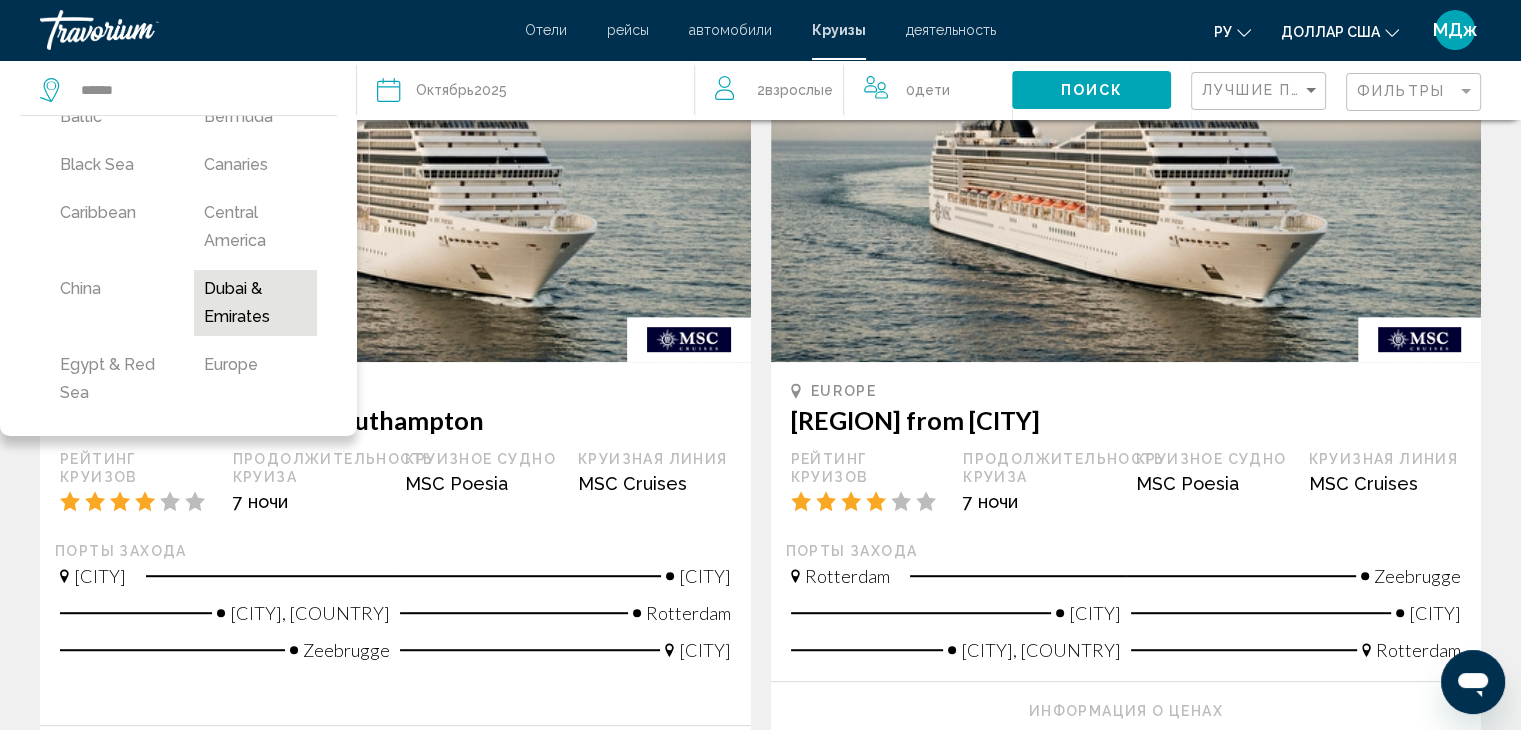 click on "Dubai & Emirates" at bounding box center [256, 303] 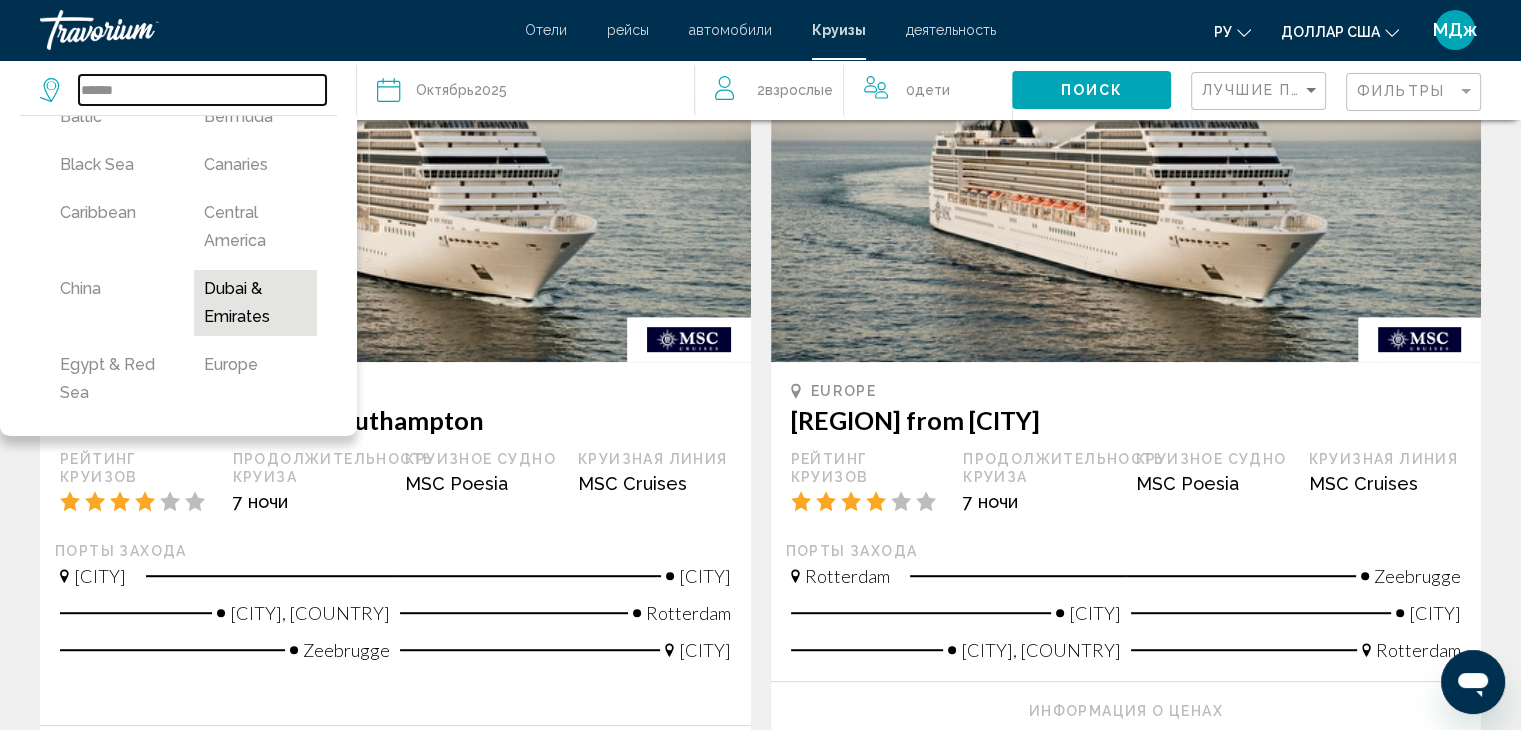 type on "**********" 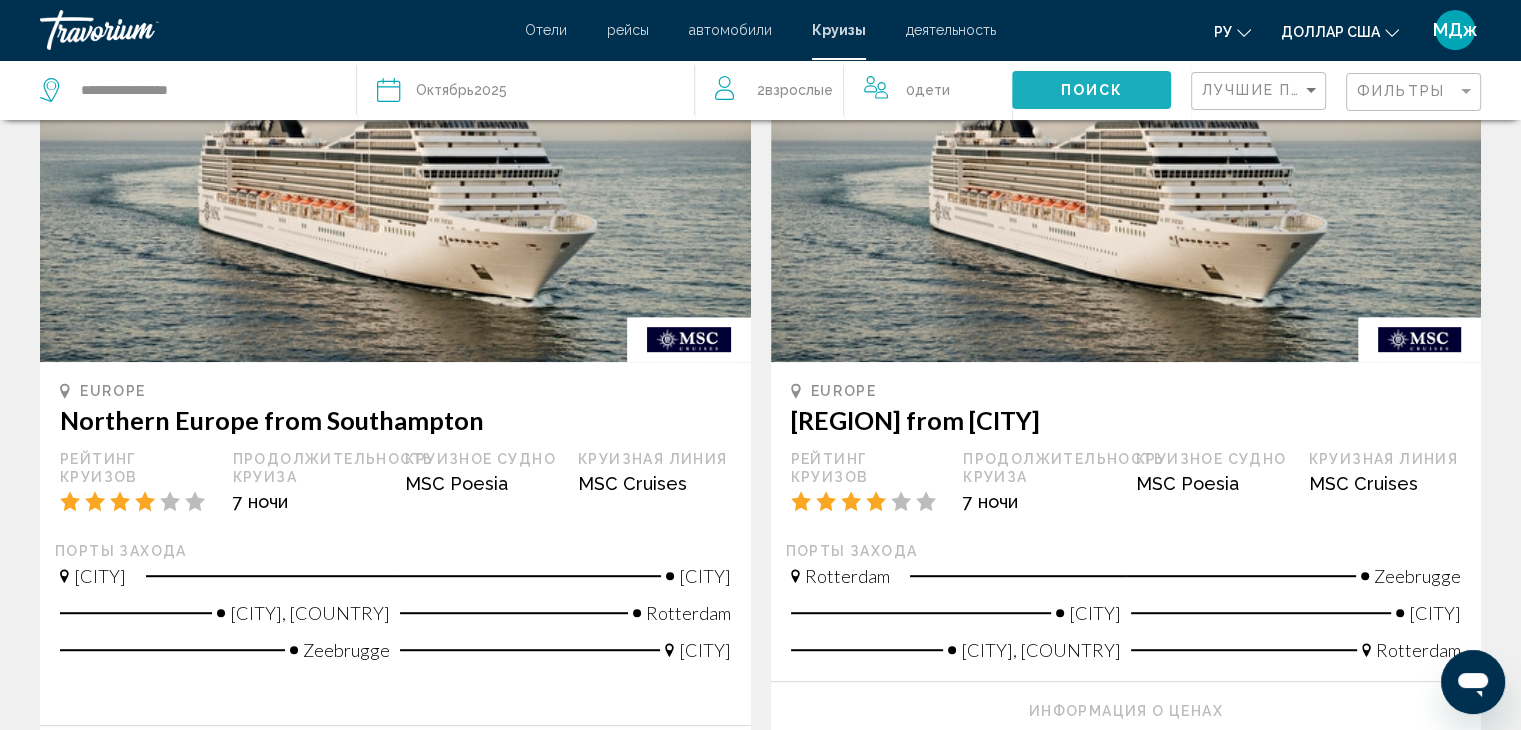 click on "Поиск" 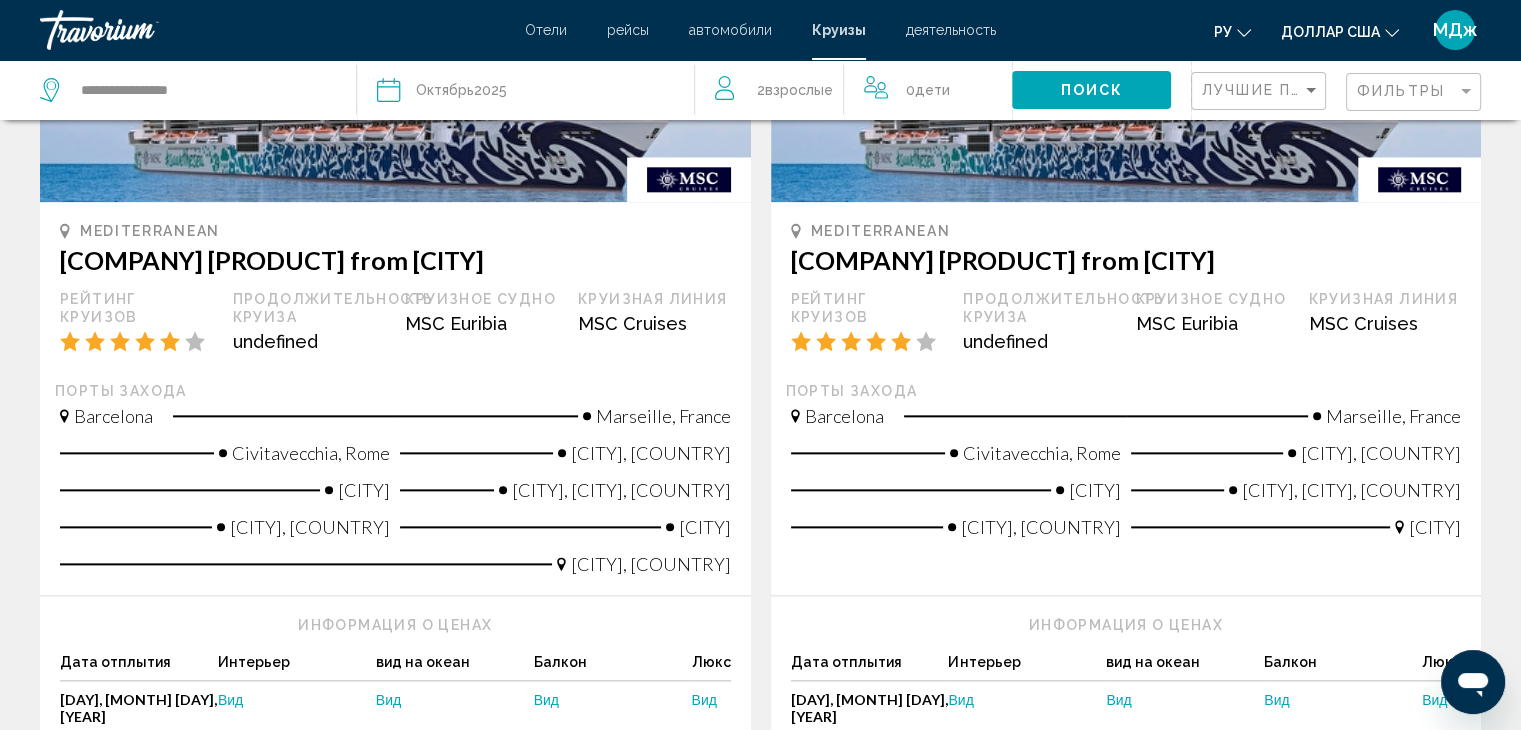 scroll, scrollTop: 2300, scrollLeft: 0, axis: vertical 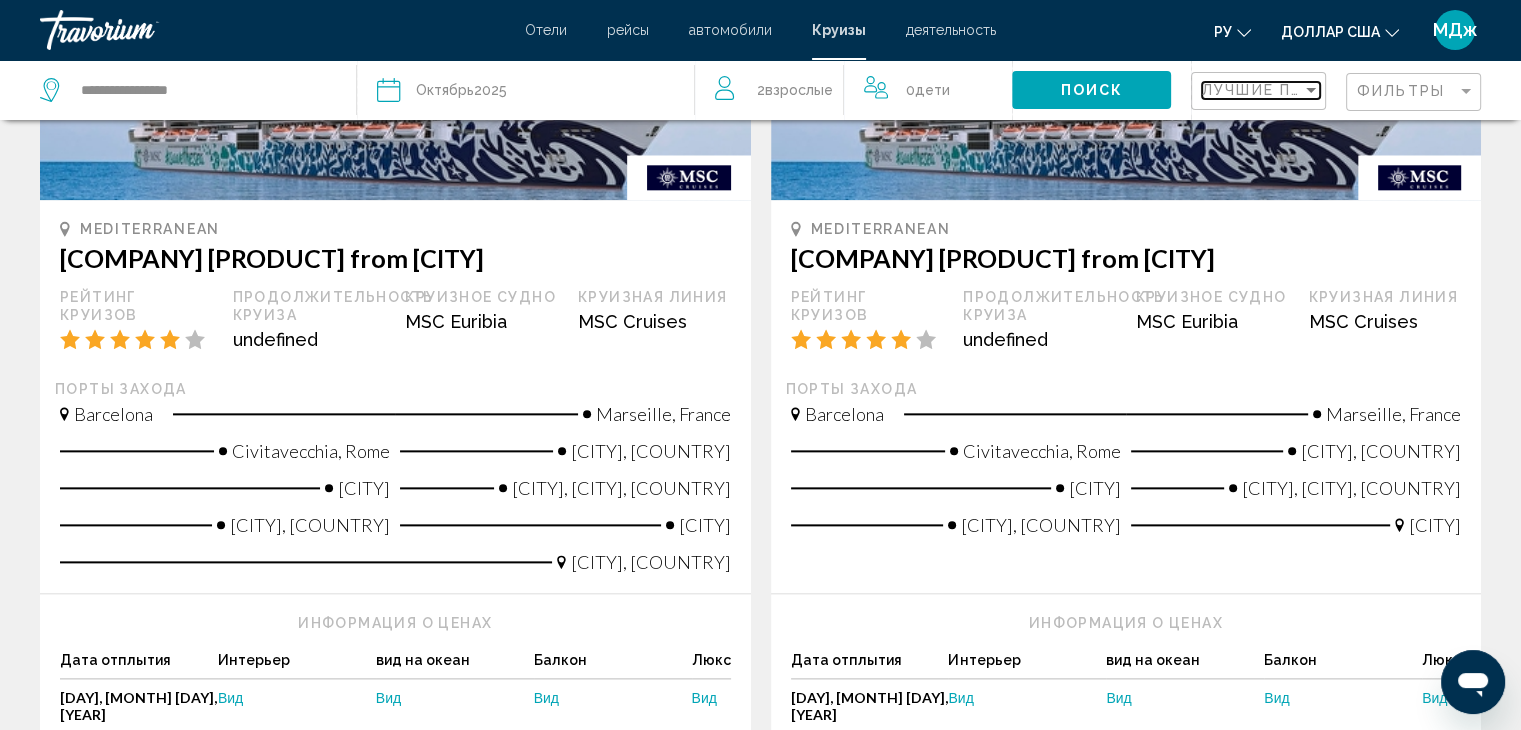 click at bounding box center (1311, 90) 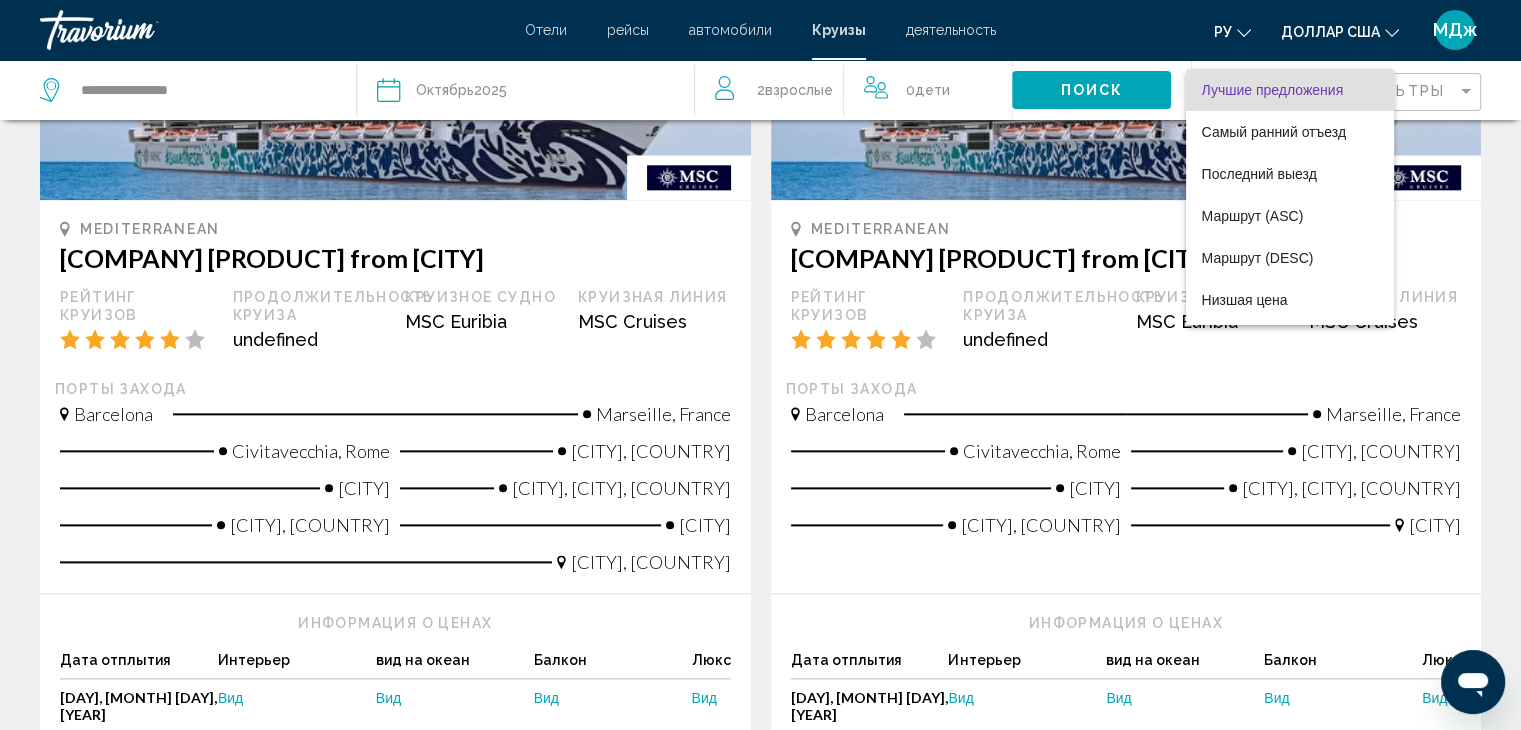 click at bounding box center (760, 365) 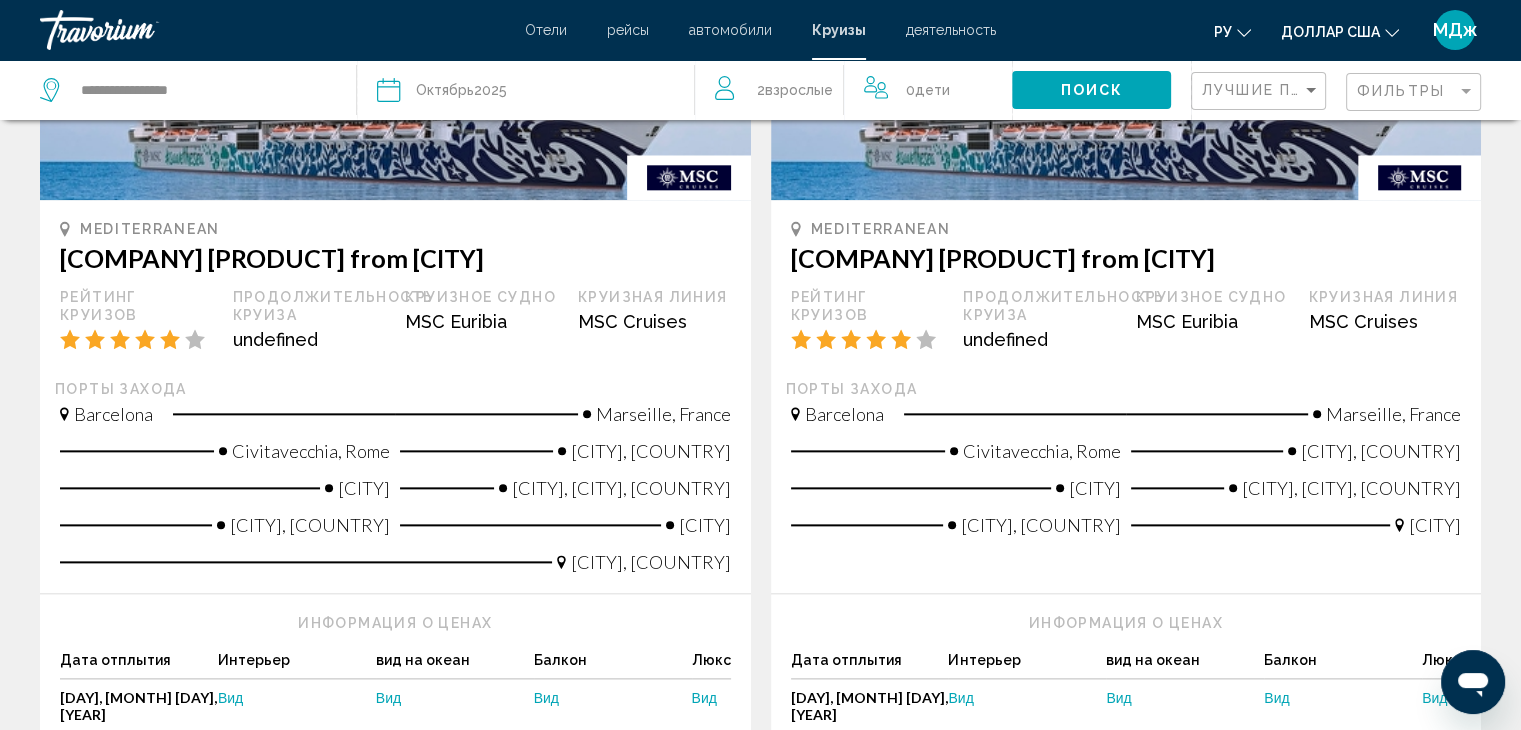 click on "Фильтры" 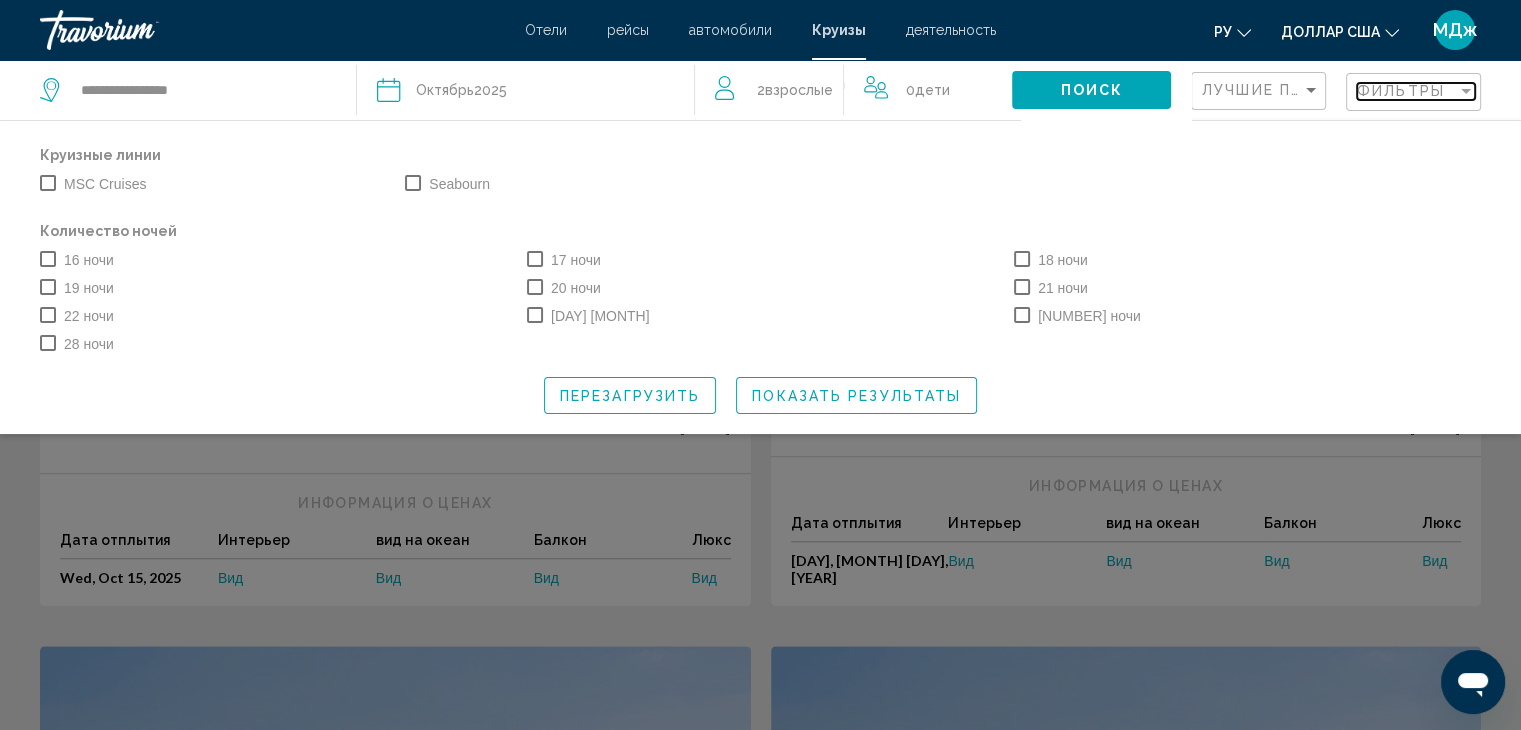 scroll, scrollTop: 1500, scrollLeft: 0, axis: vertical 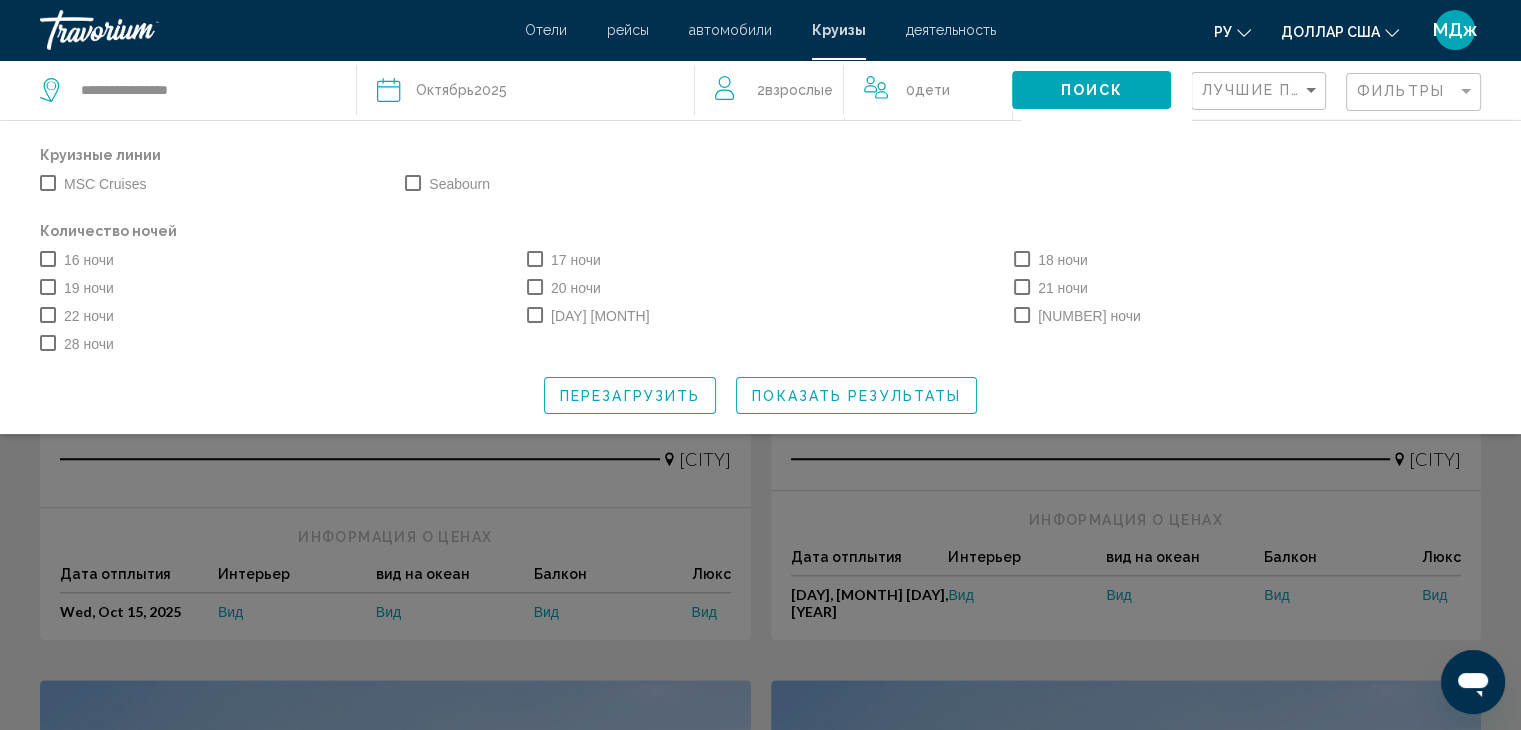 click 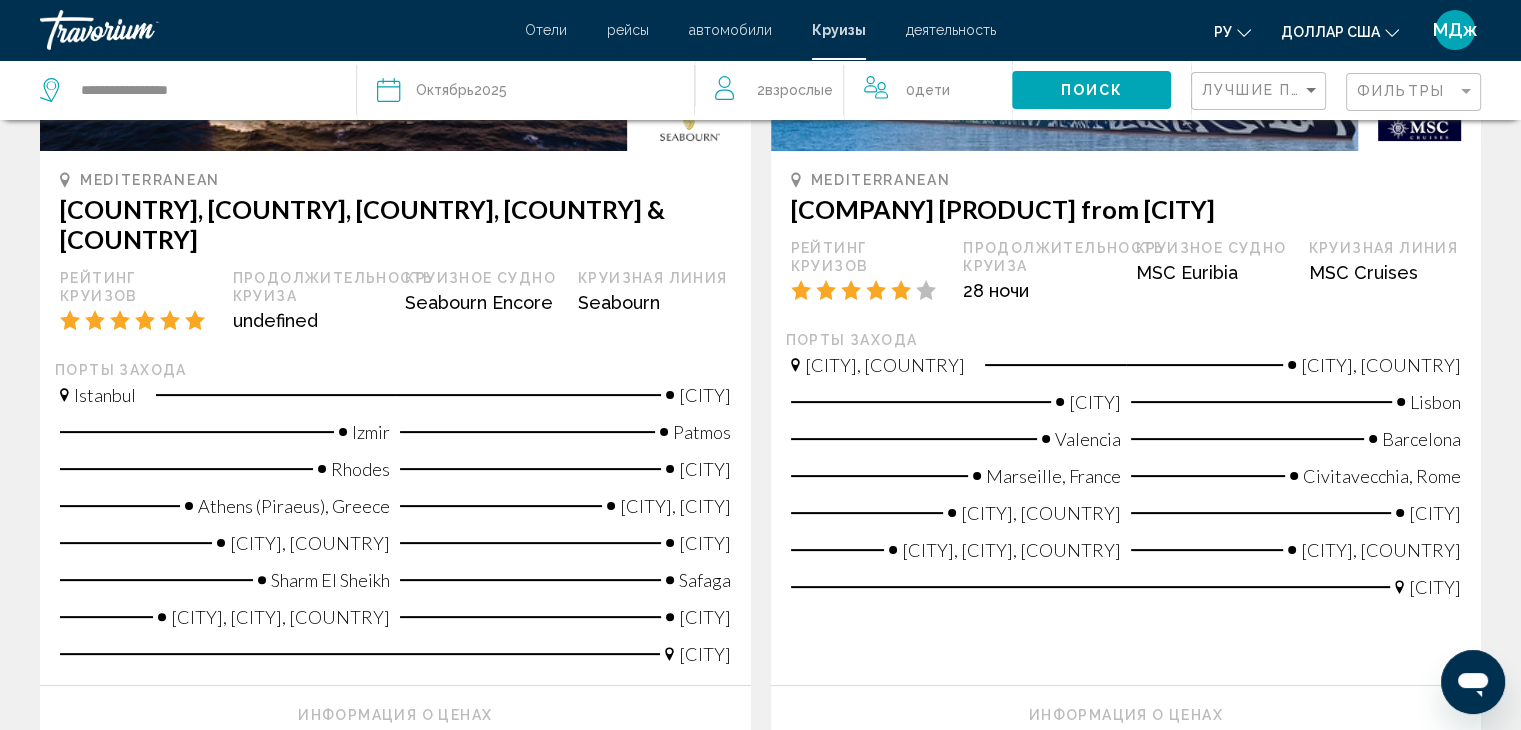 scroll, scrollTop: 200, scrollLeft: 0, axis: vertical 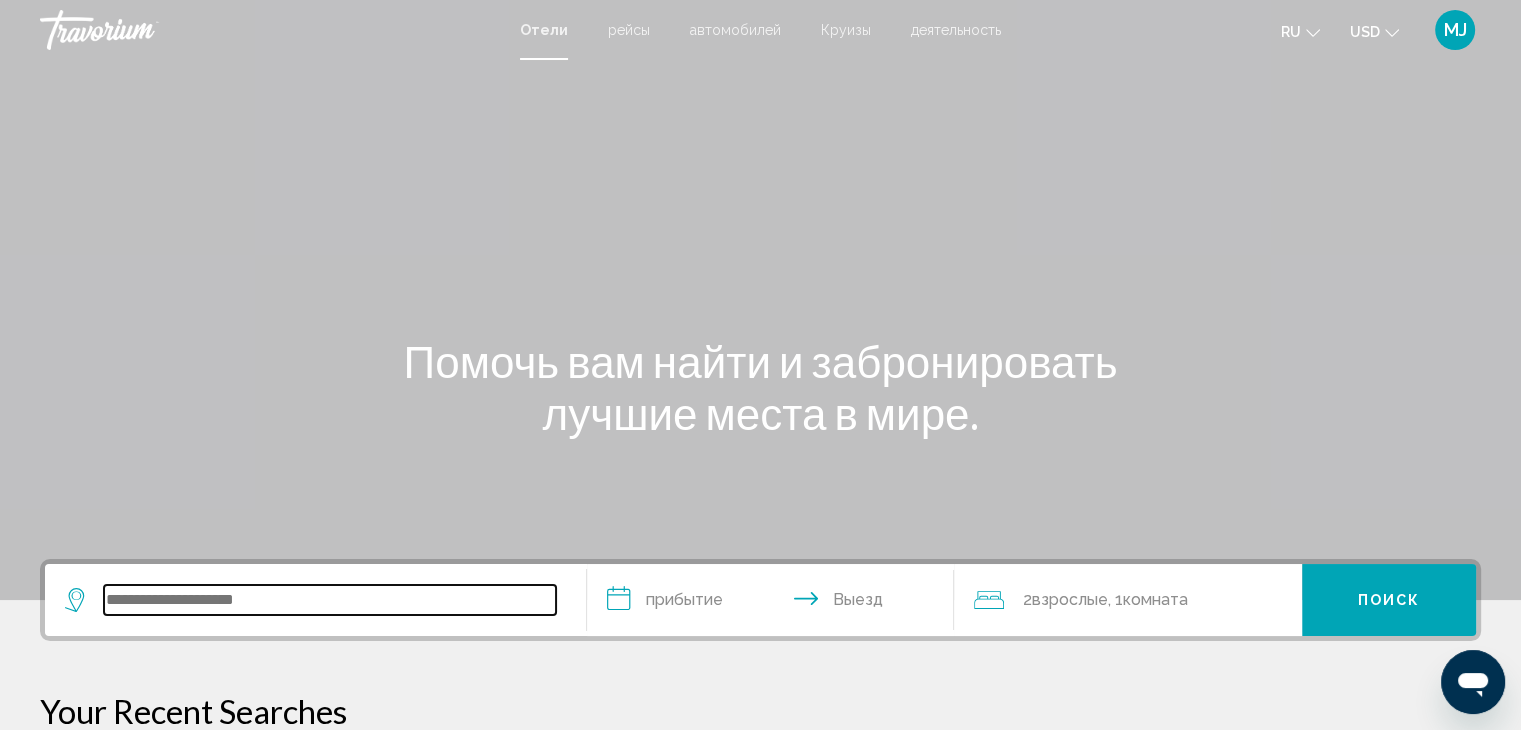 click at bounding box center [330, 600] 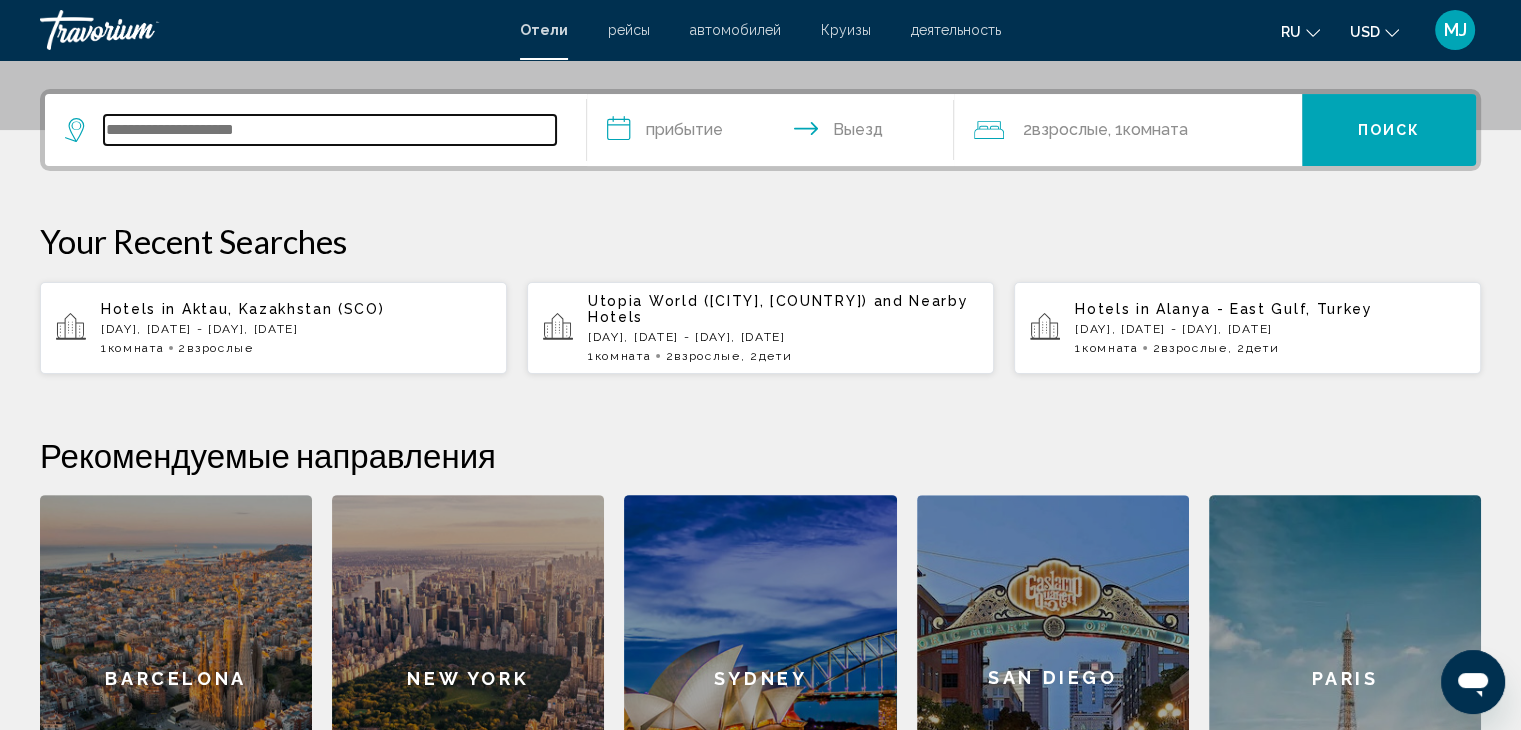 scroll, scrollTop: 493, scrollLeft: 0, axis: vertical 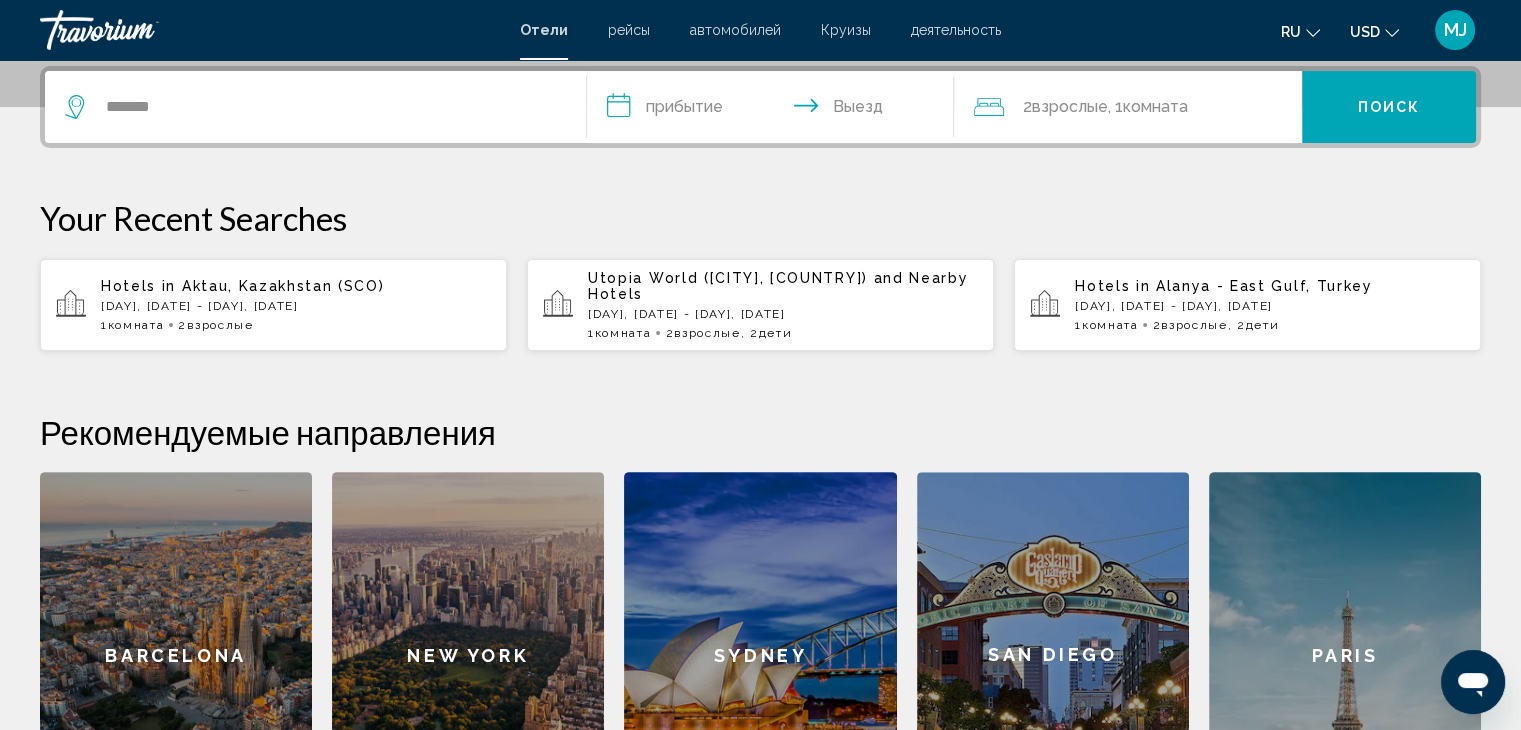 click on "*******" at bounding box center (315, 107) 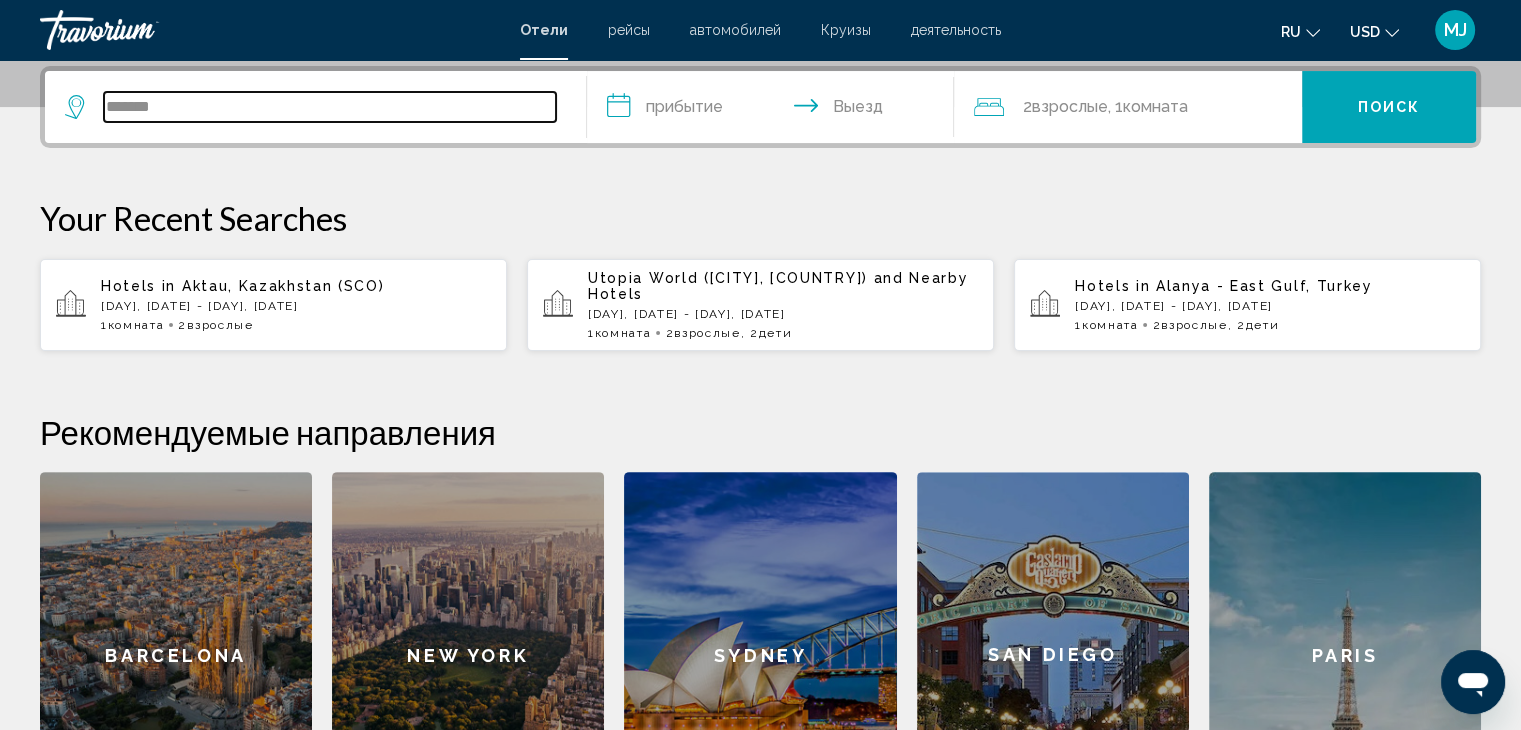 click on "*******" at bounding box center (330, 107) 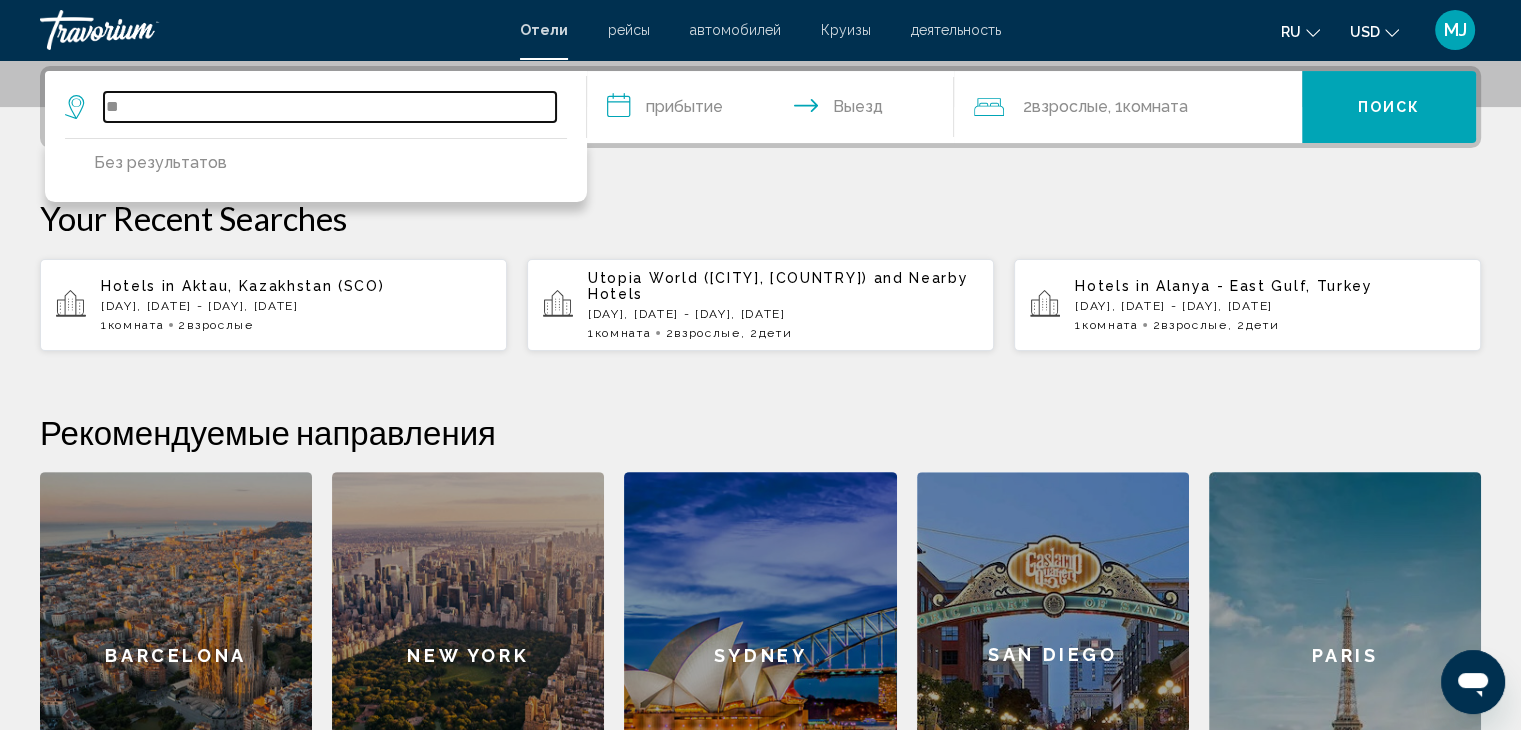 type on "*" 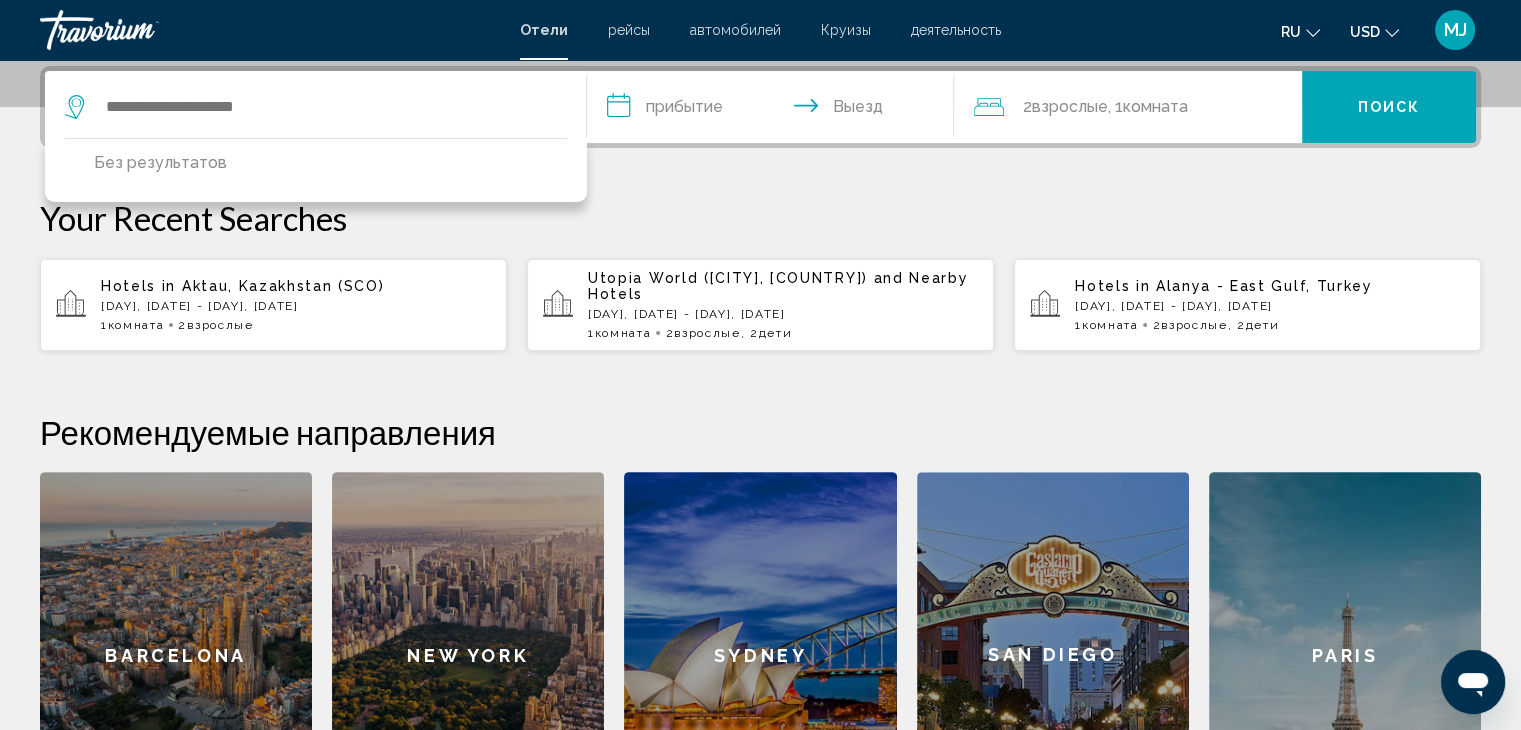 click on "Отели рейсы автомобилей Круизы деятельность Отели рейсы автомобилей Круизы деятельность ru
English Español Français Italiano Português русский USD
USD ($) MXN (Mex$) CAD (Can$) GBP (£) EUR (€) AUD (A$) NZD (NZ$) CNY (CN¥) MJ Авторизоваться" at bounding box center [760, 30] 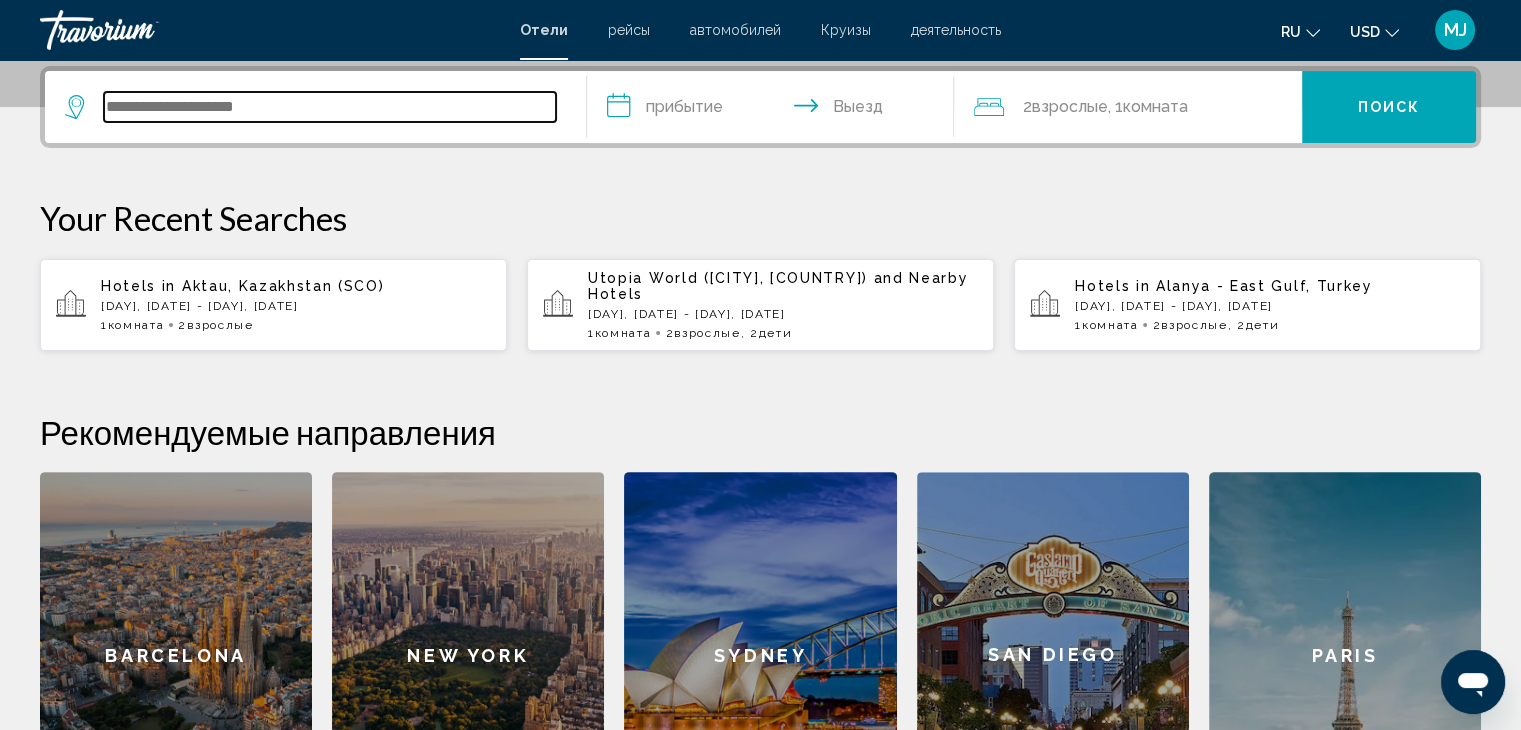 click at bounding box center [330, 107] 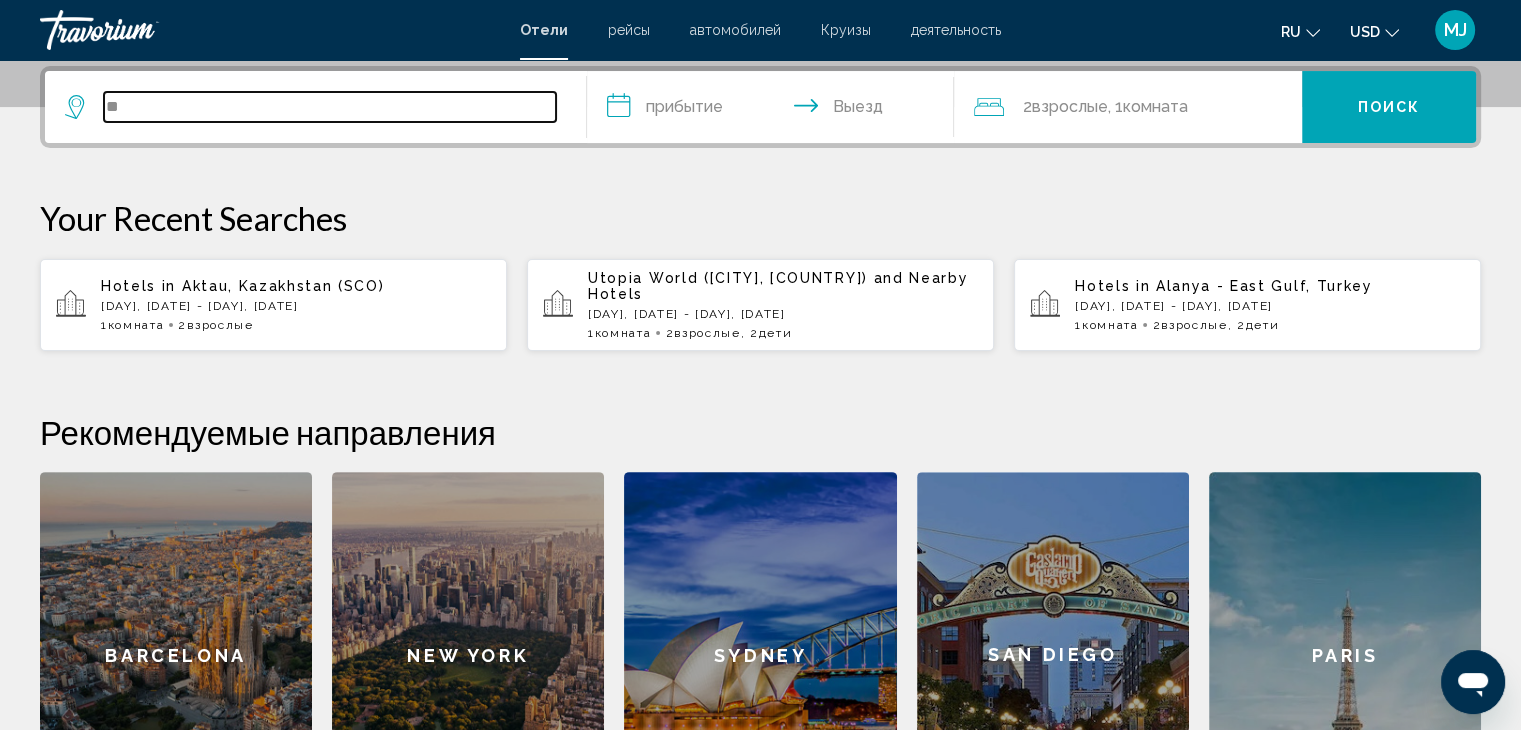 type on "*" 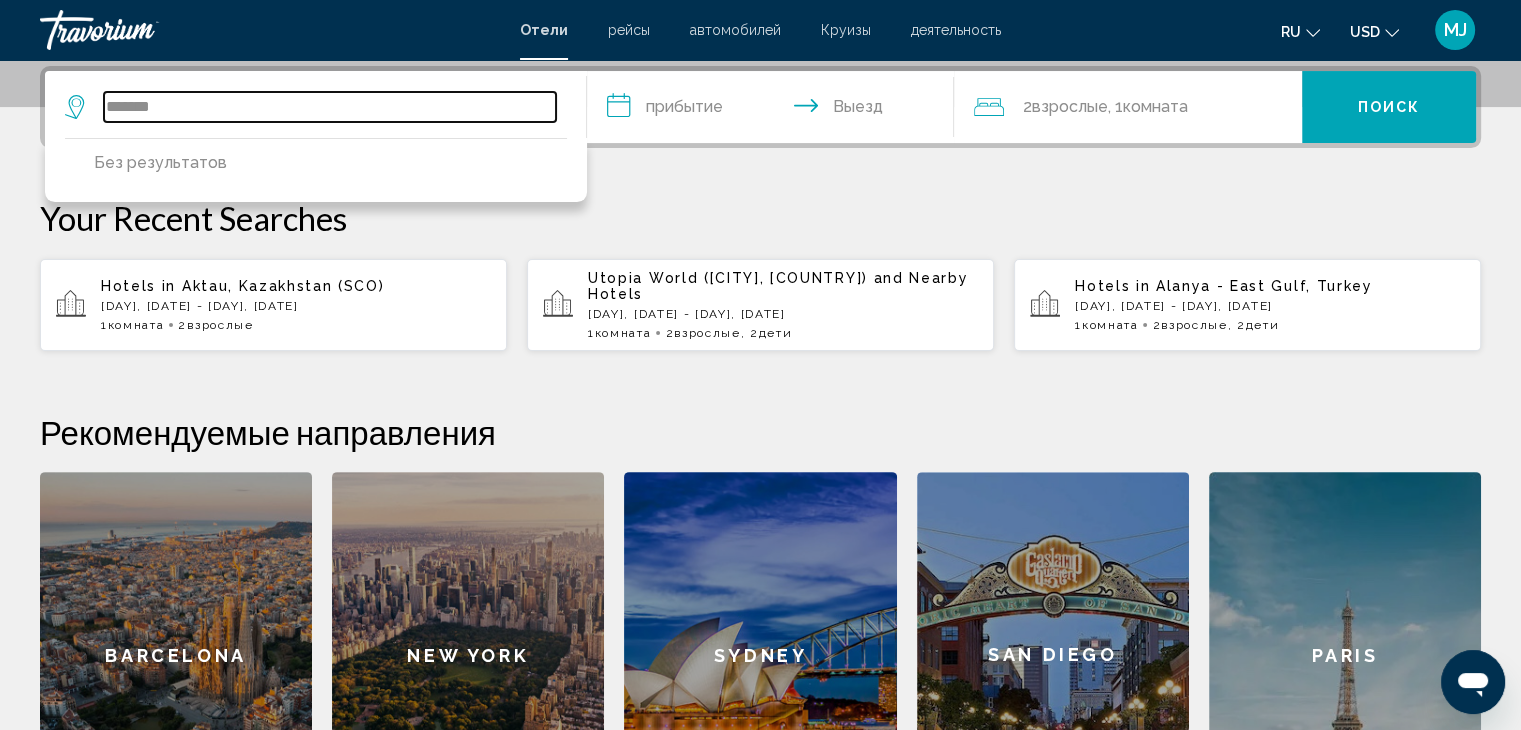 click on "*******" at bounding box center [330, 107] 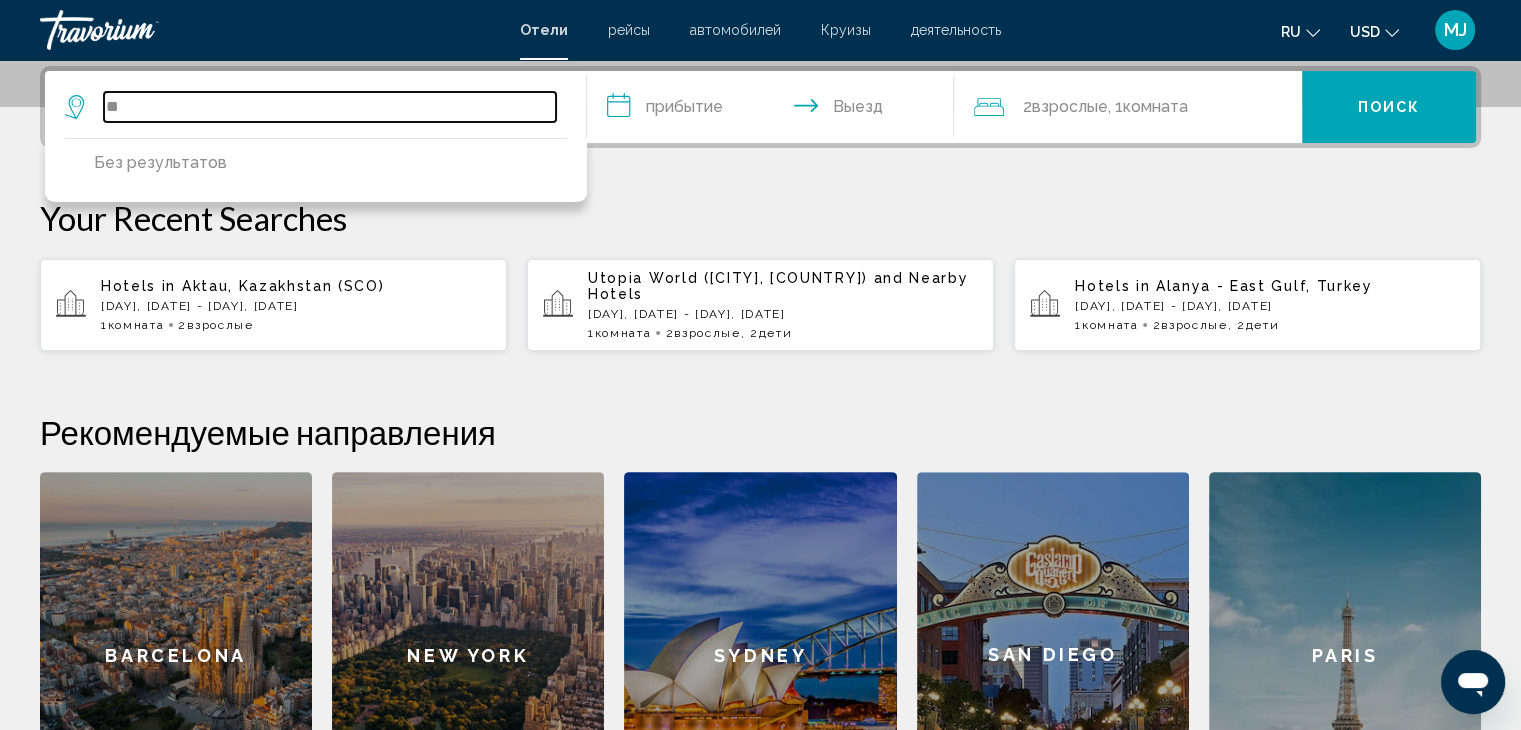 type on "*" 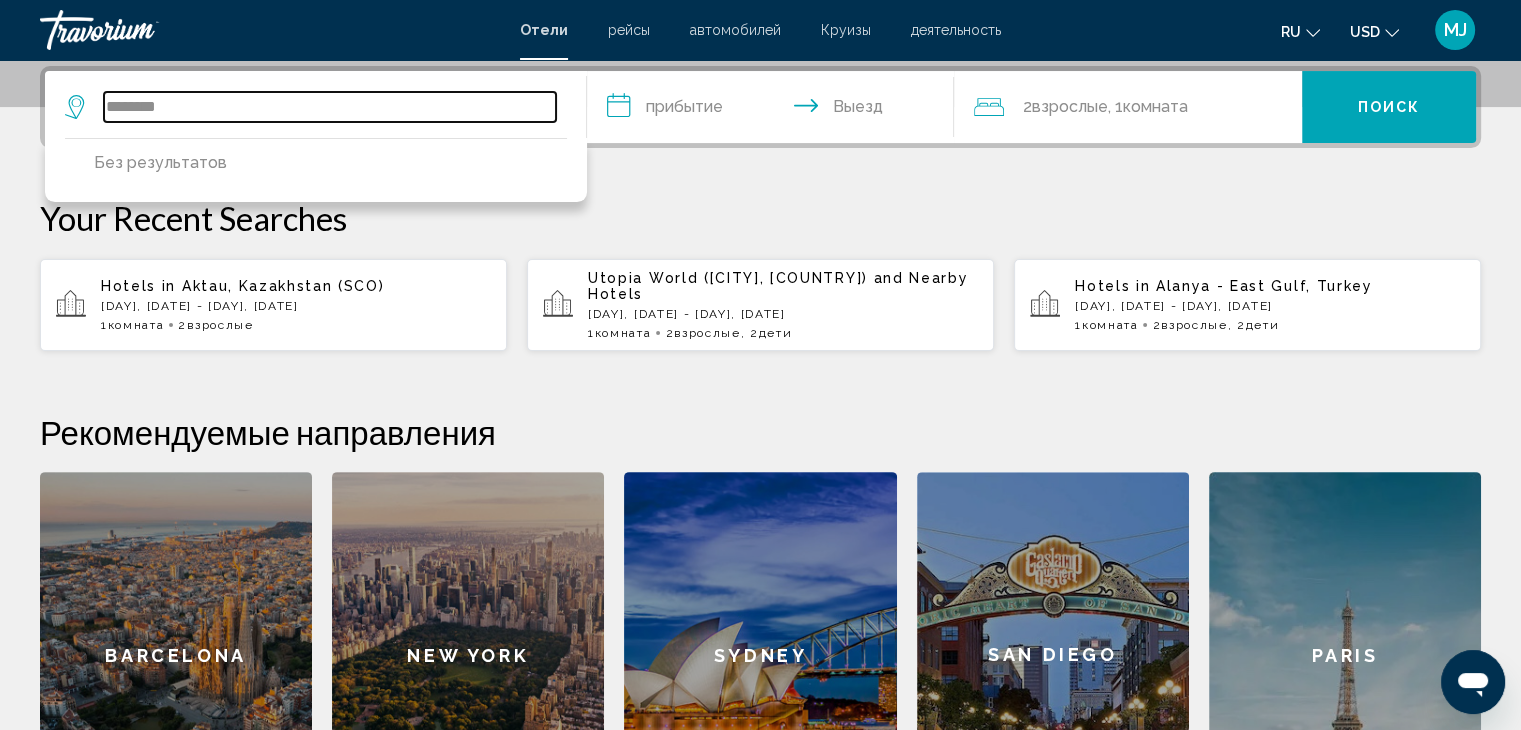 click on "*******" at bounding box center [330, 107] 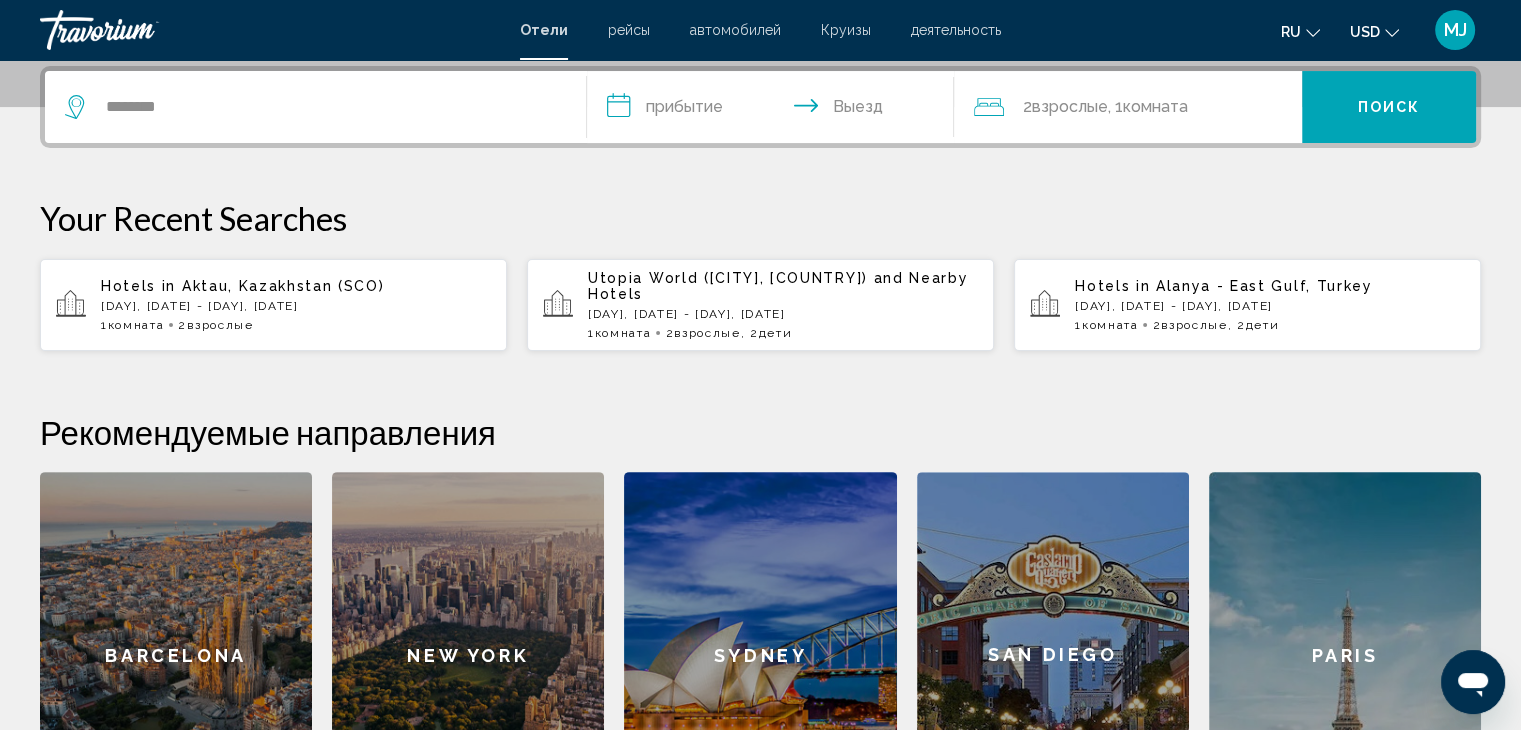 click 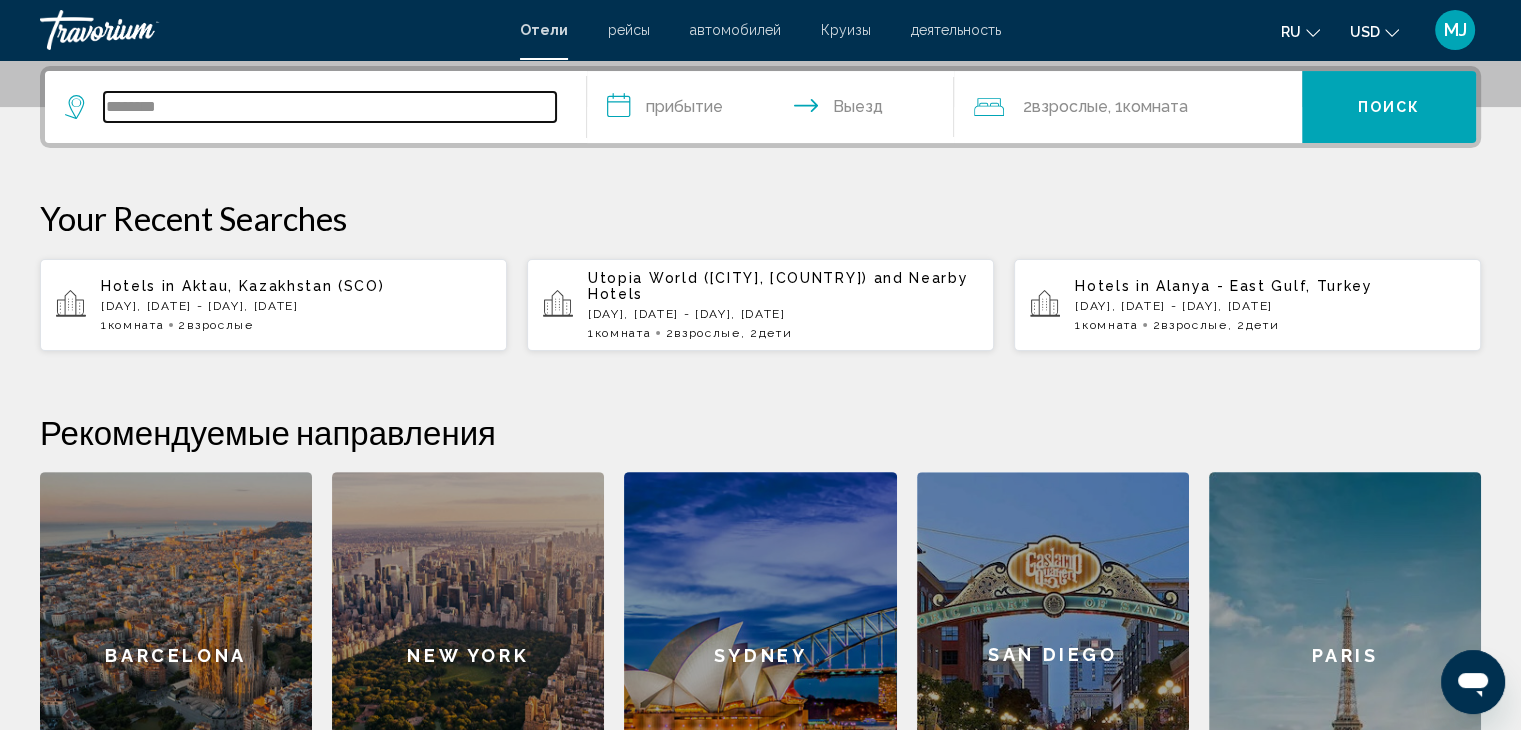 click on "*******" at bounding box center [330, 107] 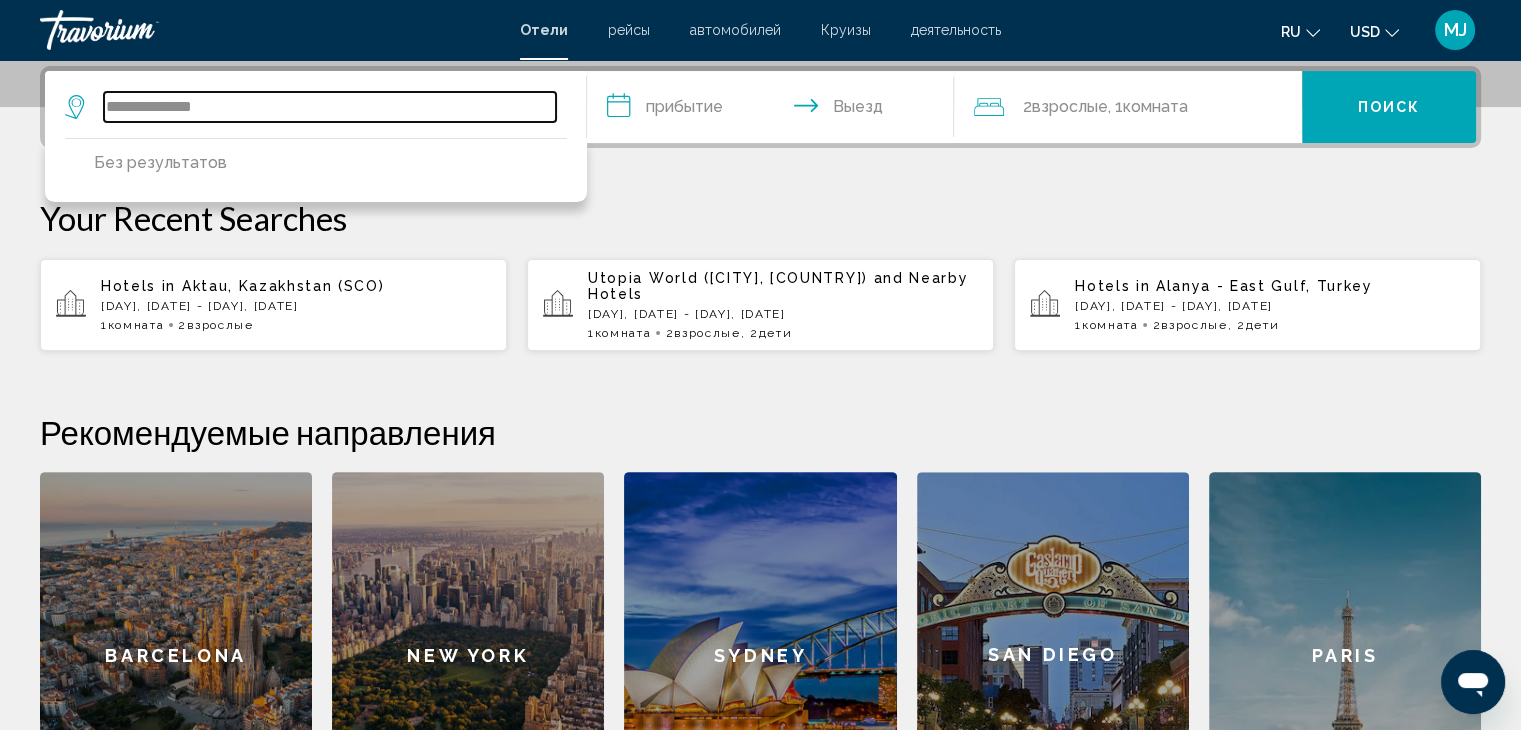 click on "**********" at bounding box center (330, 107) 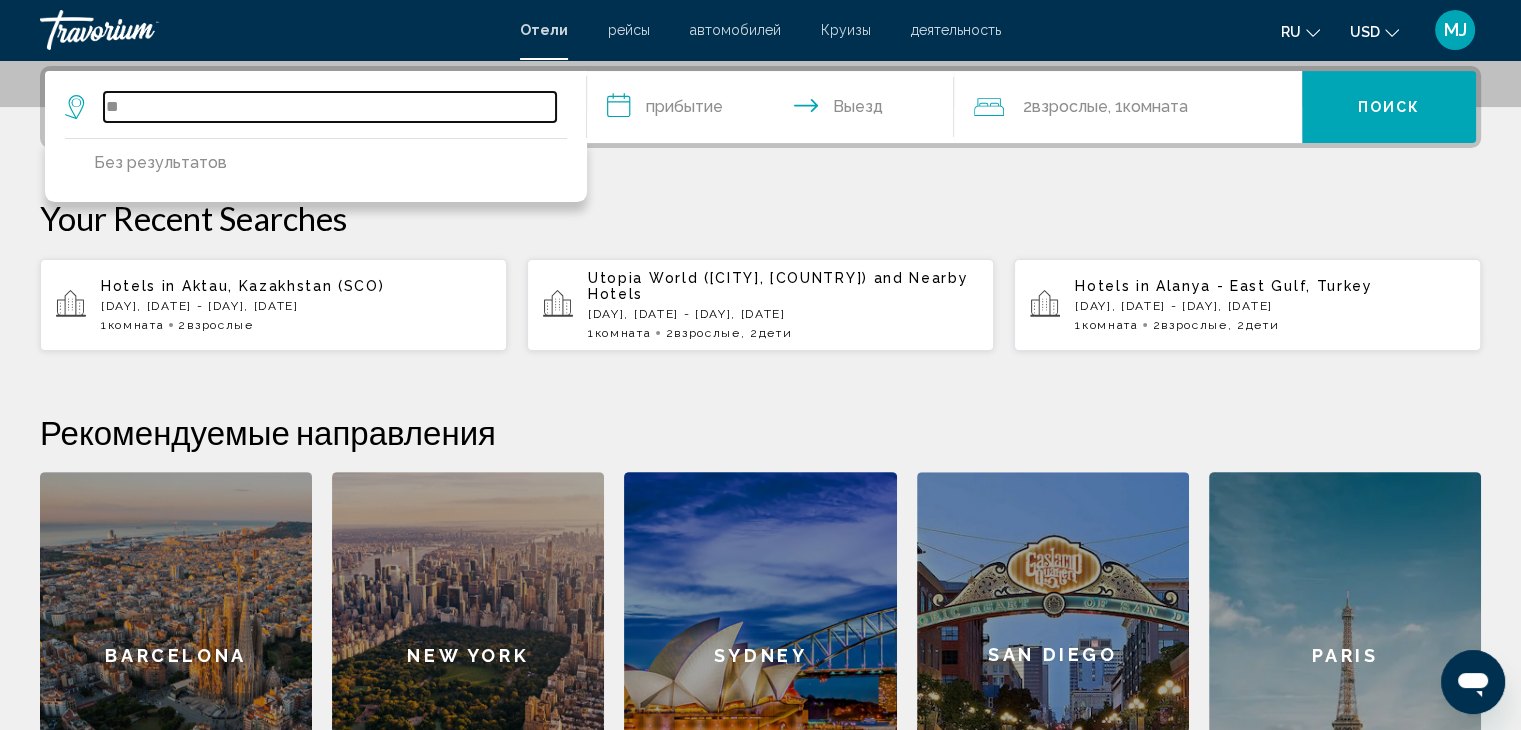 type on "*" 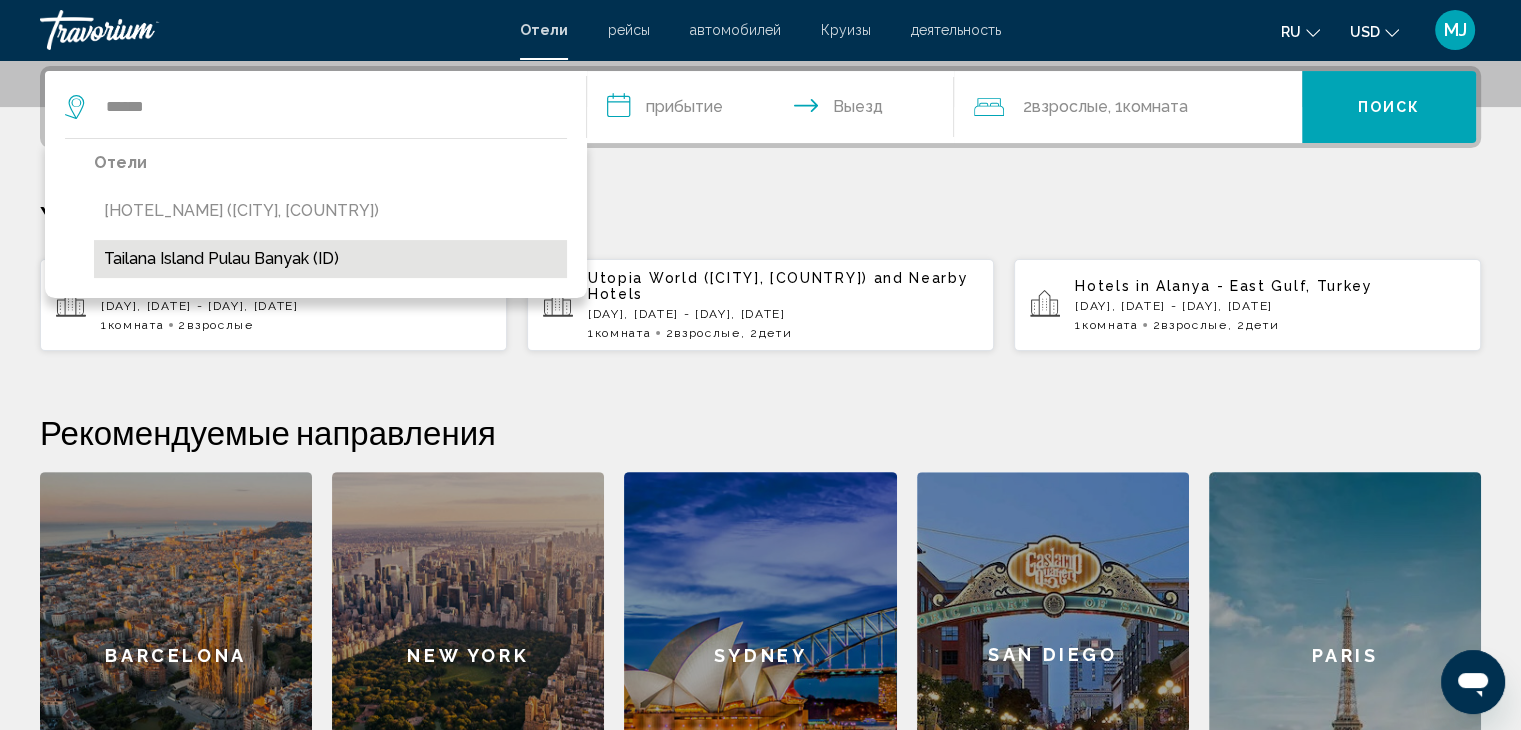 click on "Tailana Island Pulau Banyak (ID)" at bounding box center [330, 259] 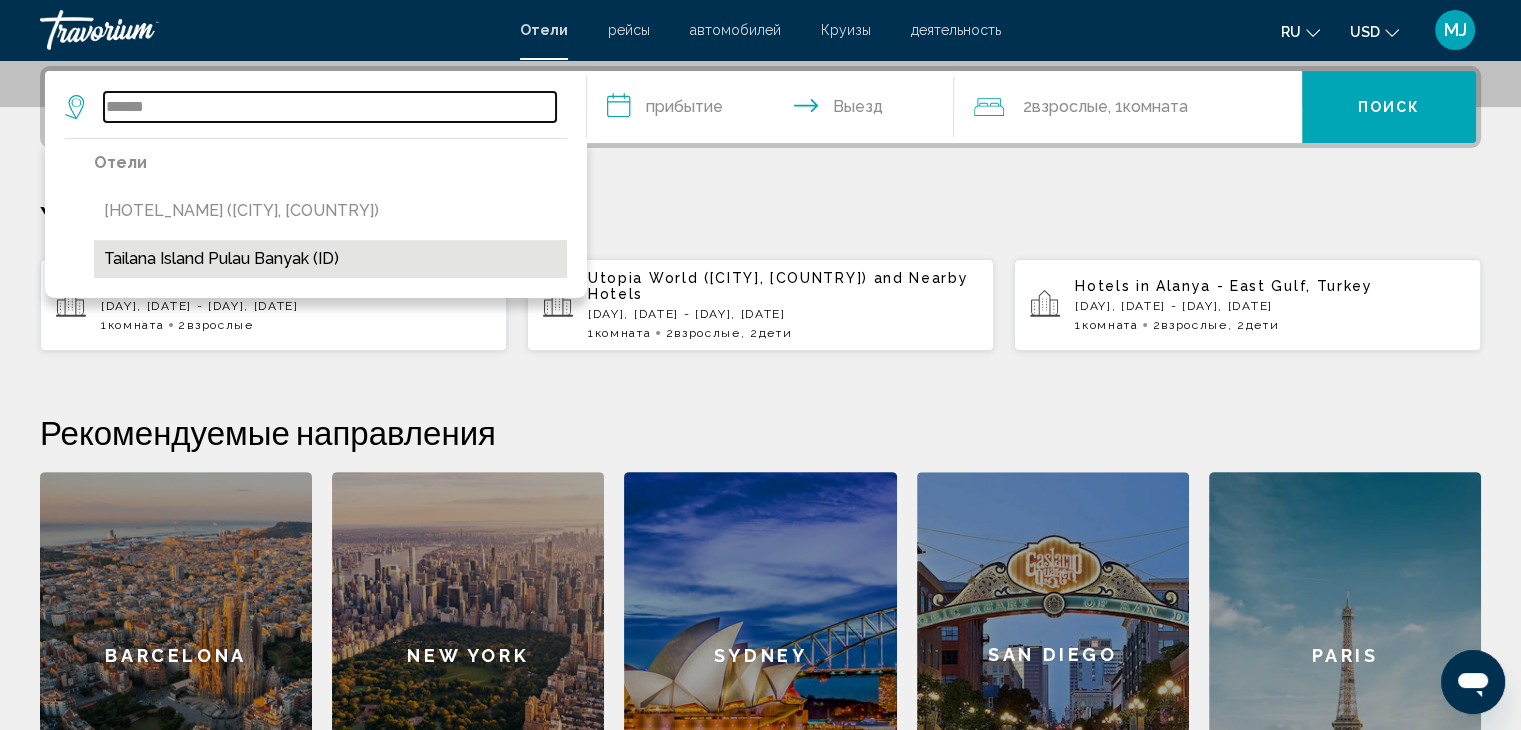 type on "**********" 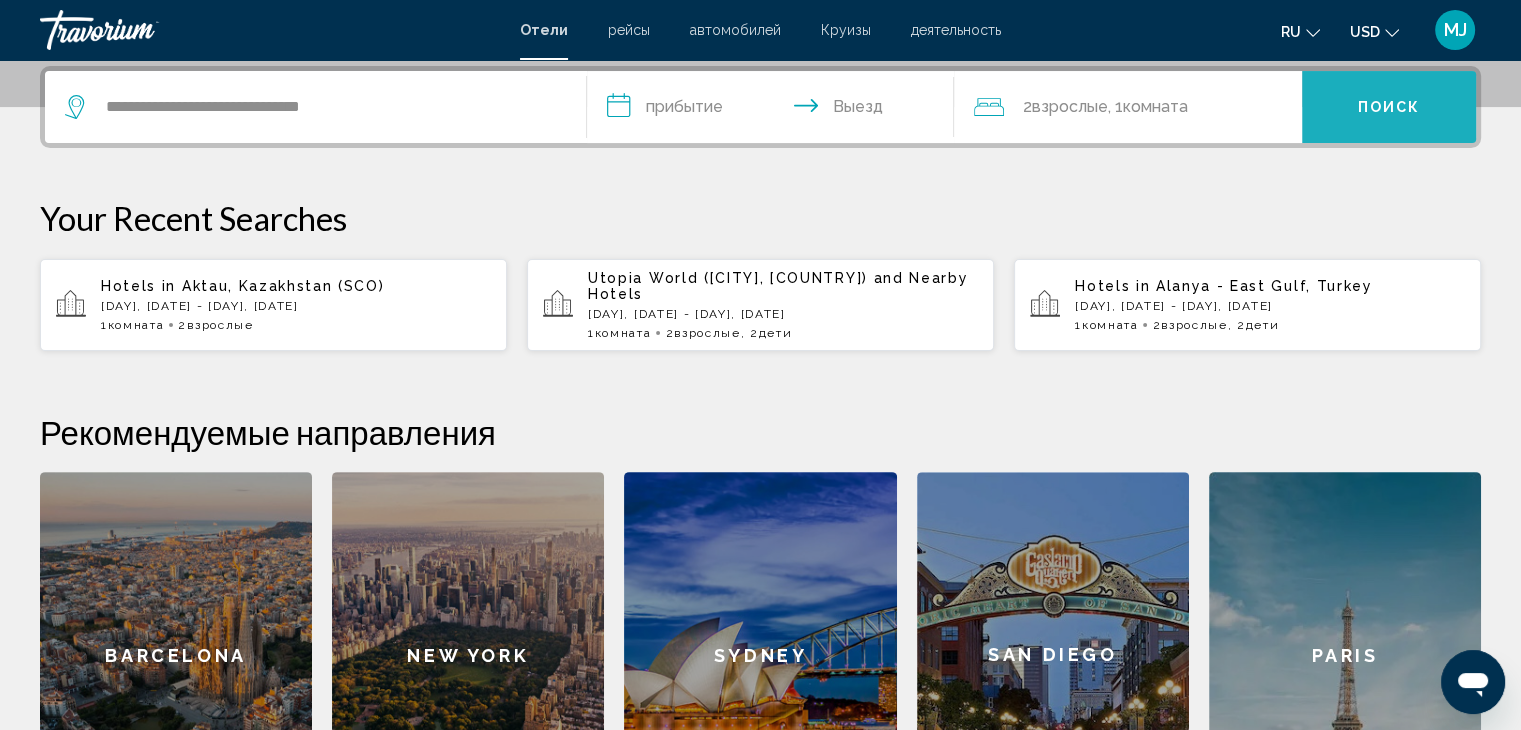 click on "Поиск" at bounding box center (1389, 108) 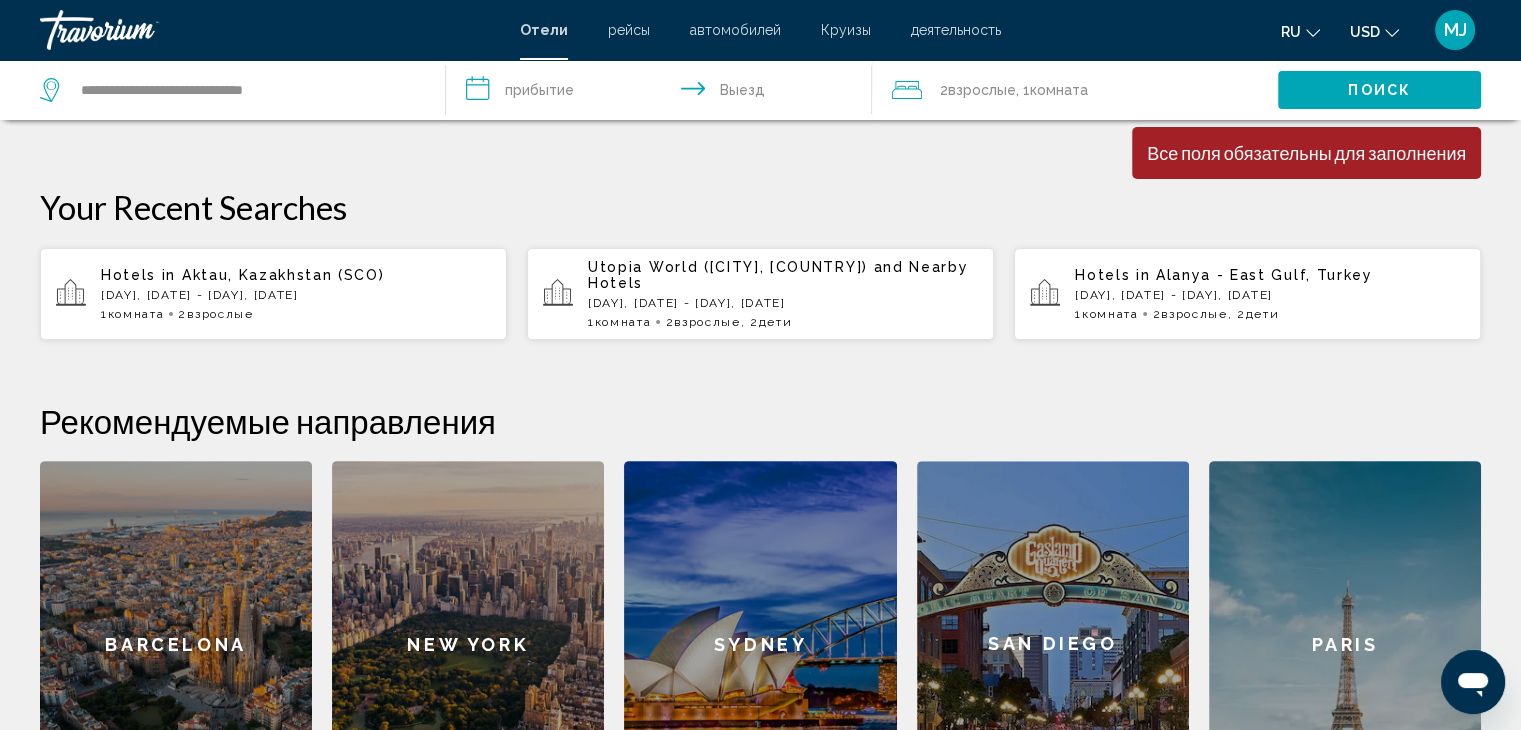 scroll, scrollTop: 400, scrollLeft: 0, axis: vertical 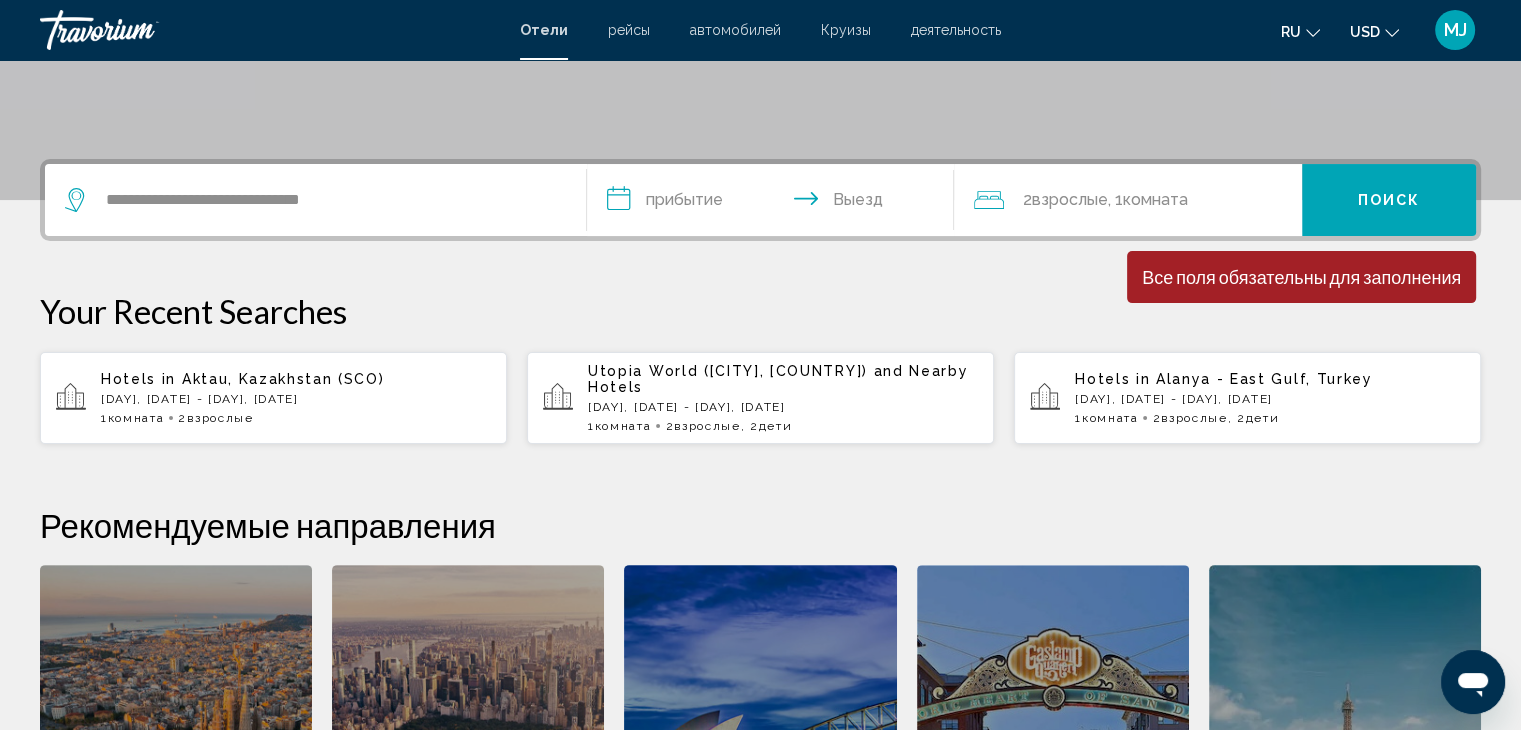 click on "**********" at bounding box center [775, 203] 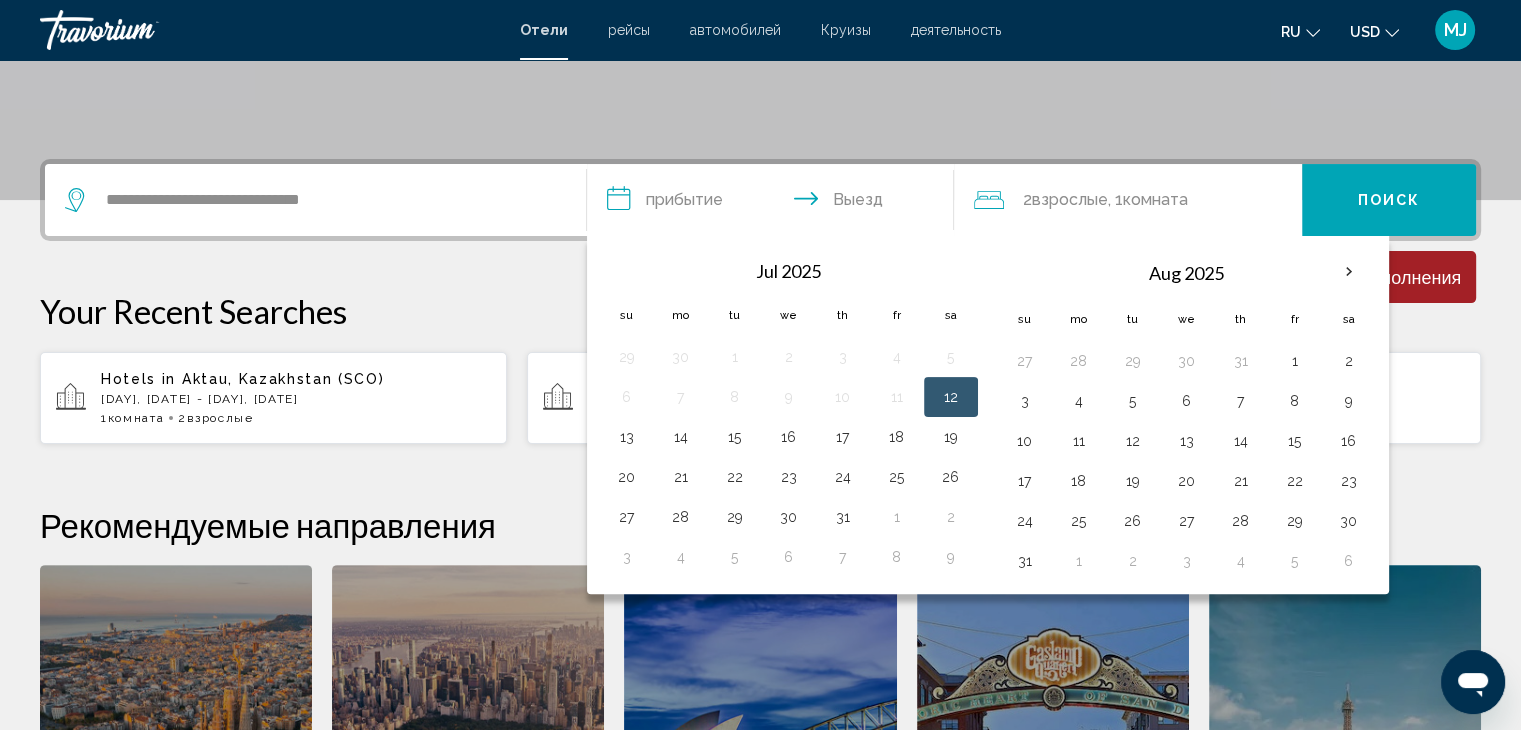 scroll, scrollTop: 493, scrollLeft: 0, axis: vertical 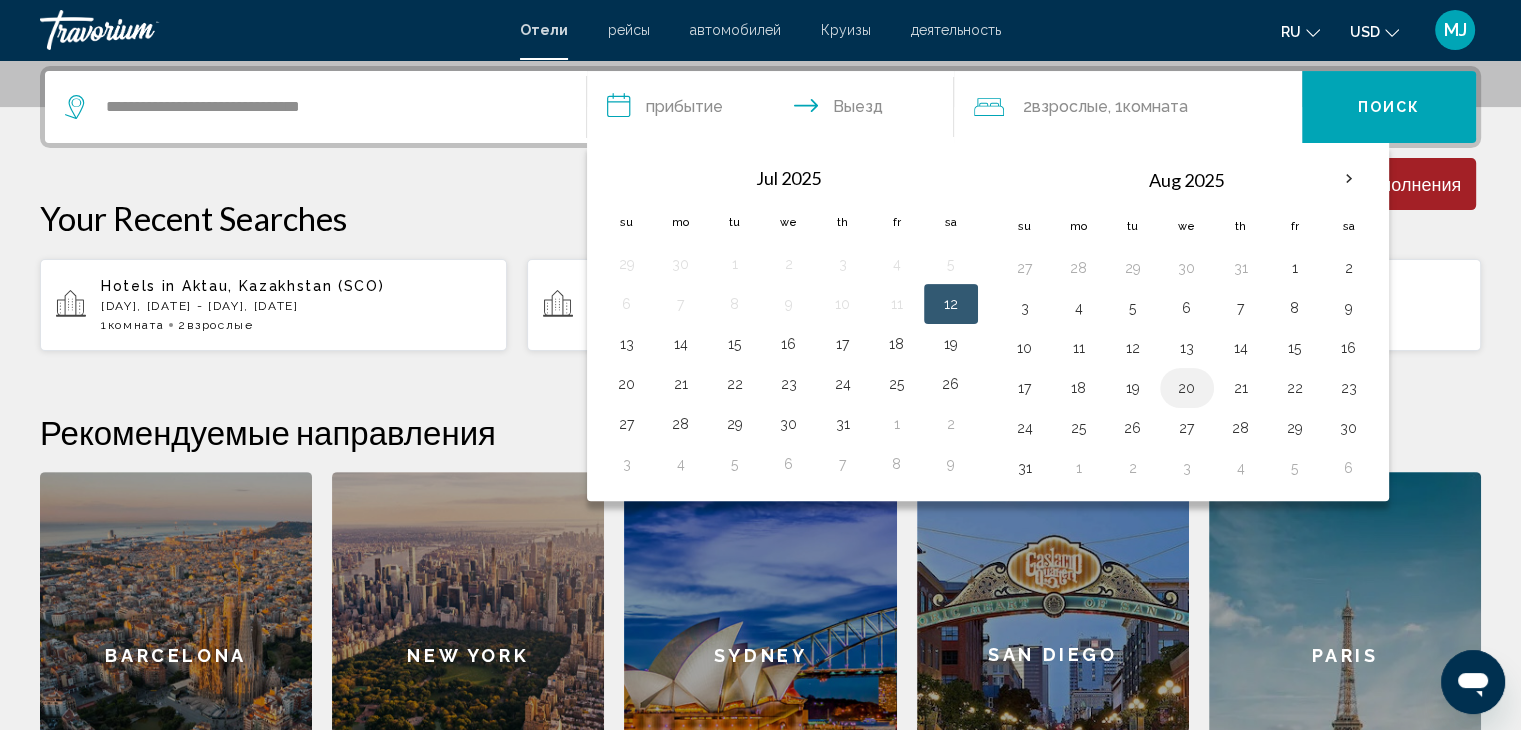 click on "20" at bounding box center (1187, 388) 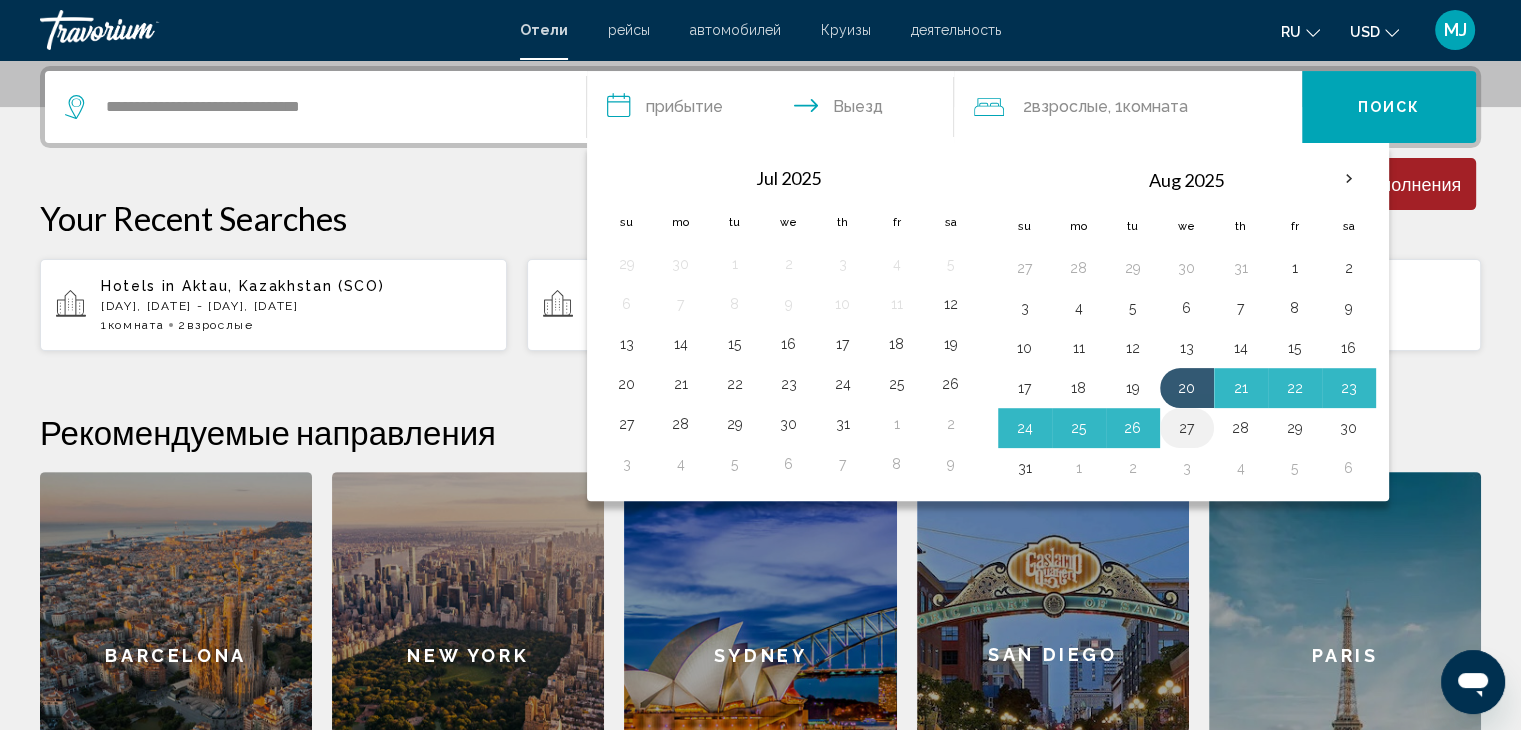 click on "27" at bounding box center [1187, 428] 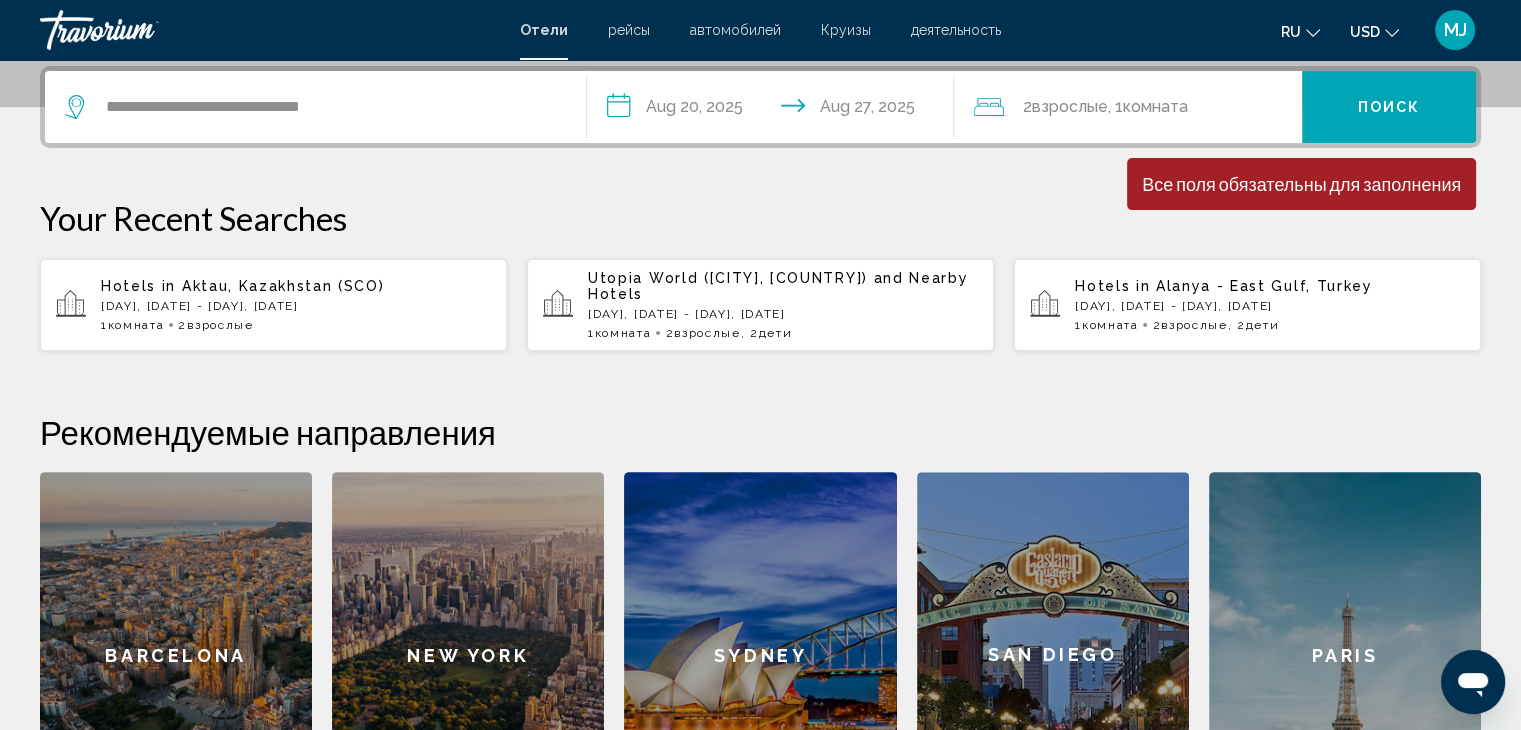 click on "Поиск" at bounding box center [1389, 107] 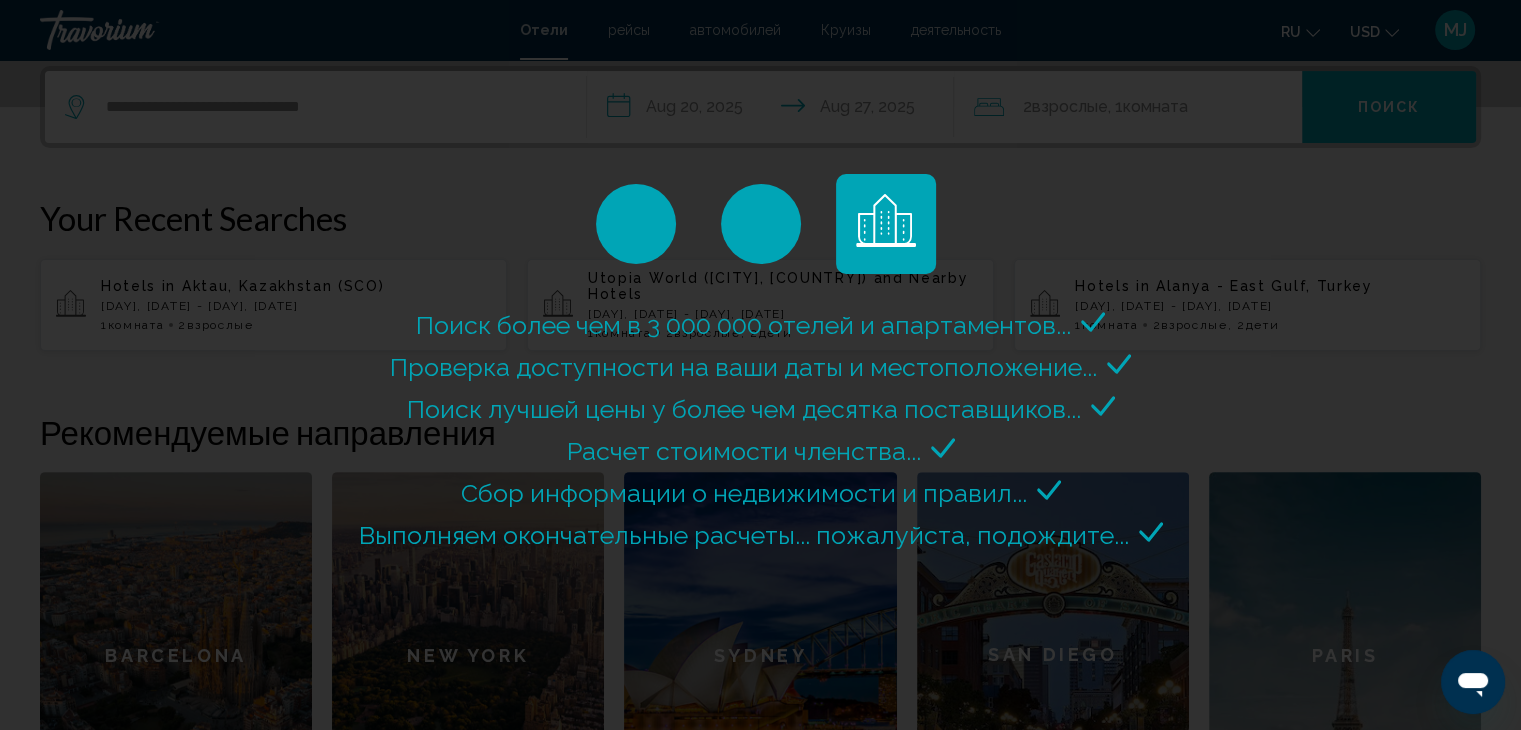 scroll, scrollTop: 0, scrollLeft: 0, axis: both 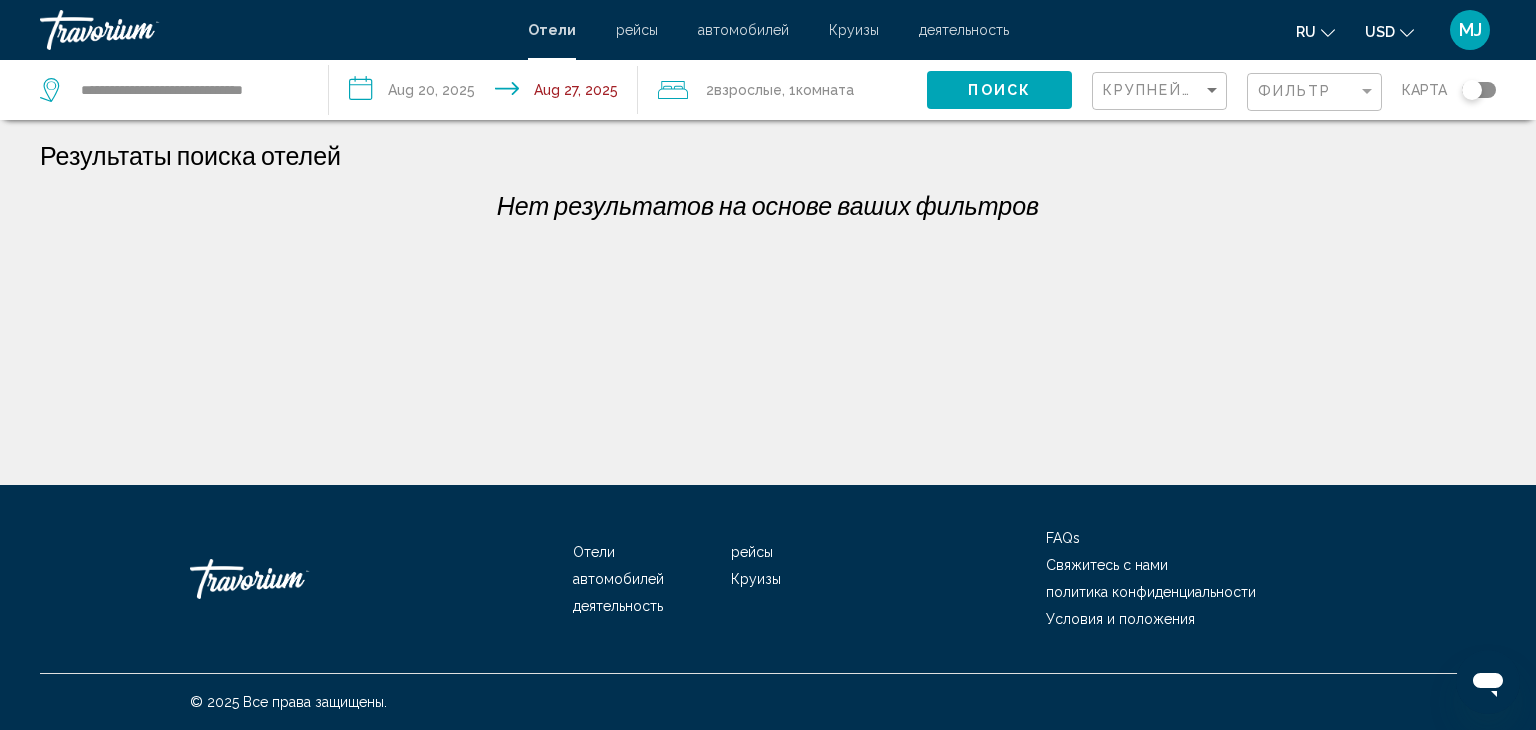 click on "**********" at bounding box center (487, 93) 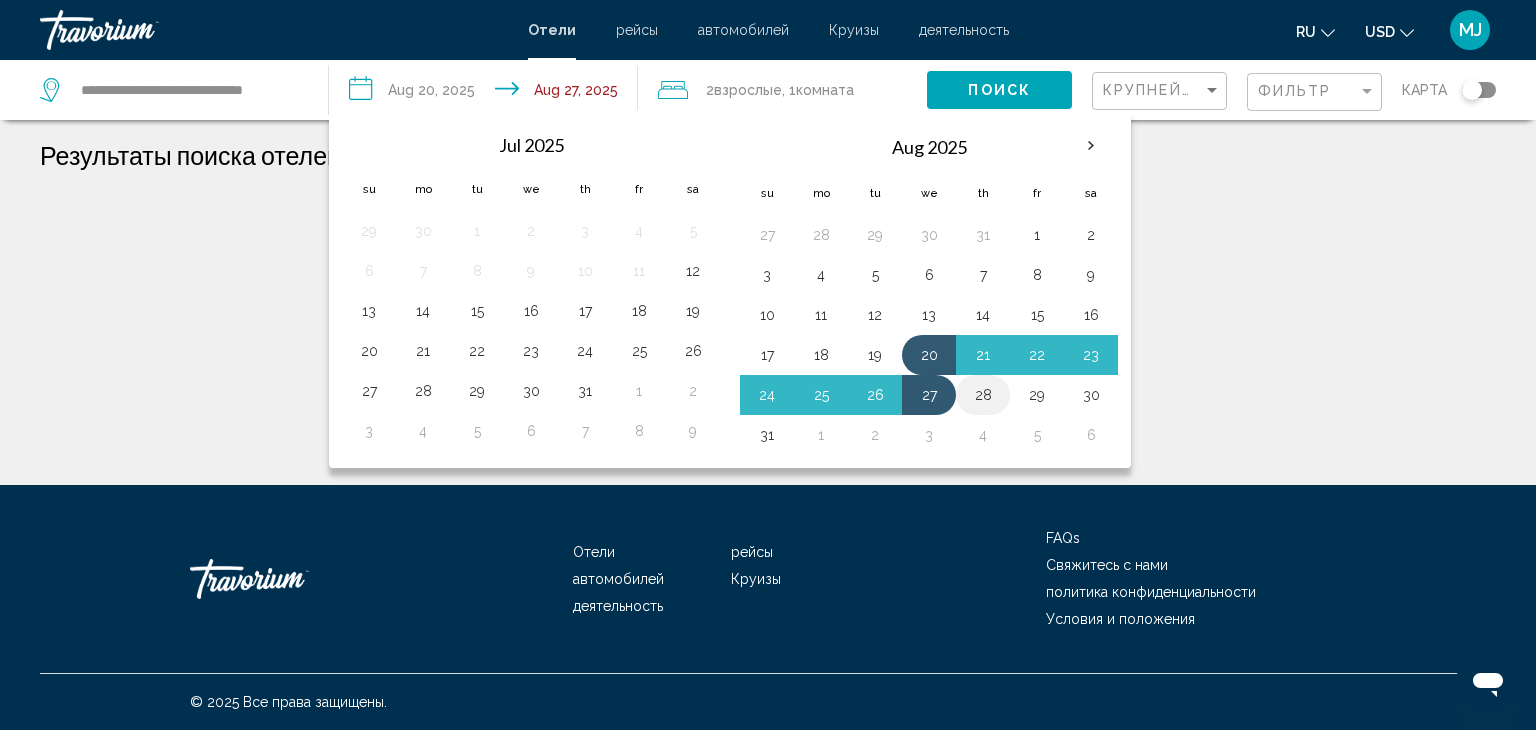 click on "28" at bounding box center (983, 395) 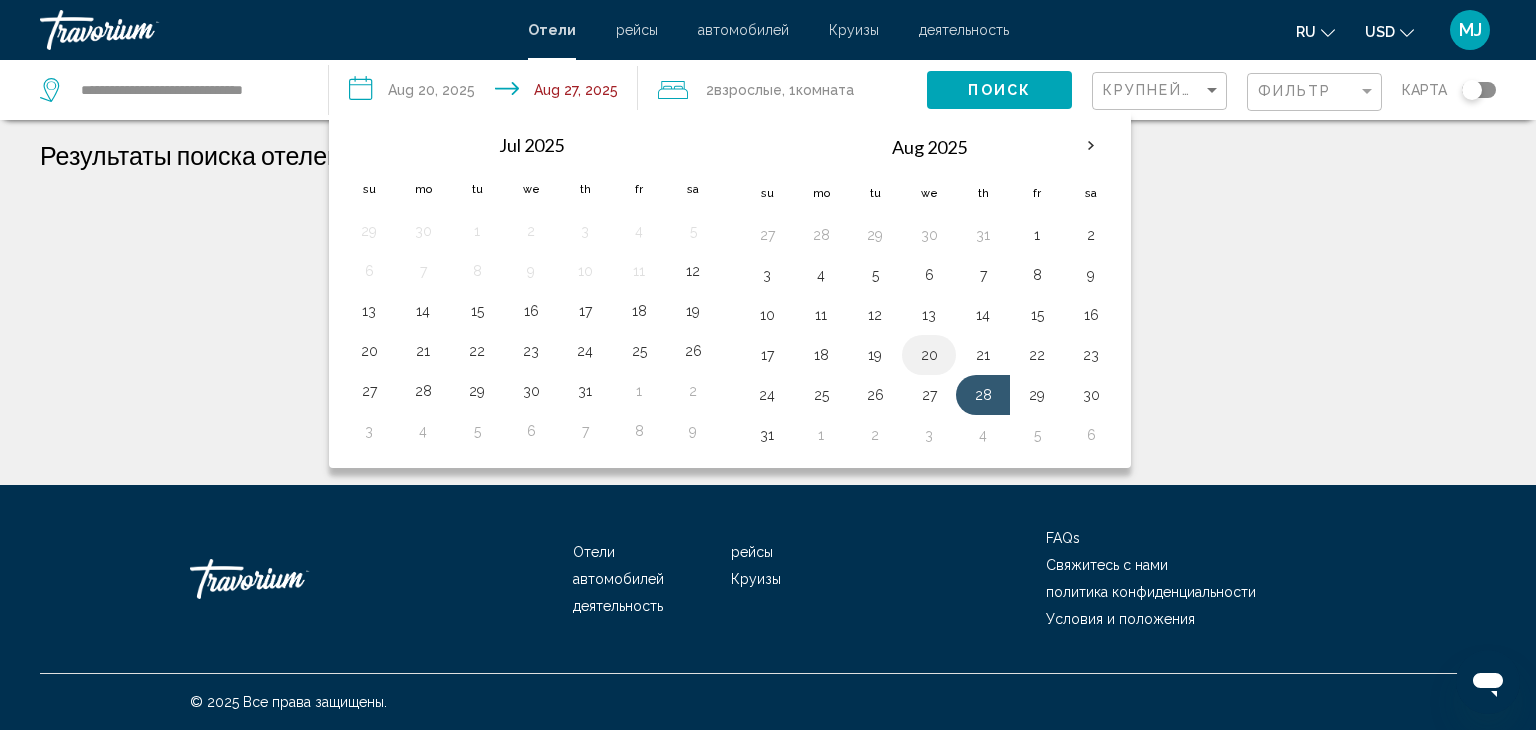 click on "20" at bounding box center [929, 355] 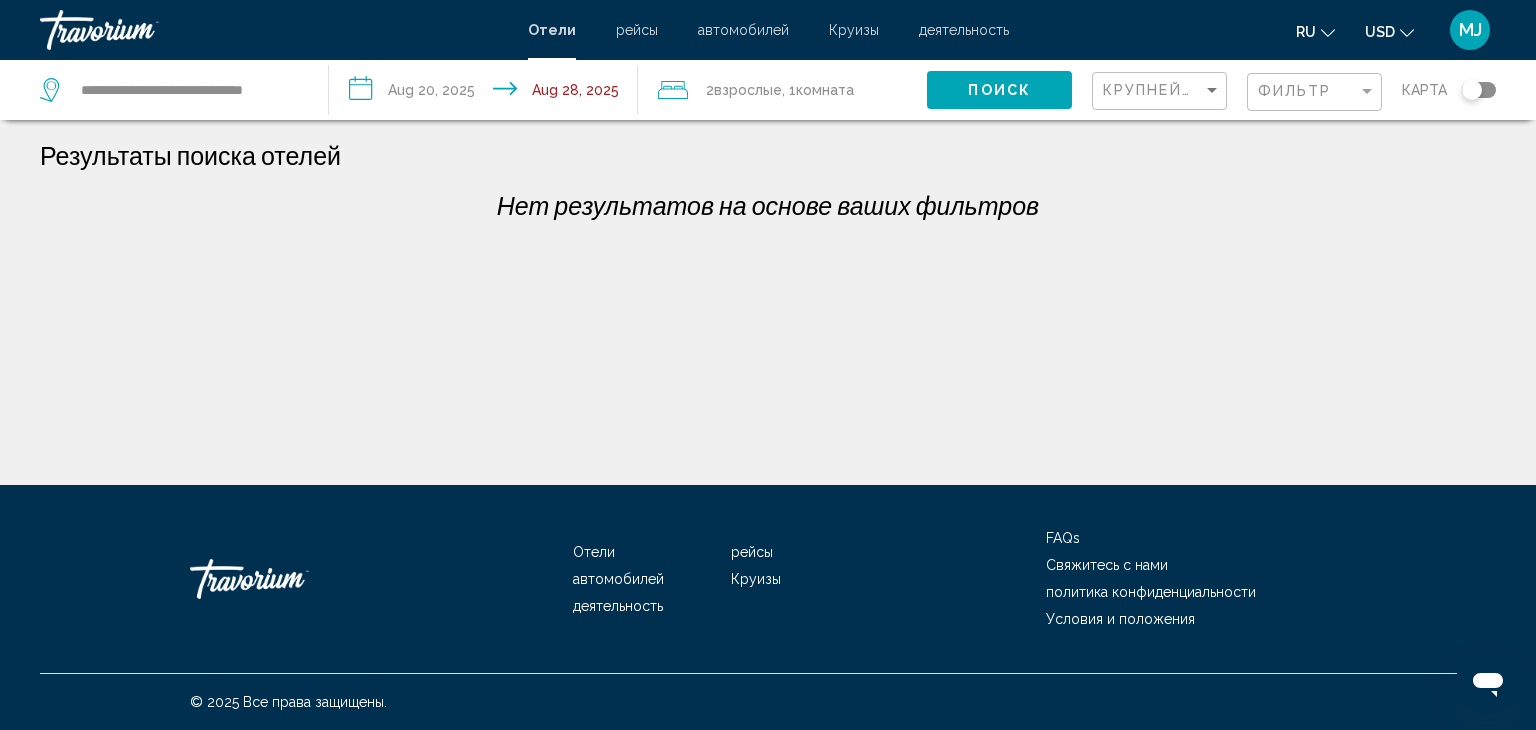 click on "**********" at bounding box center [487, 93] 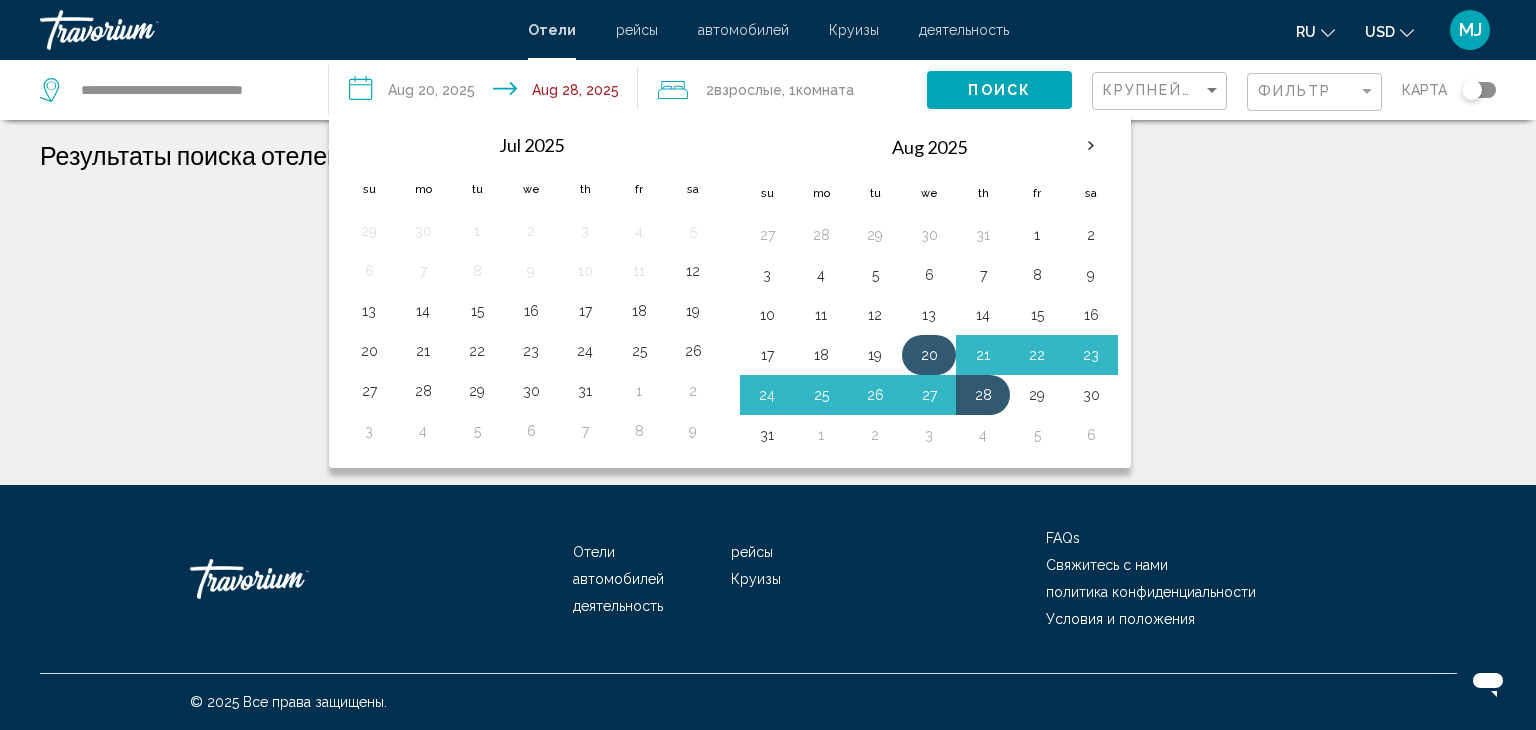 click on "20" at bounding box center (929, 355) 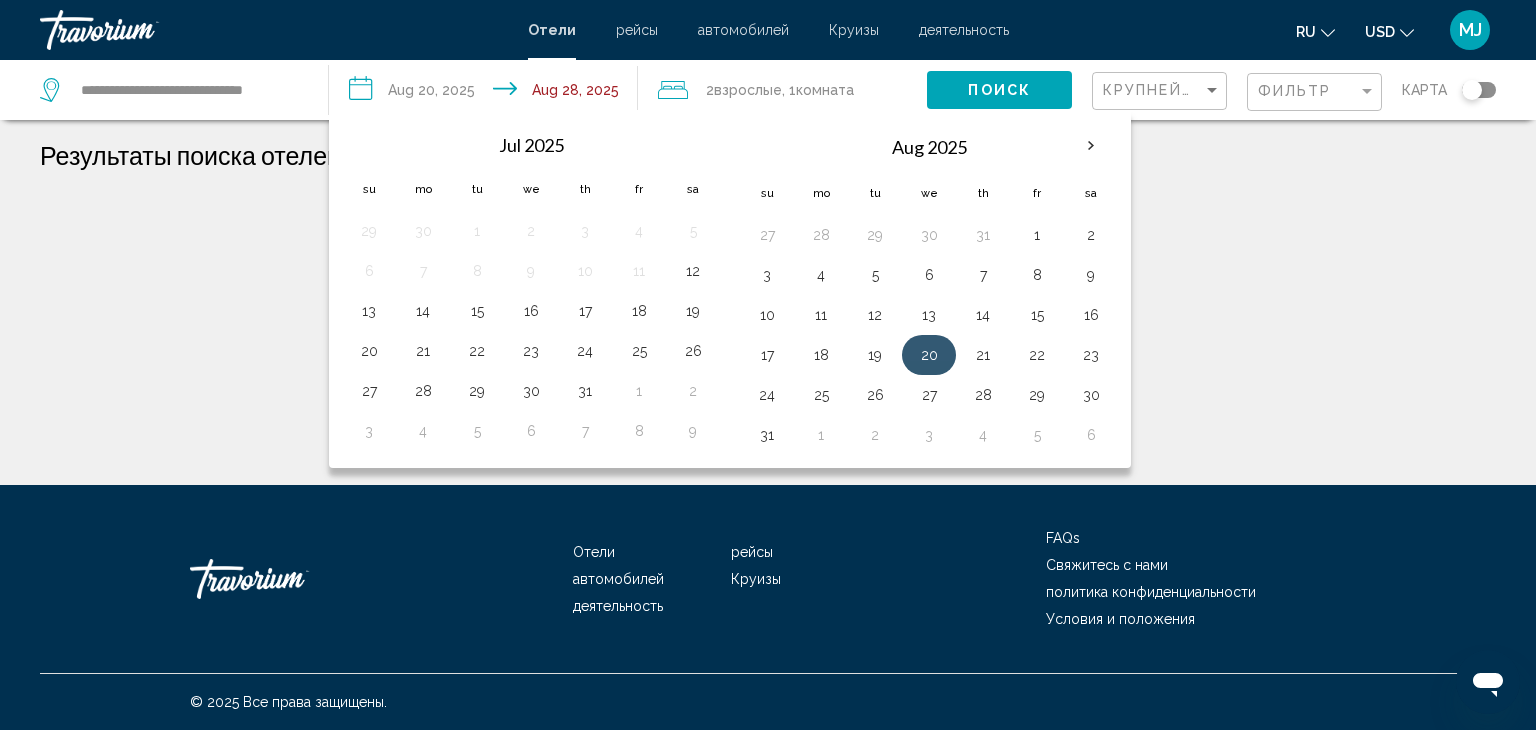 click on "20" at bounding box center (929, 355) 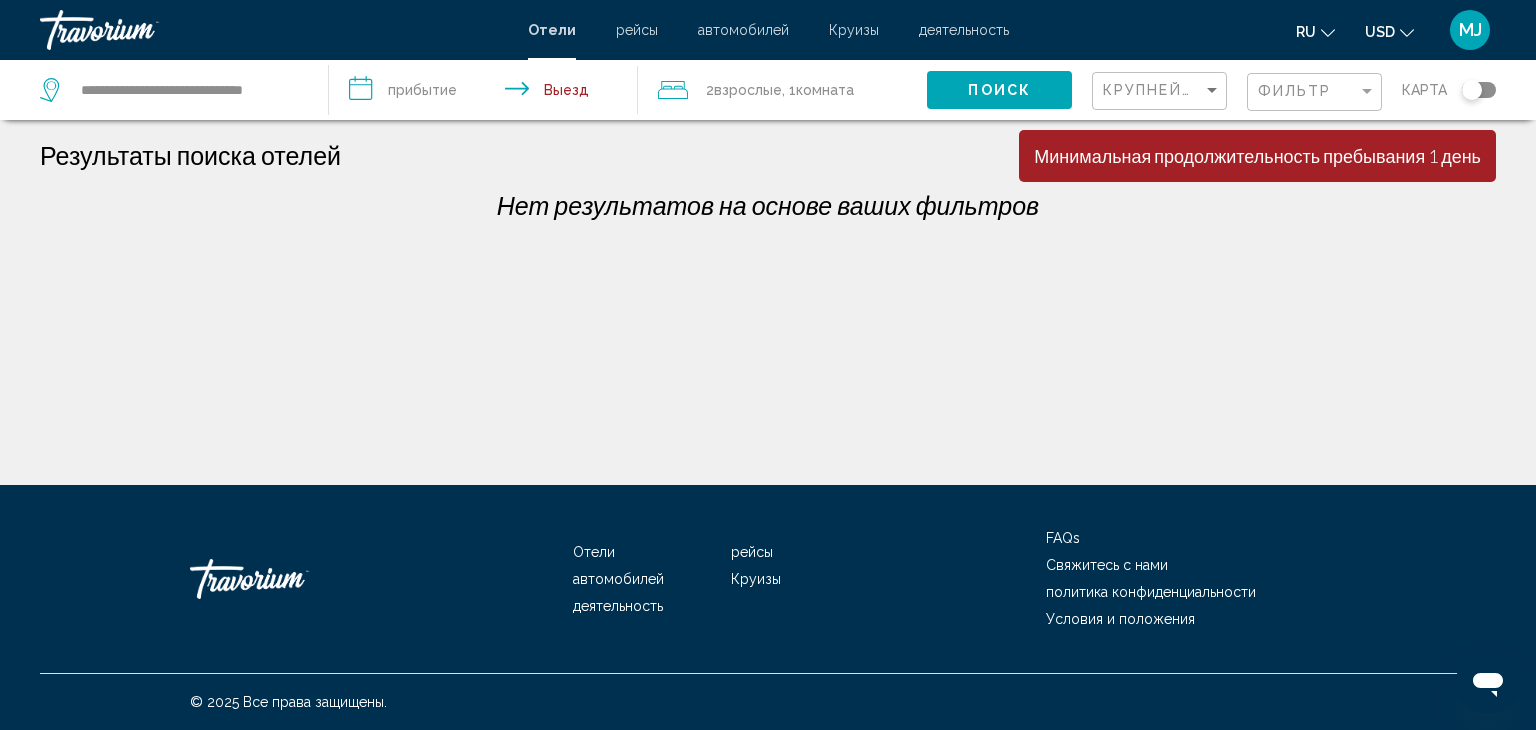 click on "**********" at bounding box center (487, 93) 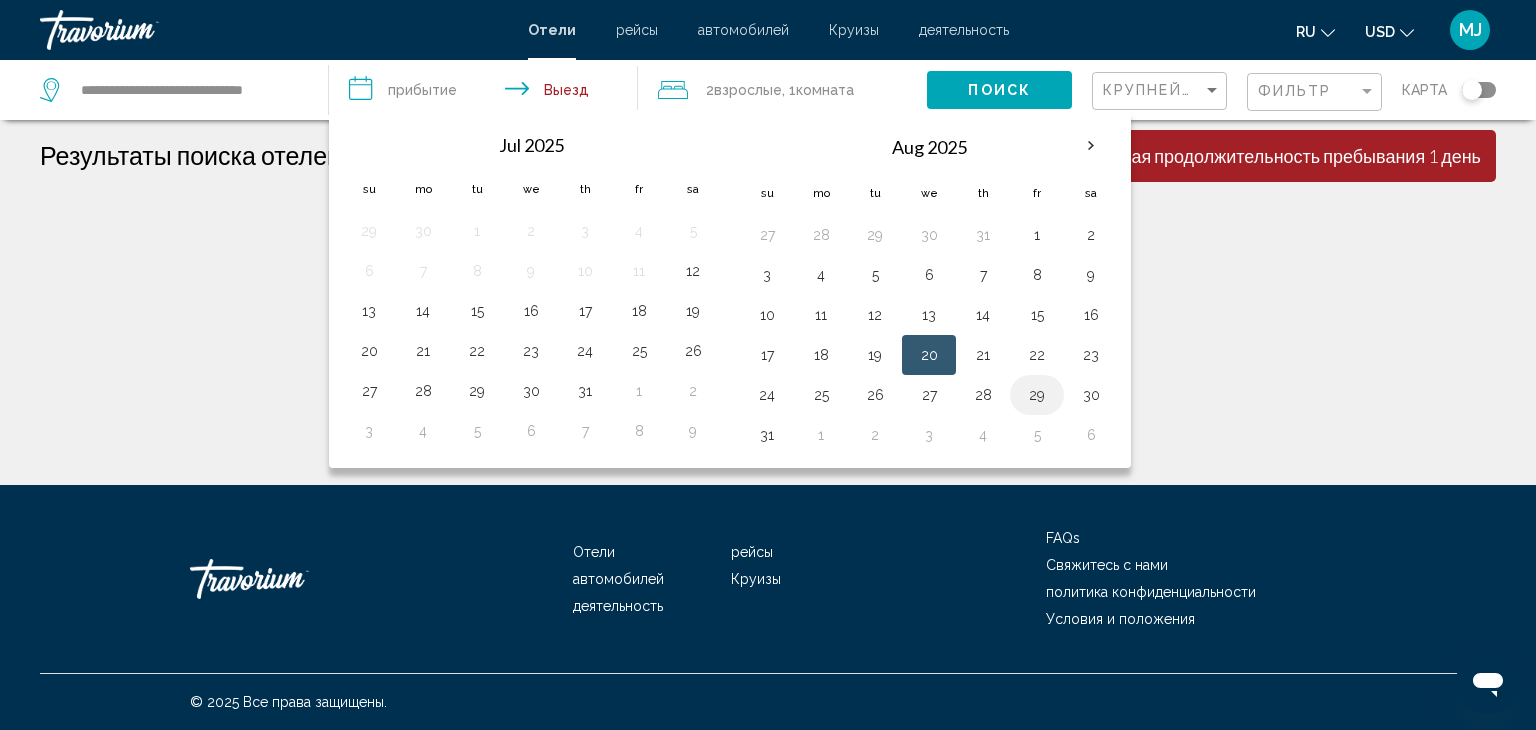 click on "29" at bounding box center (1037, 395) 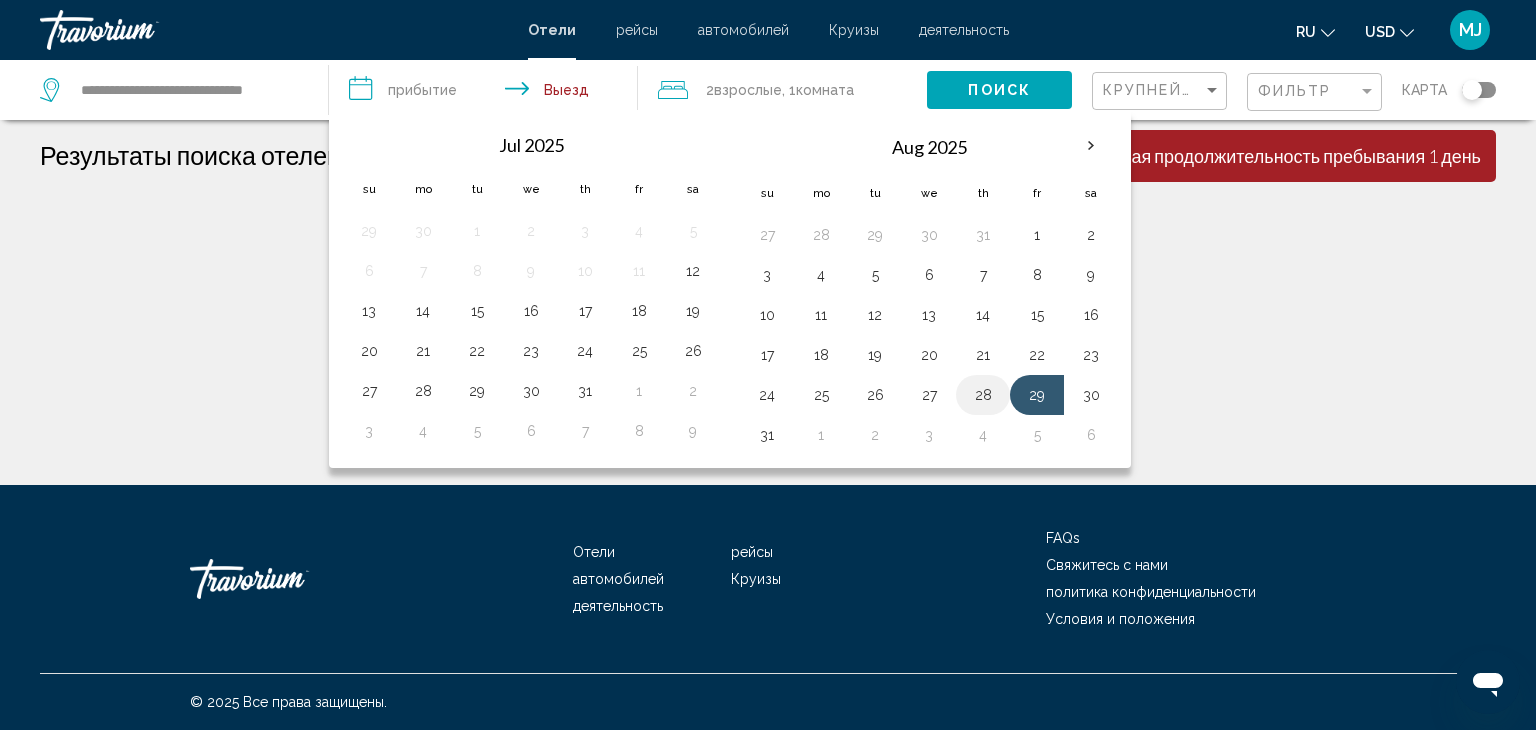click on "28" at bounding box center [983, 395] 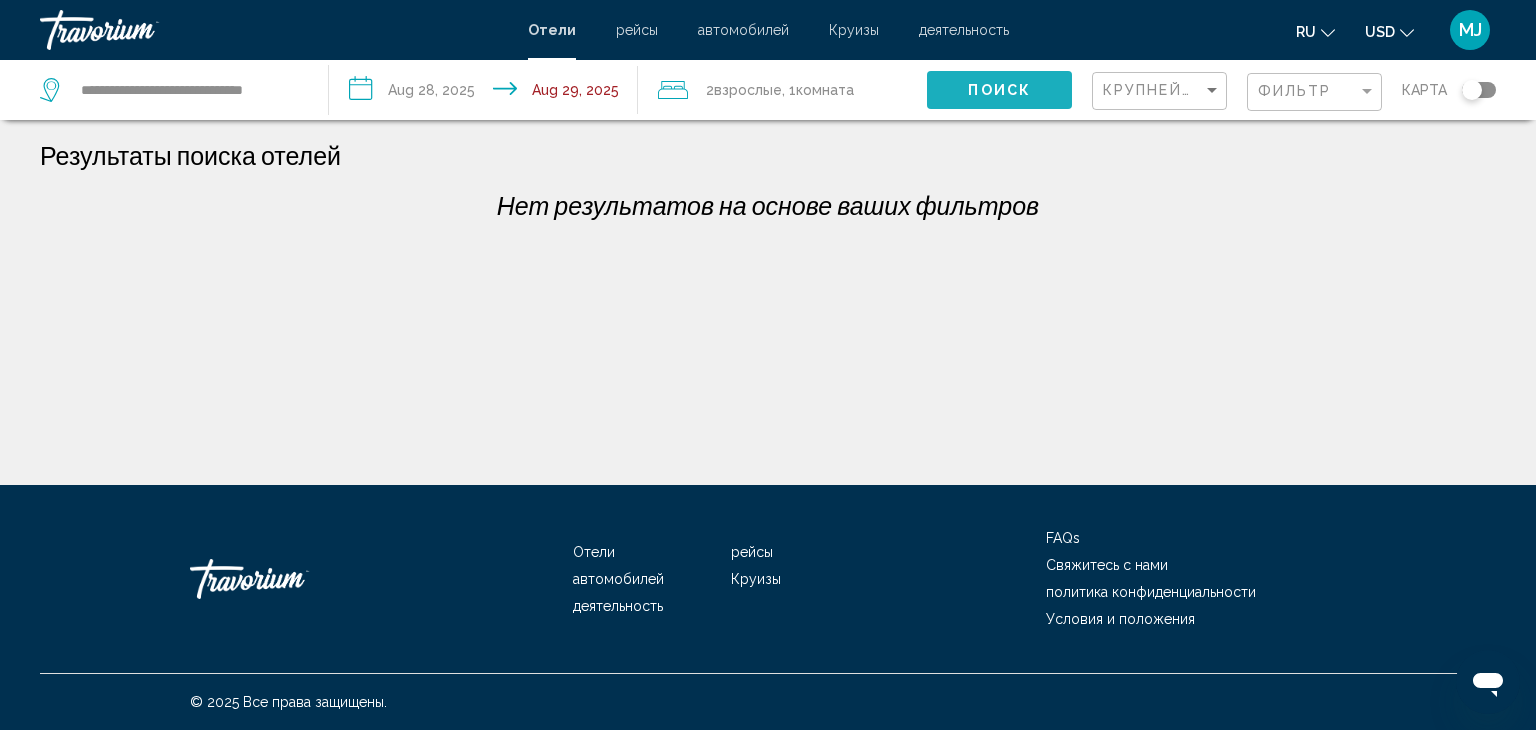 click on "Поиск" 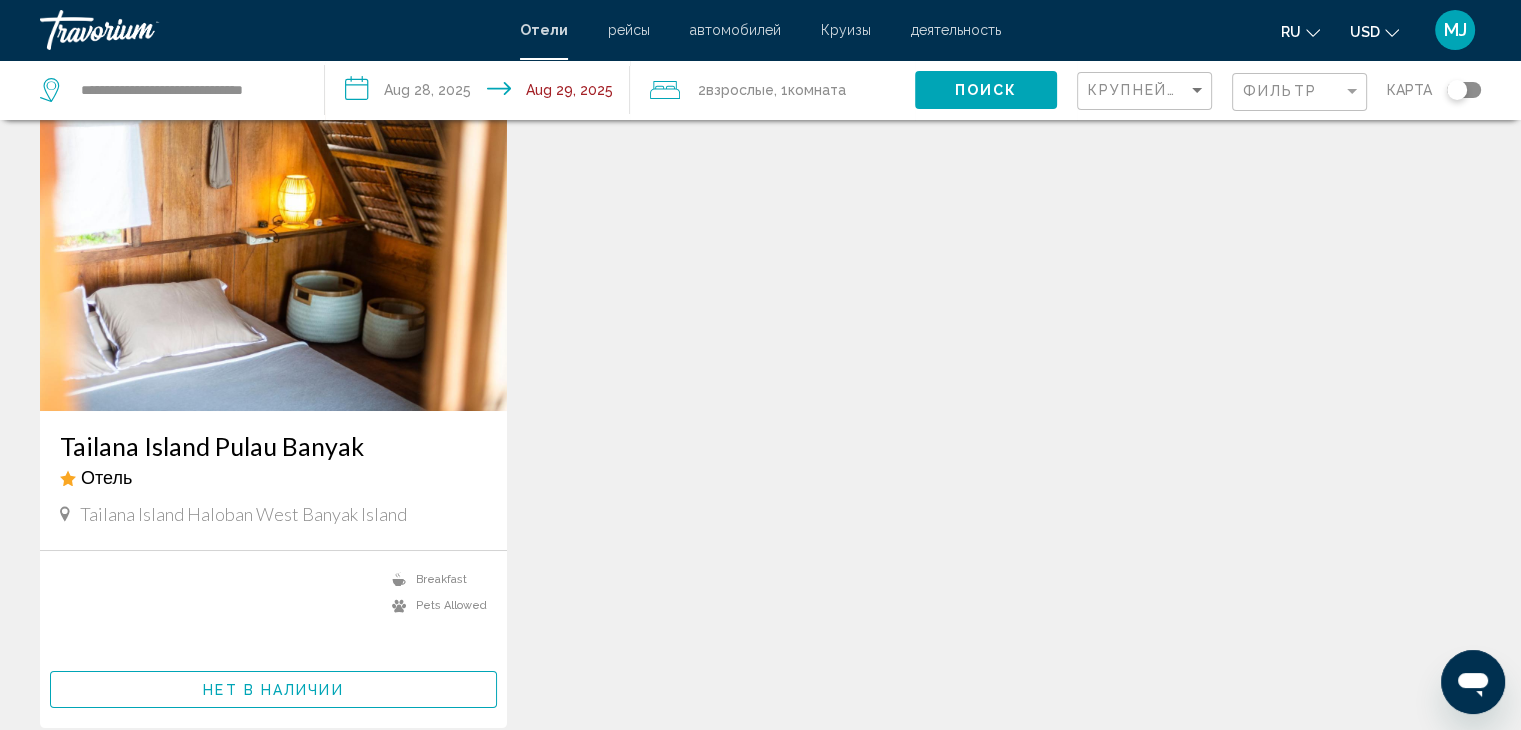 scroll, scrollTop: 100, scrollLeft: 0, axis: vertical 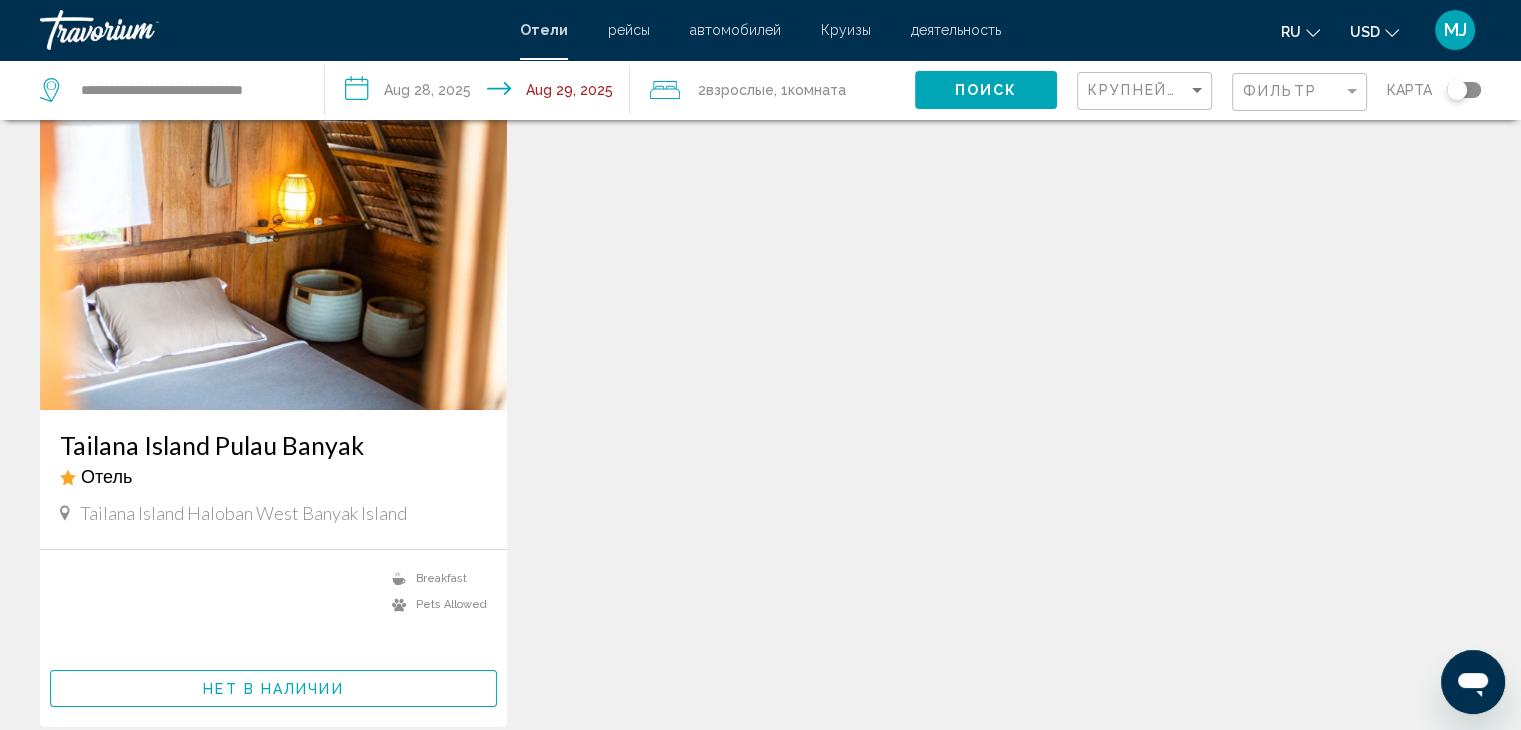 click 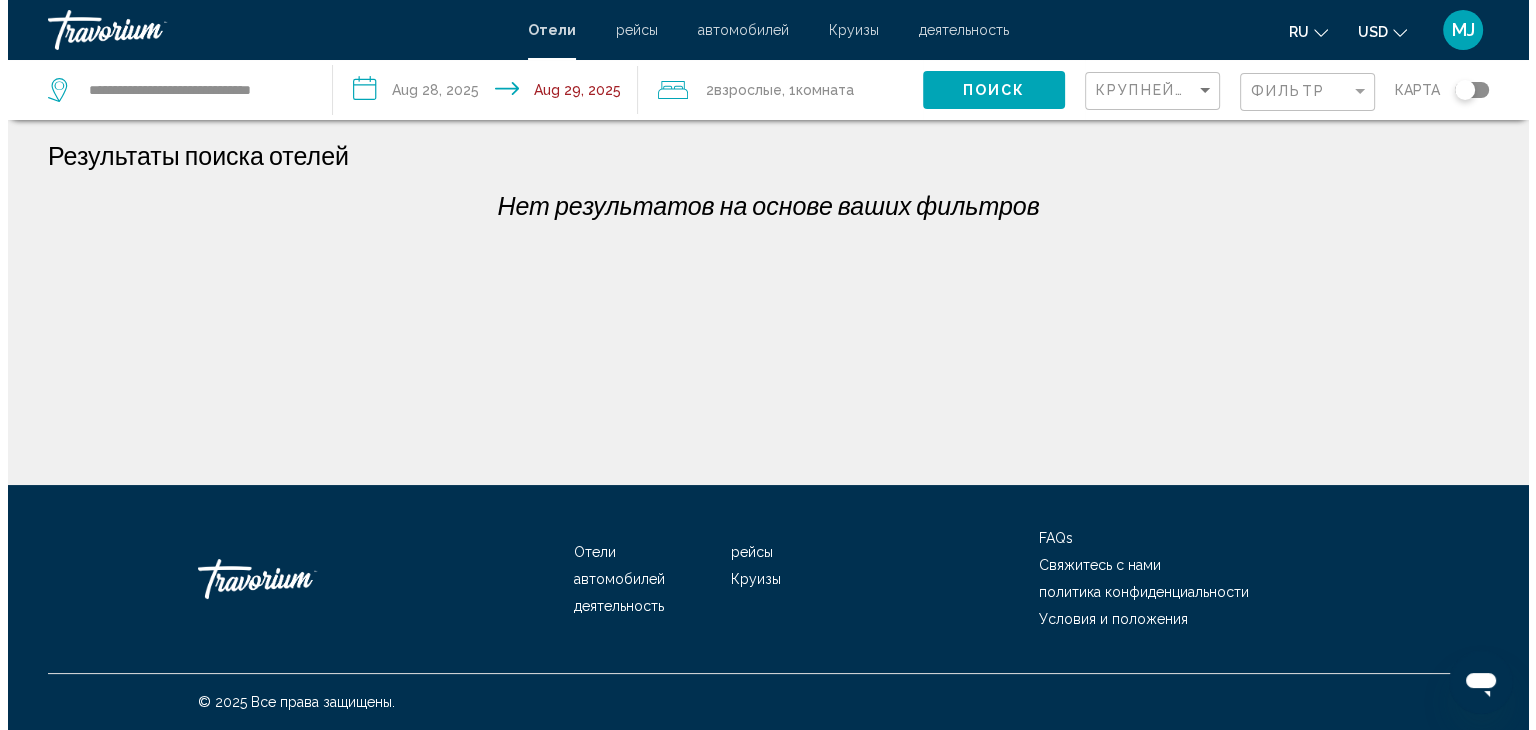 scroll, scrollTop: 0, scrollLeft: 0, axis: both 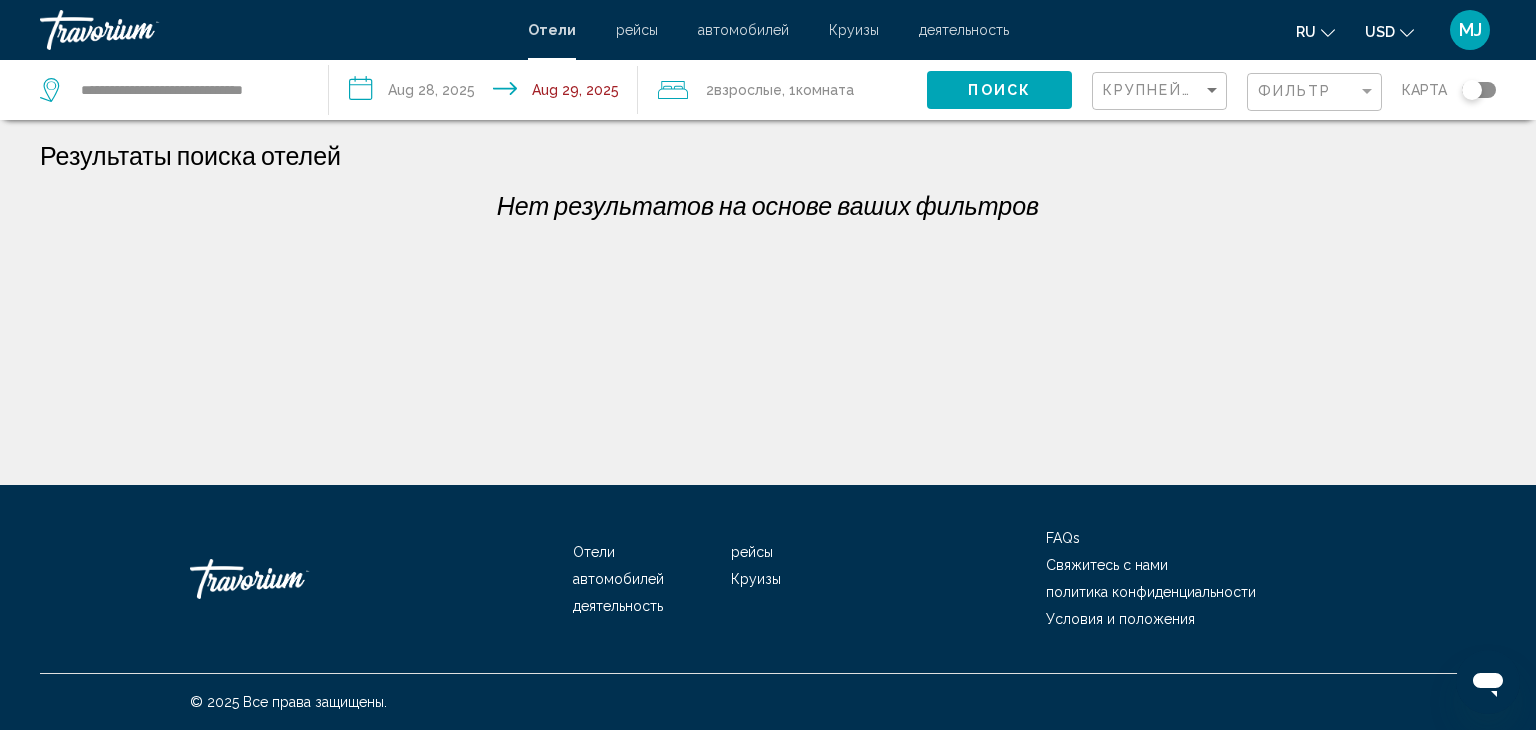 click on "**********" 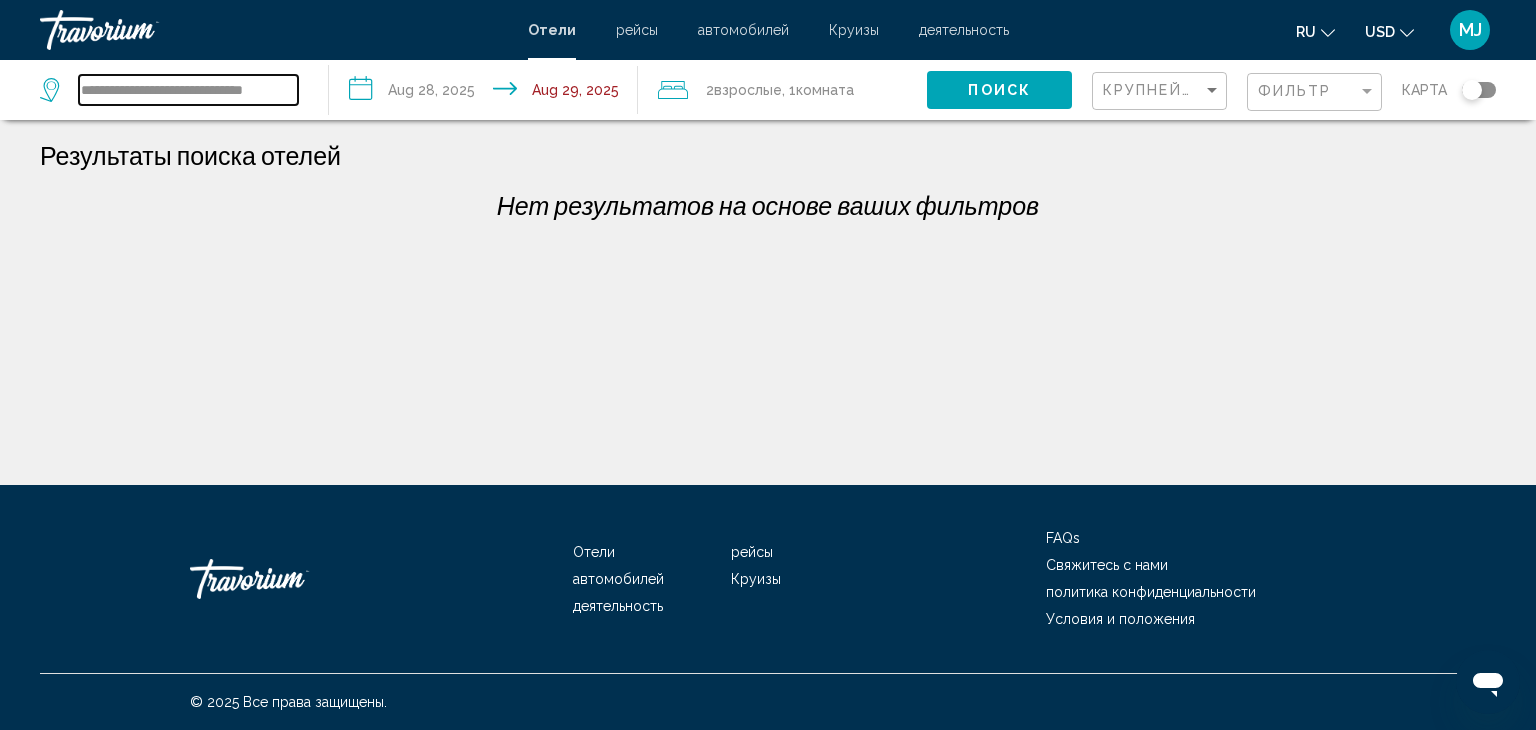 click on "**********" at bounding box center (188, 90) 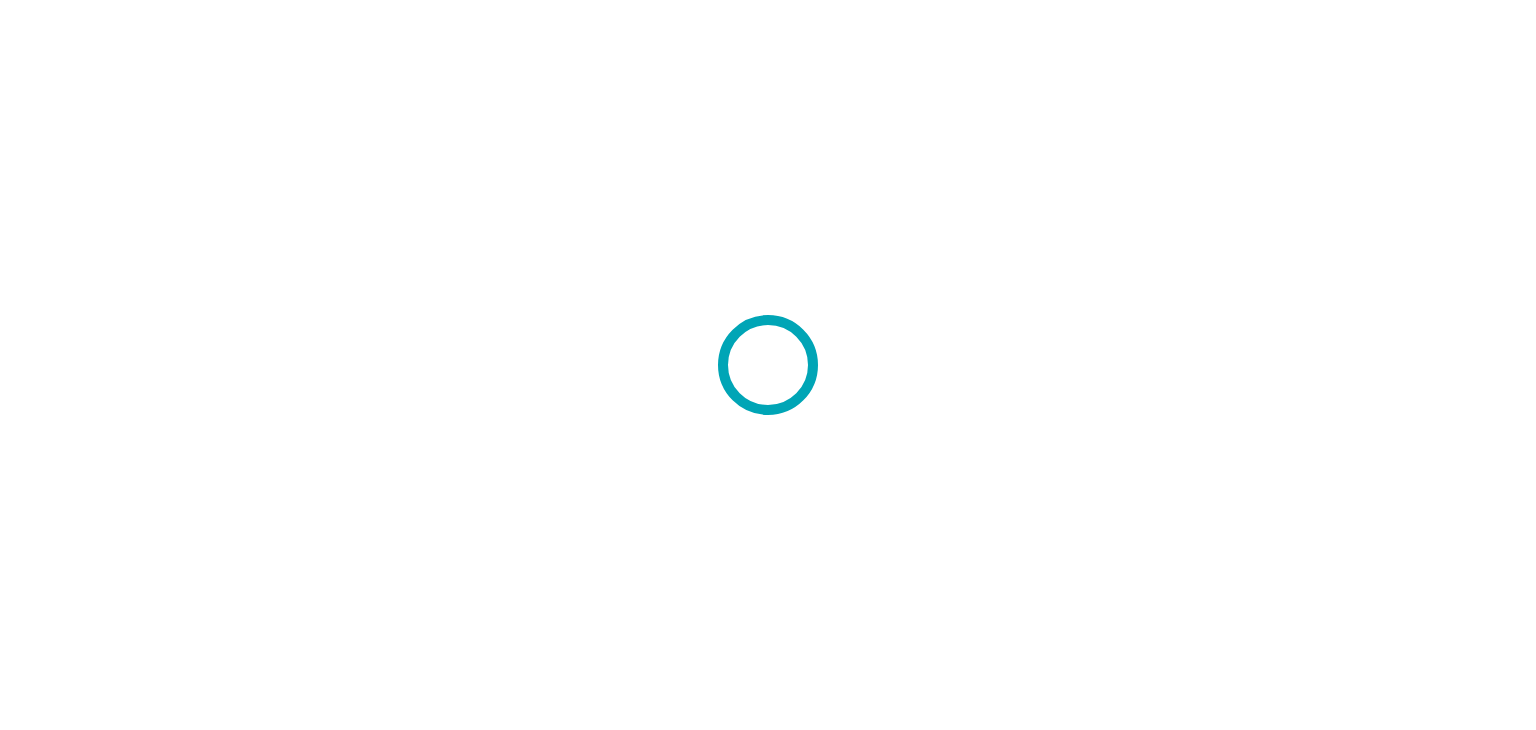scroll, scrollTop: 0, scrollLeft: 0, axis: both 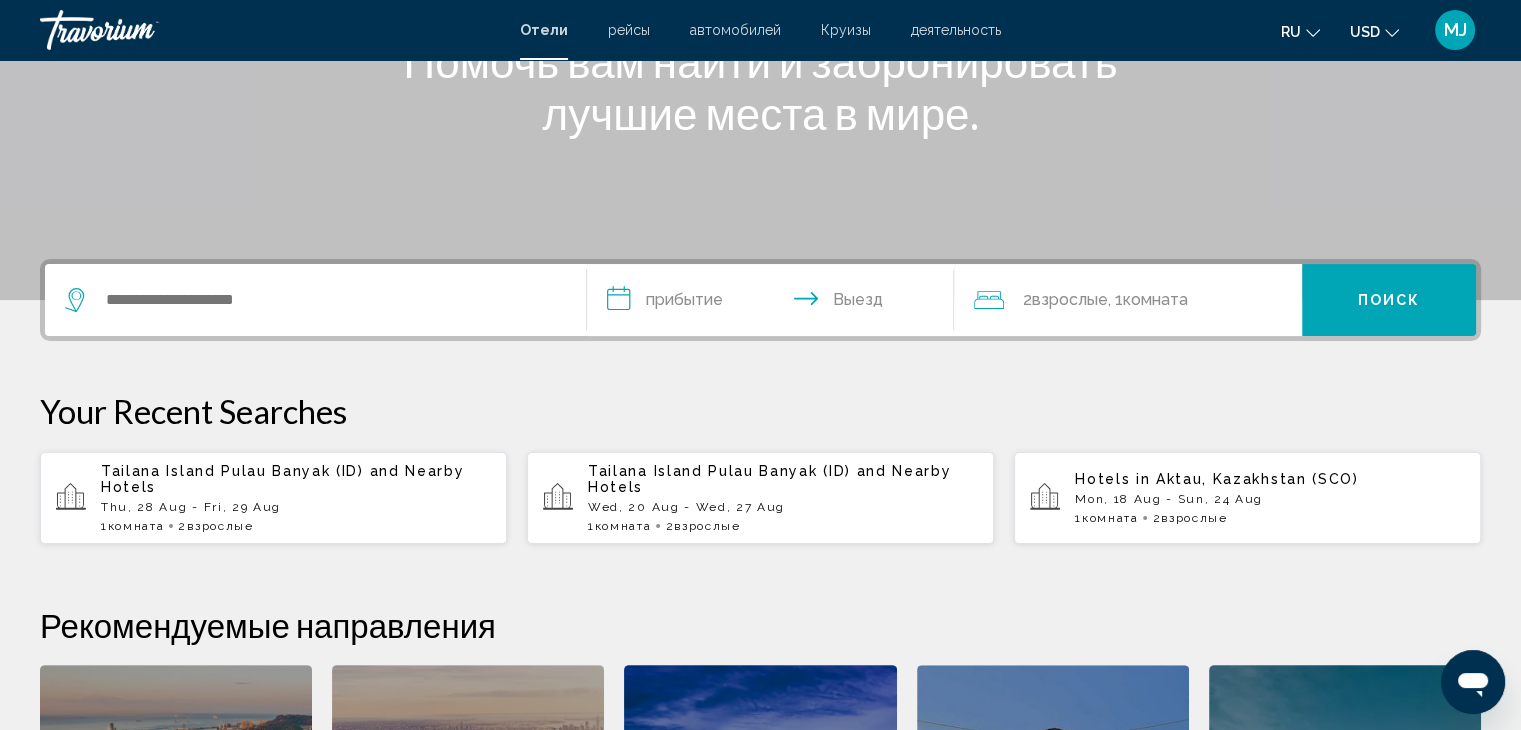 drag, startPoint x: 1204, startPoint y: 484, endPoint x: 544, endPoint y: 481, distance: 660.00684 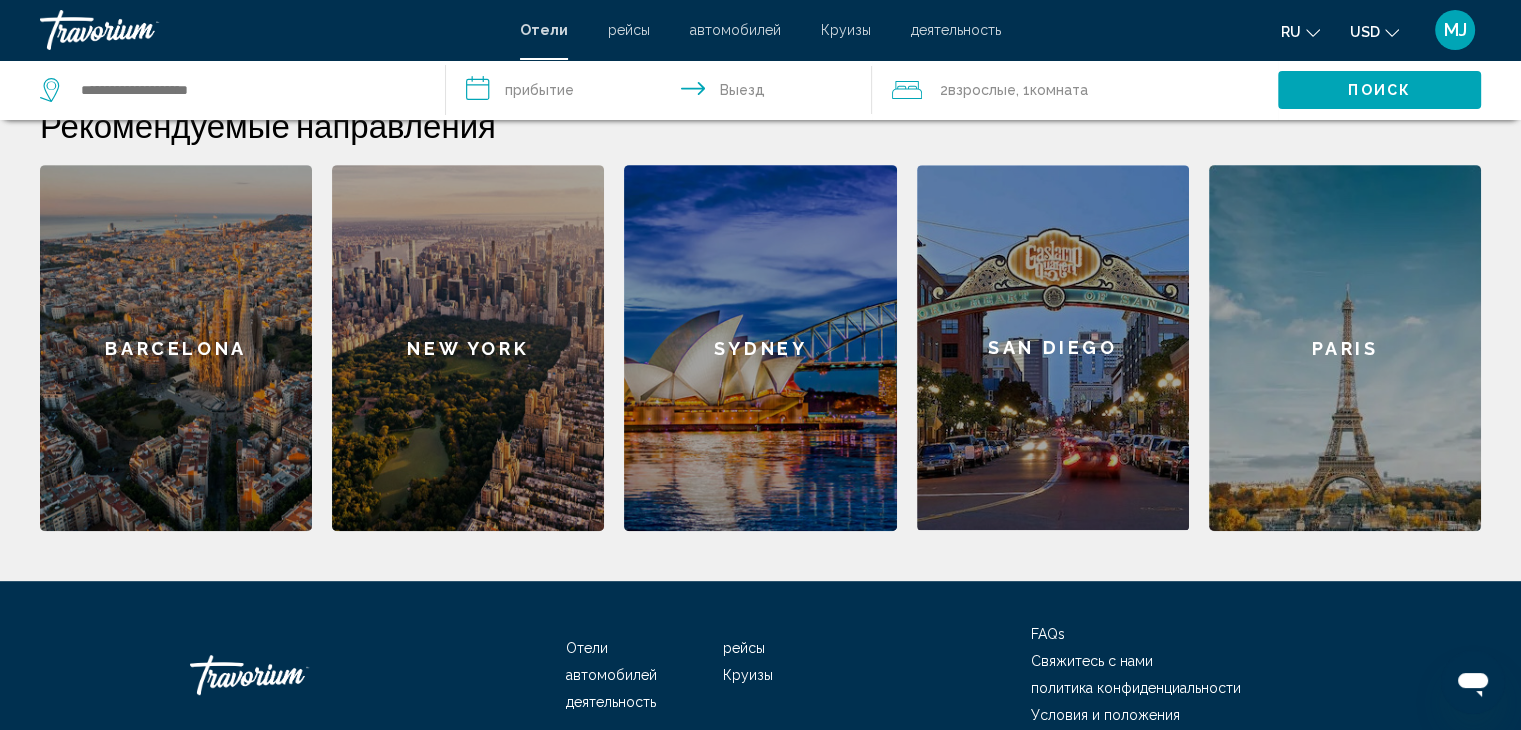 scroll, scrollTop: 896, scrollLeft: 0, axis: vertical 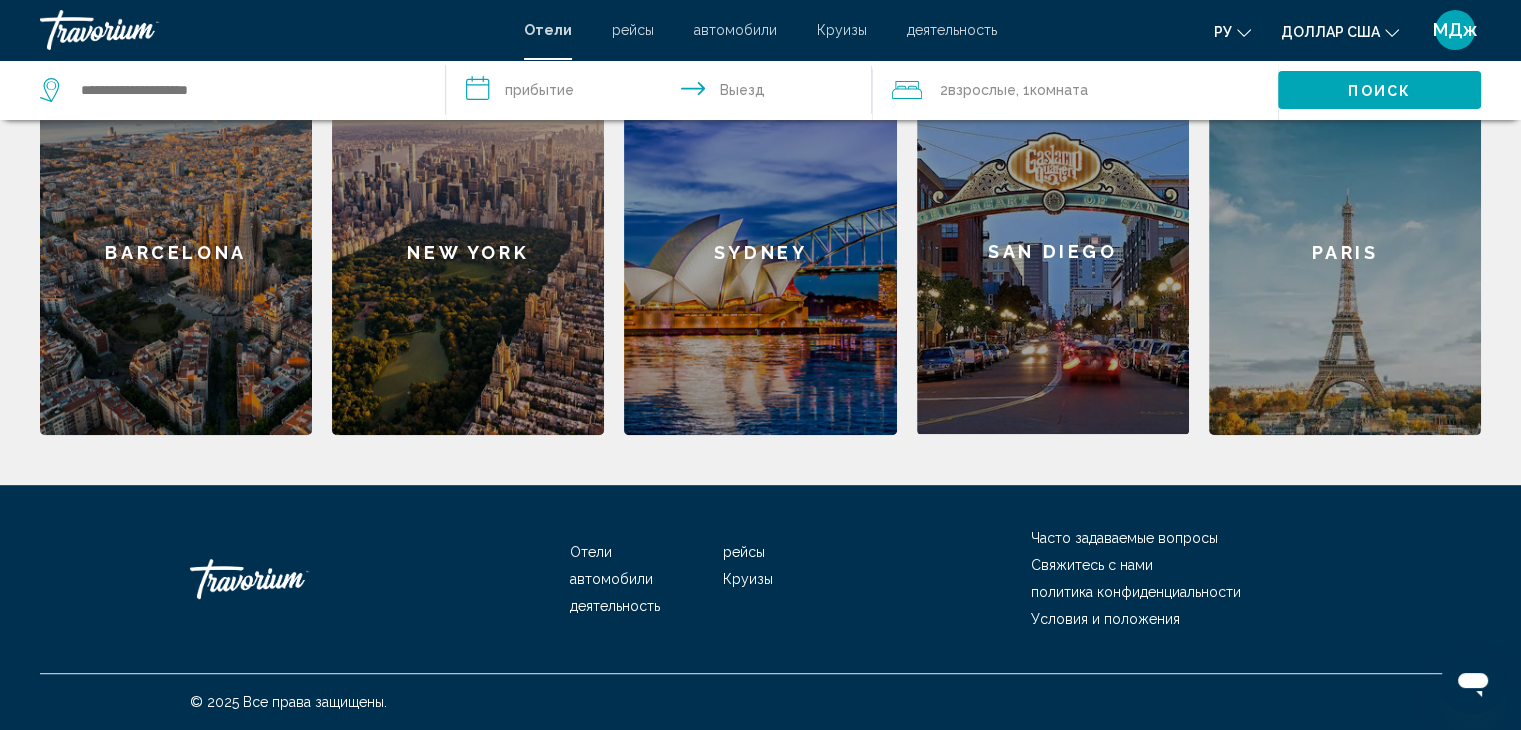 click on "Paris" 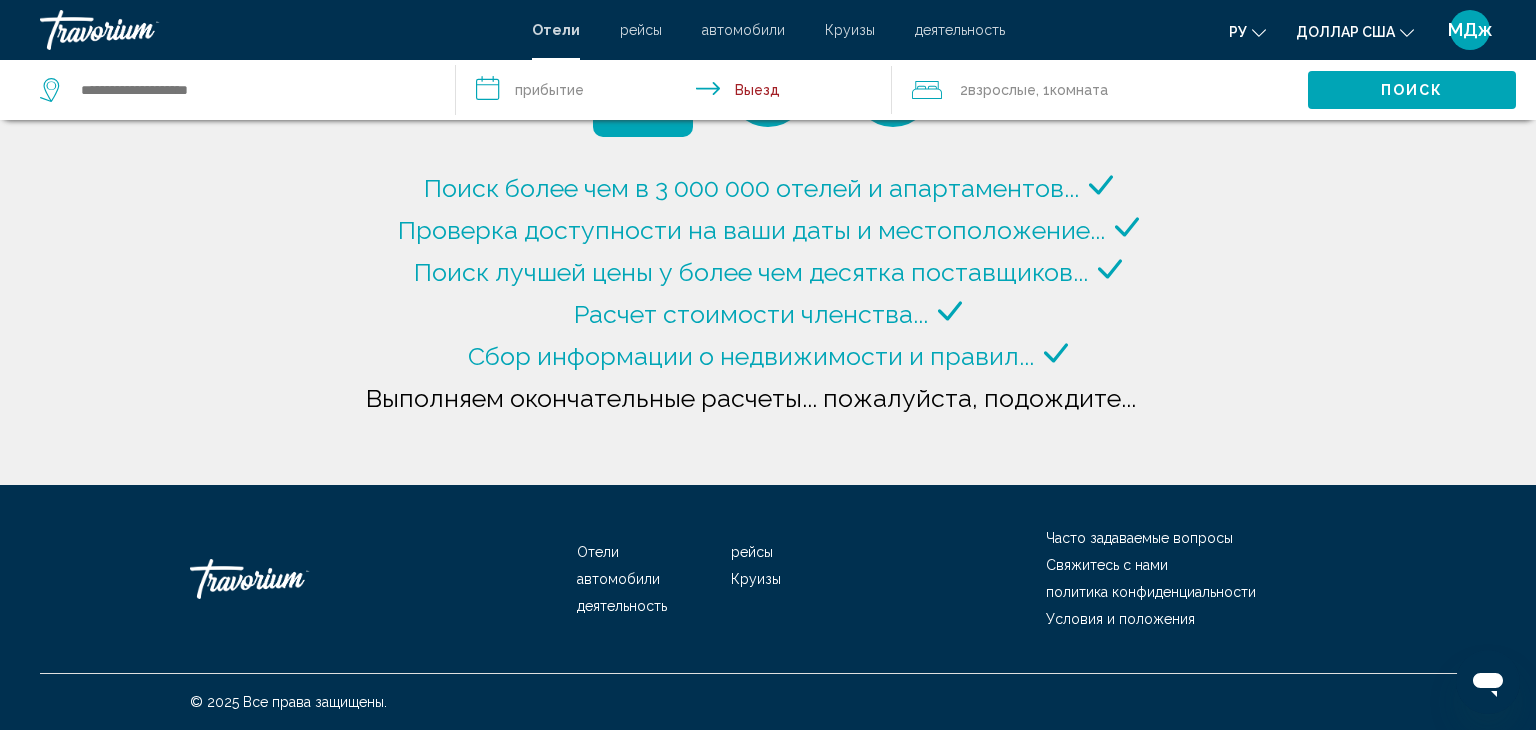 click on "**********" at bounding box center (678, 93) 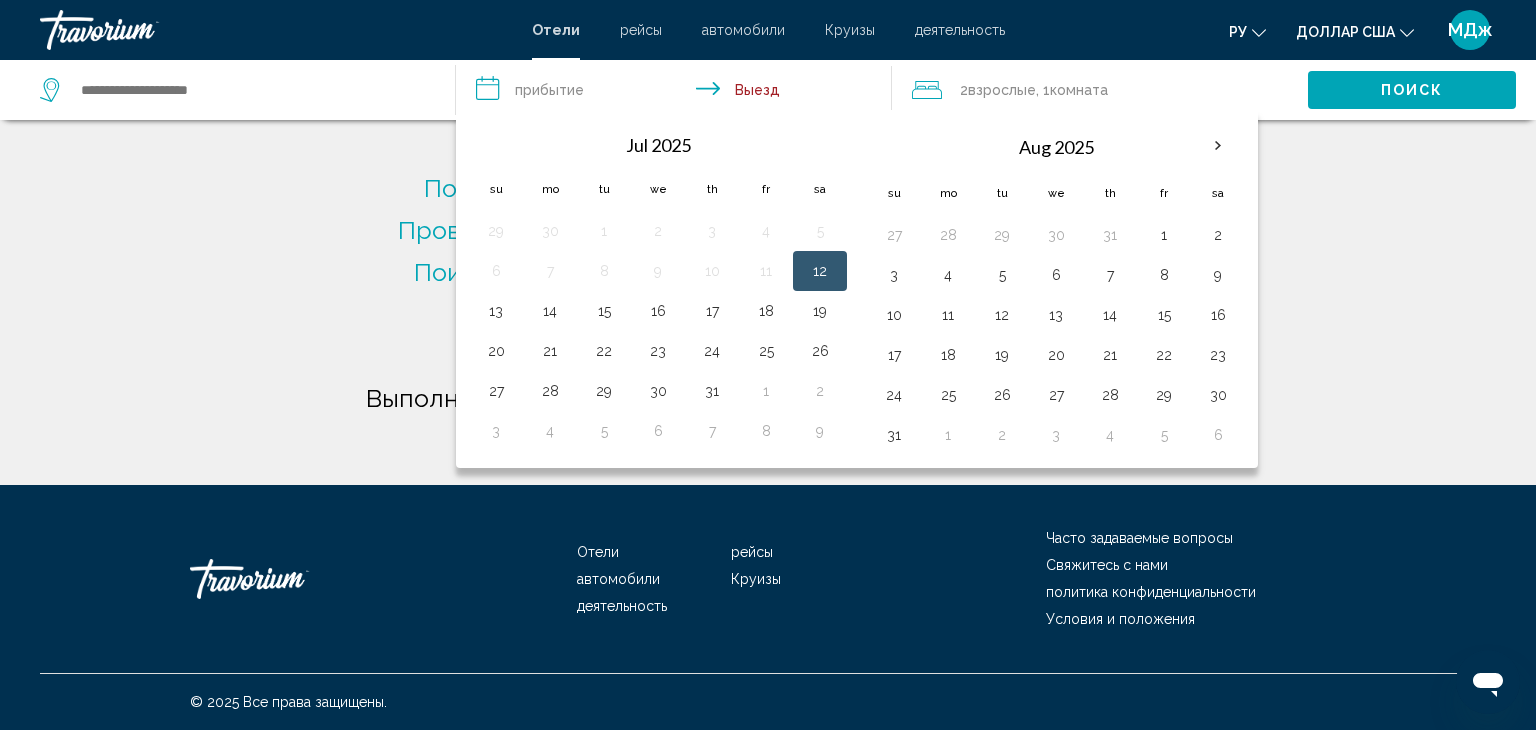 click on "Поиск более чем в 3 000 000 отелей и апартаментов..." 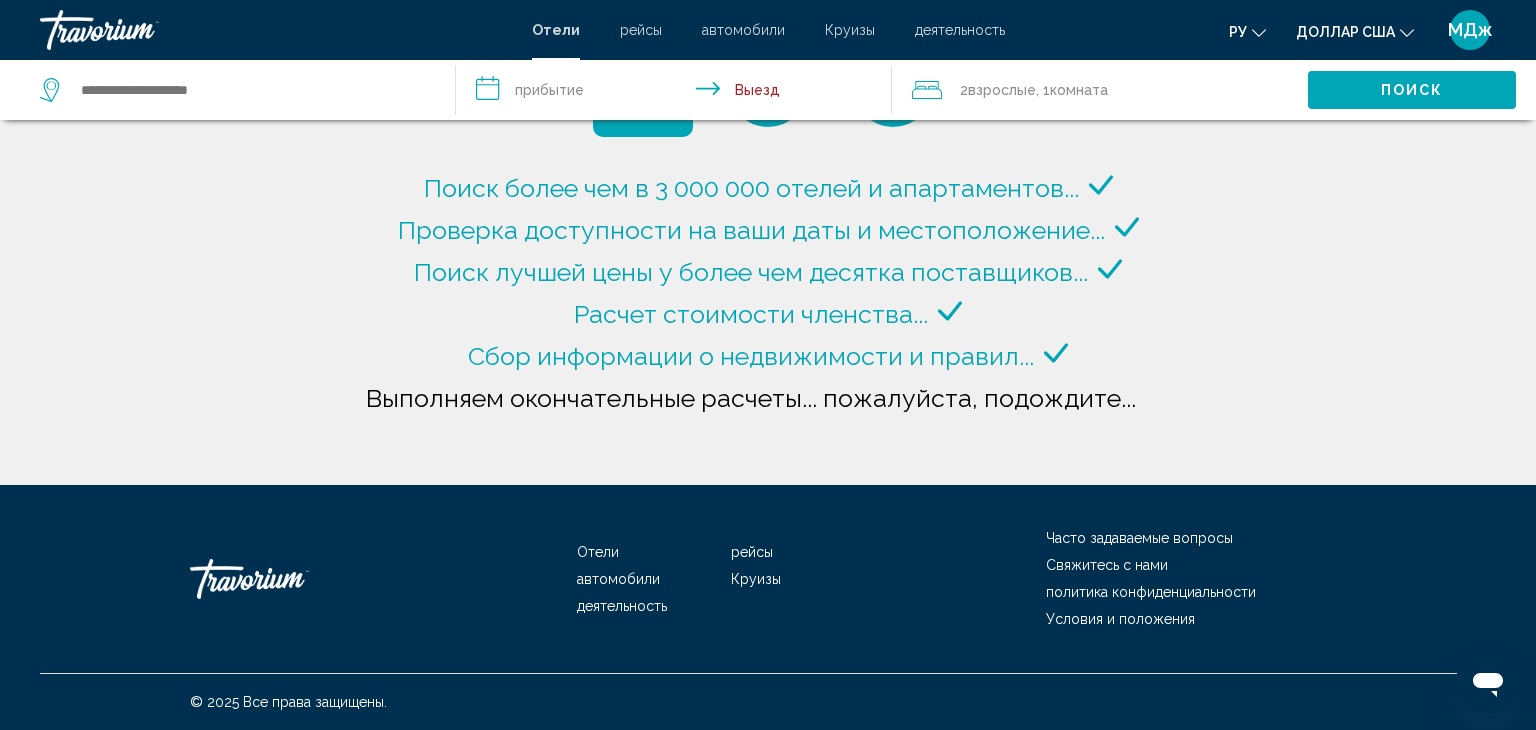 type on "**********" 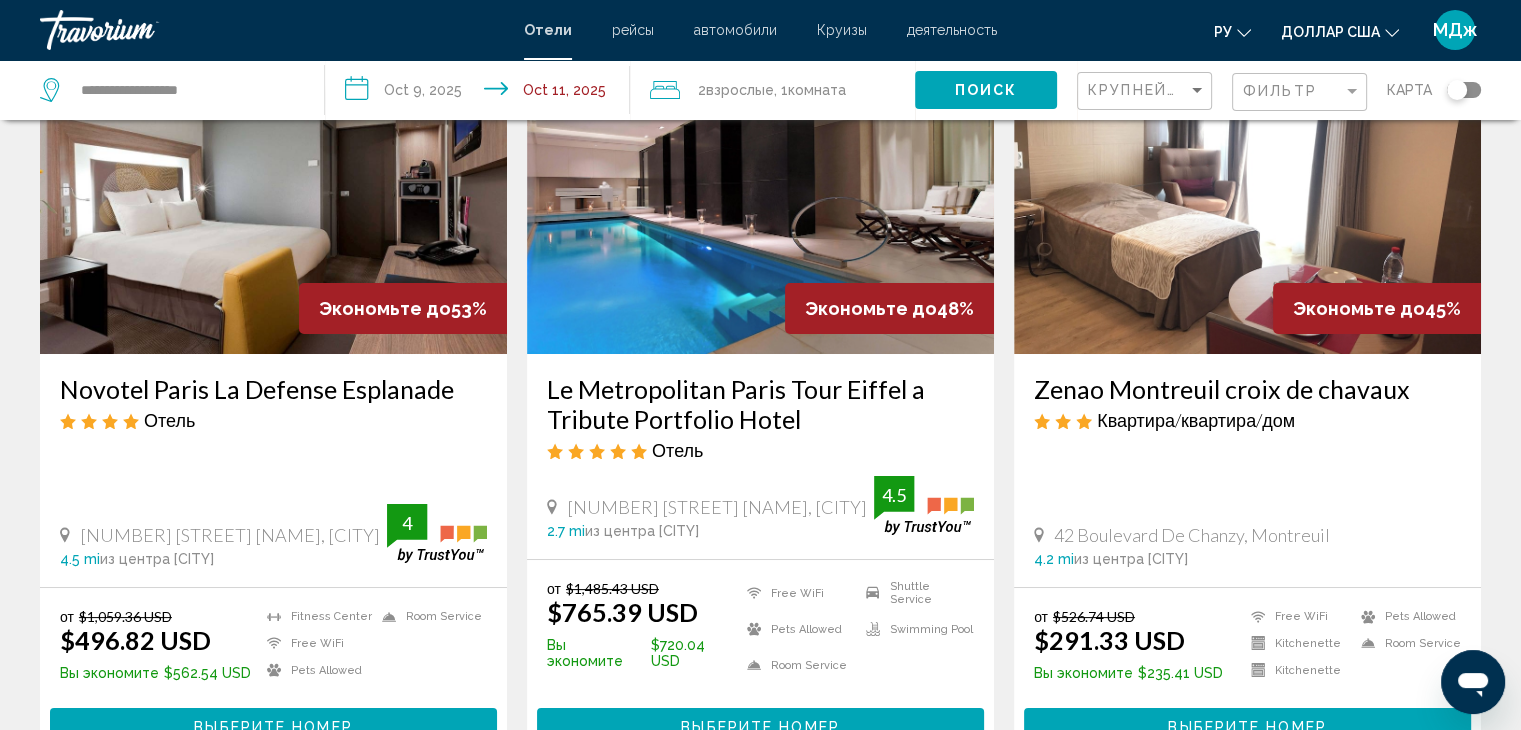 scroll, scrollTop: 200, scrollLeft: 0, axis: vertical 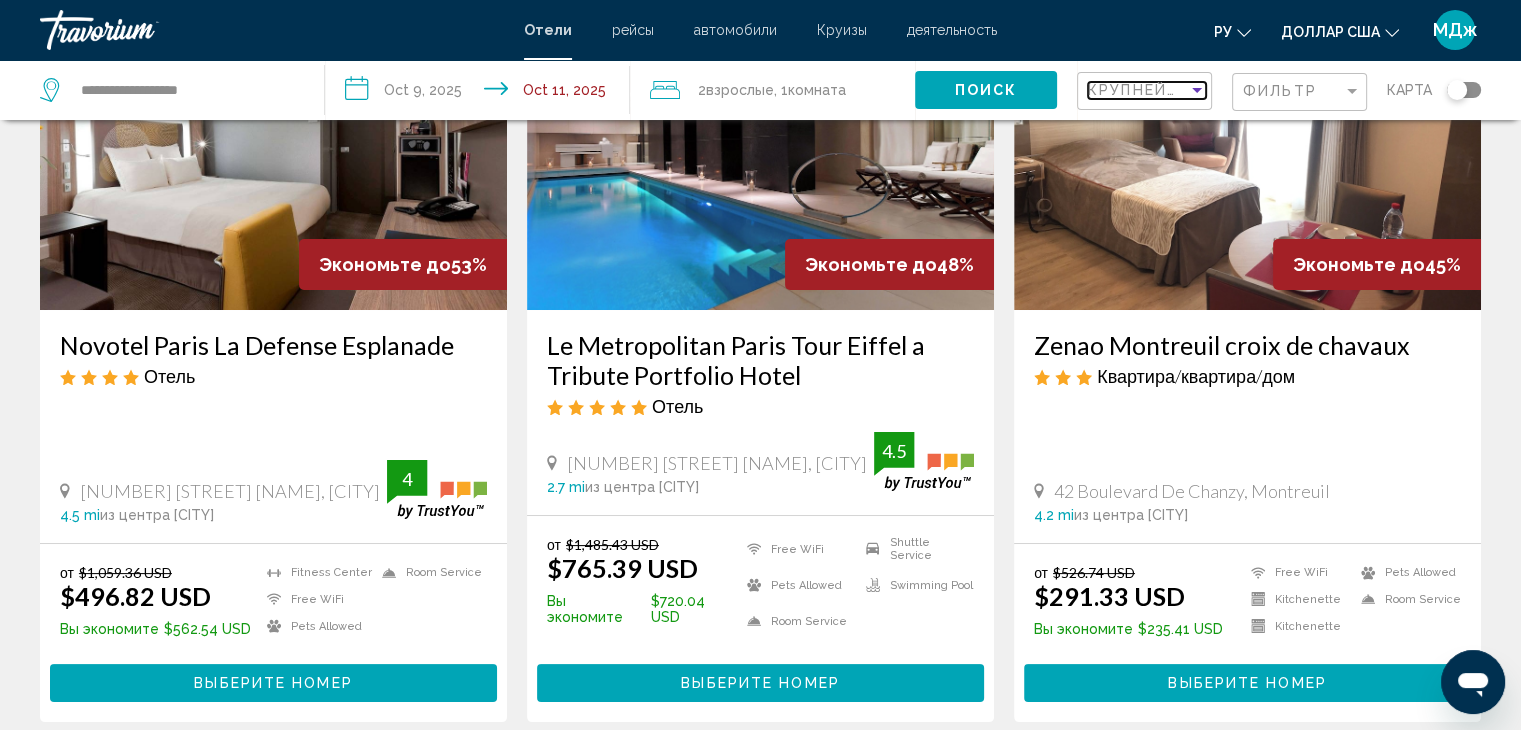 click at bounding box center [1197, 90] 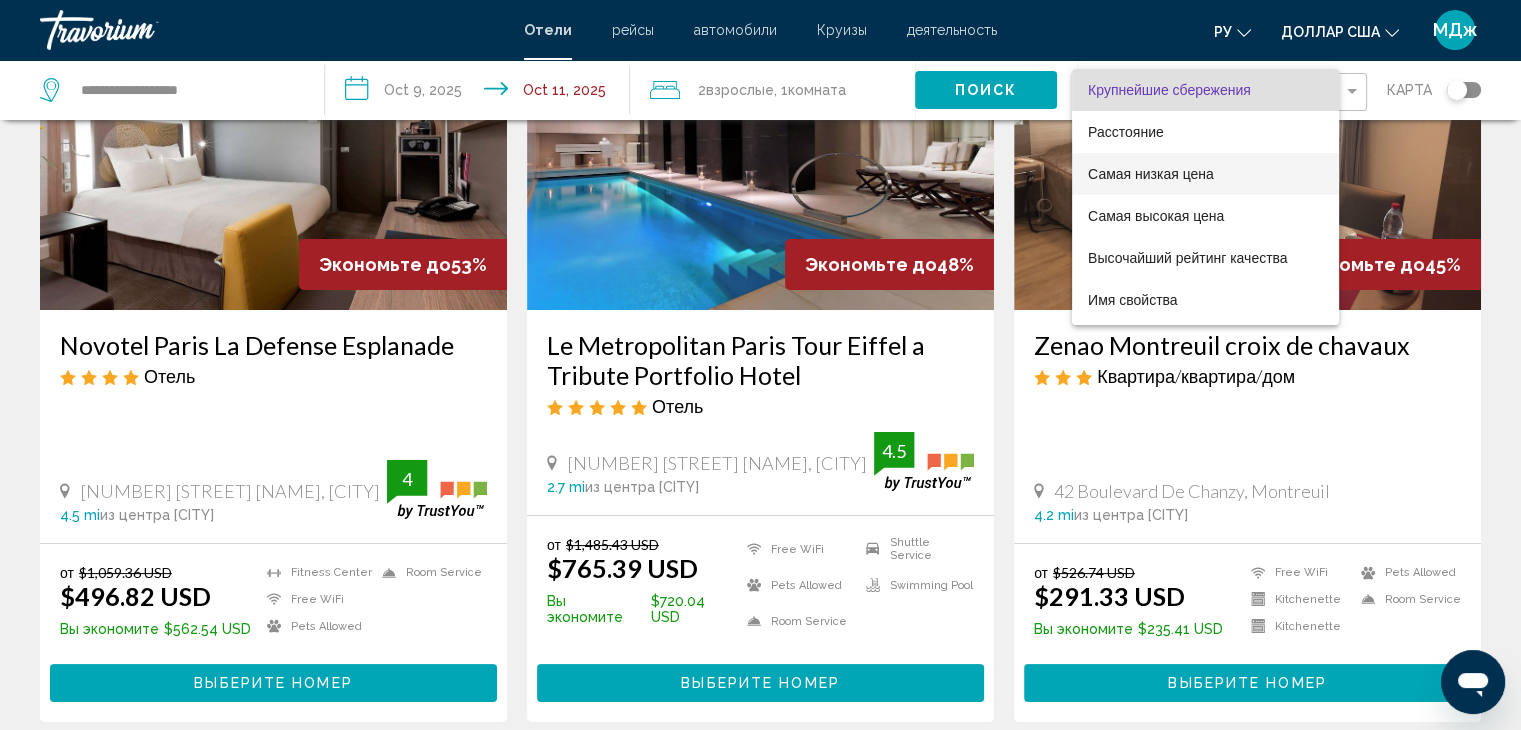 click on "Самая низкая цена" at bounding box center [1151, 174] 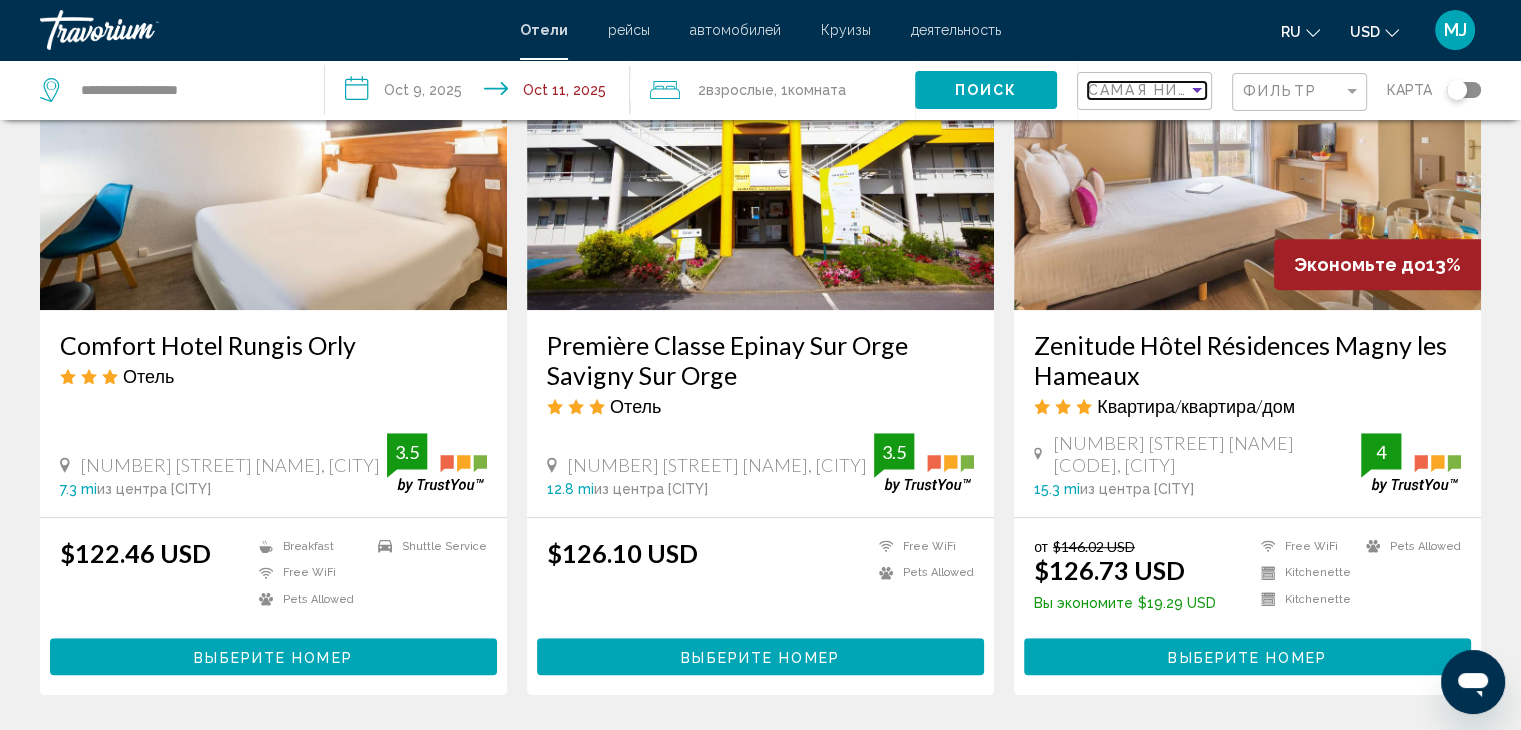 scroll, scrollTop: 1000, scrollLeft: 0, axis: vertical 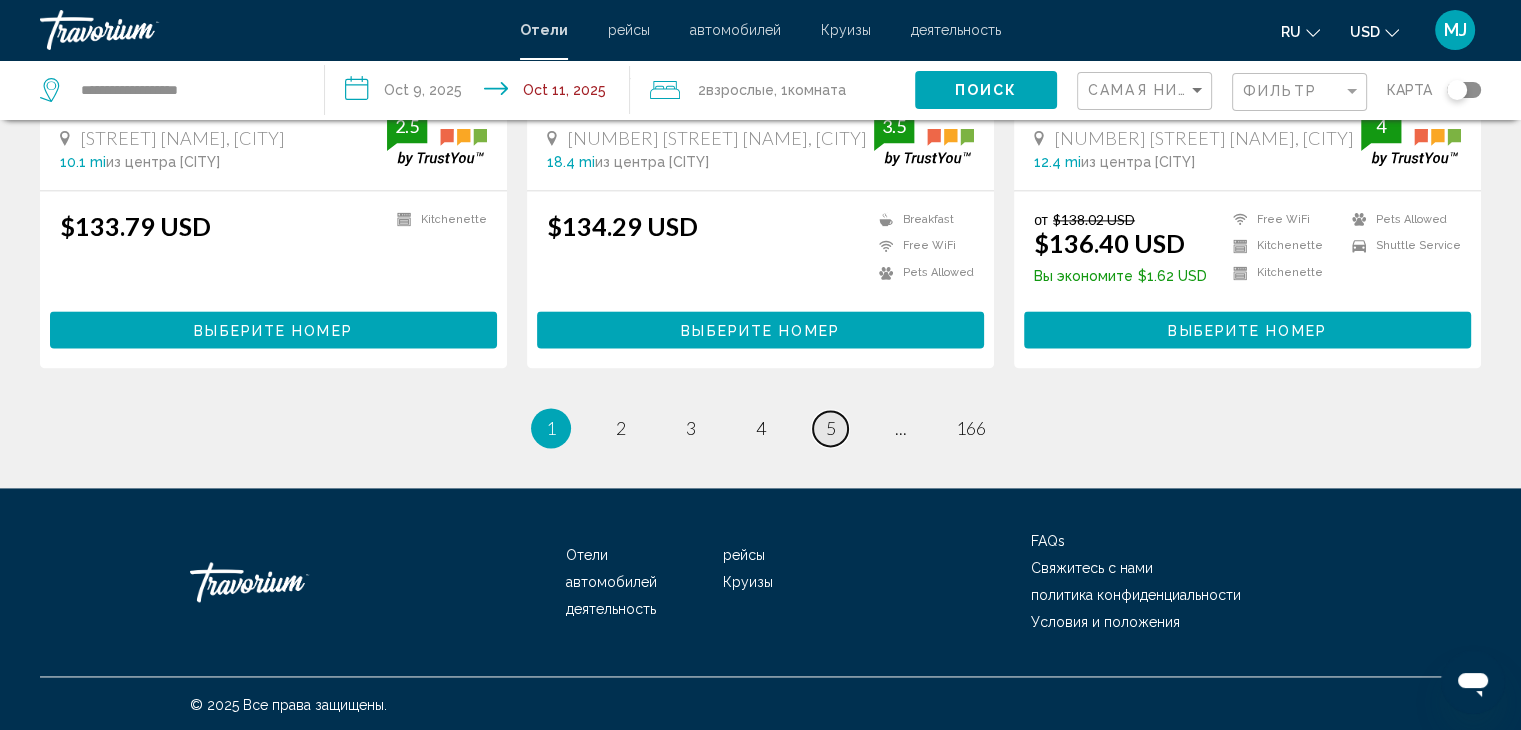 click on "page  5" at bounding box center (830, 428) 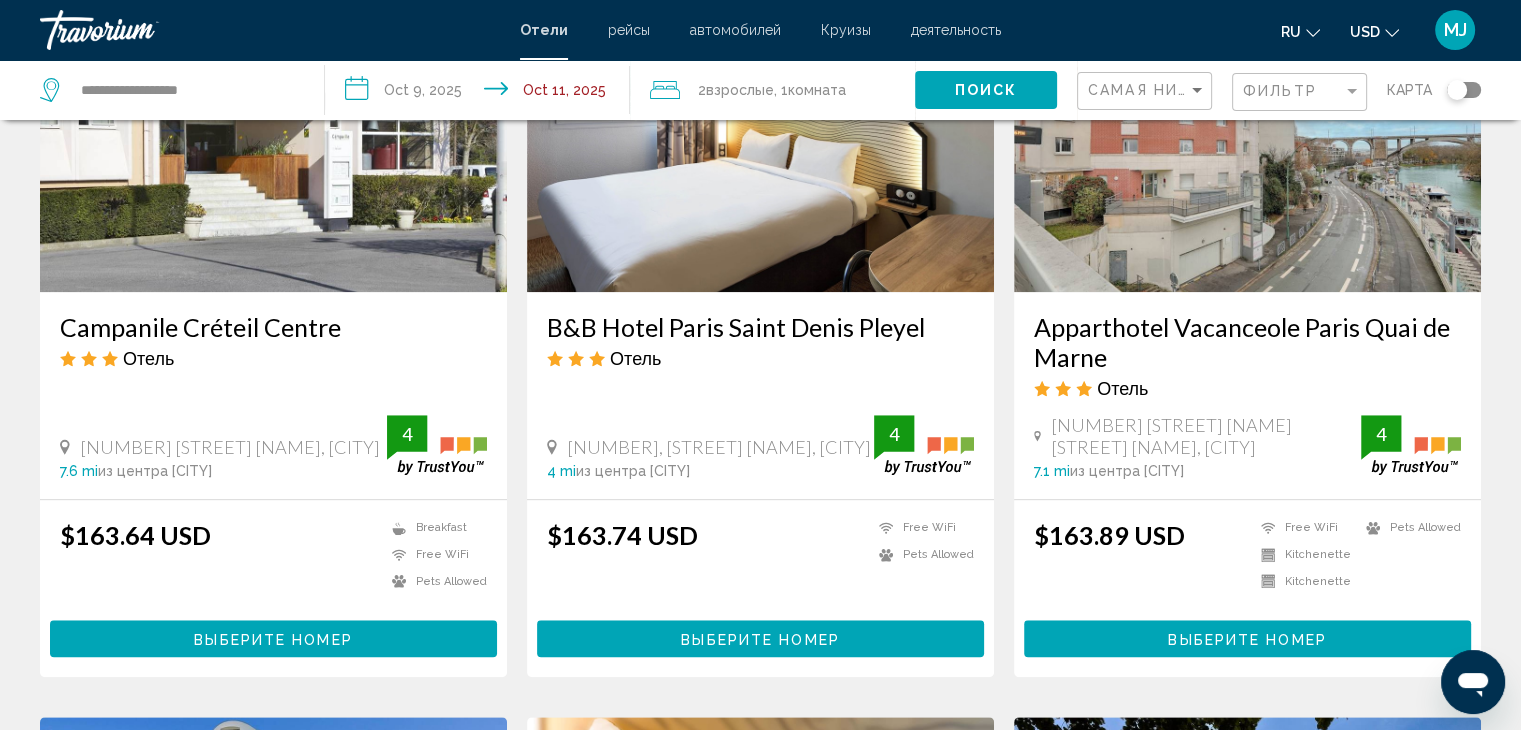 scroll, scrollTop: 1600, scrollLeft: 0, axis: vertical 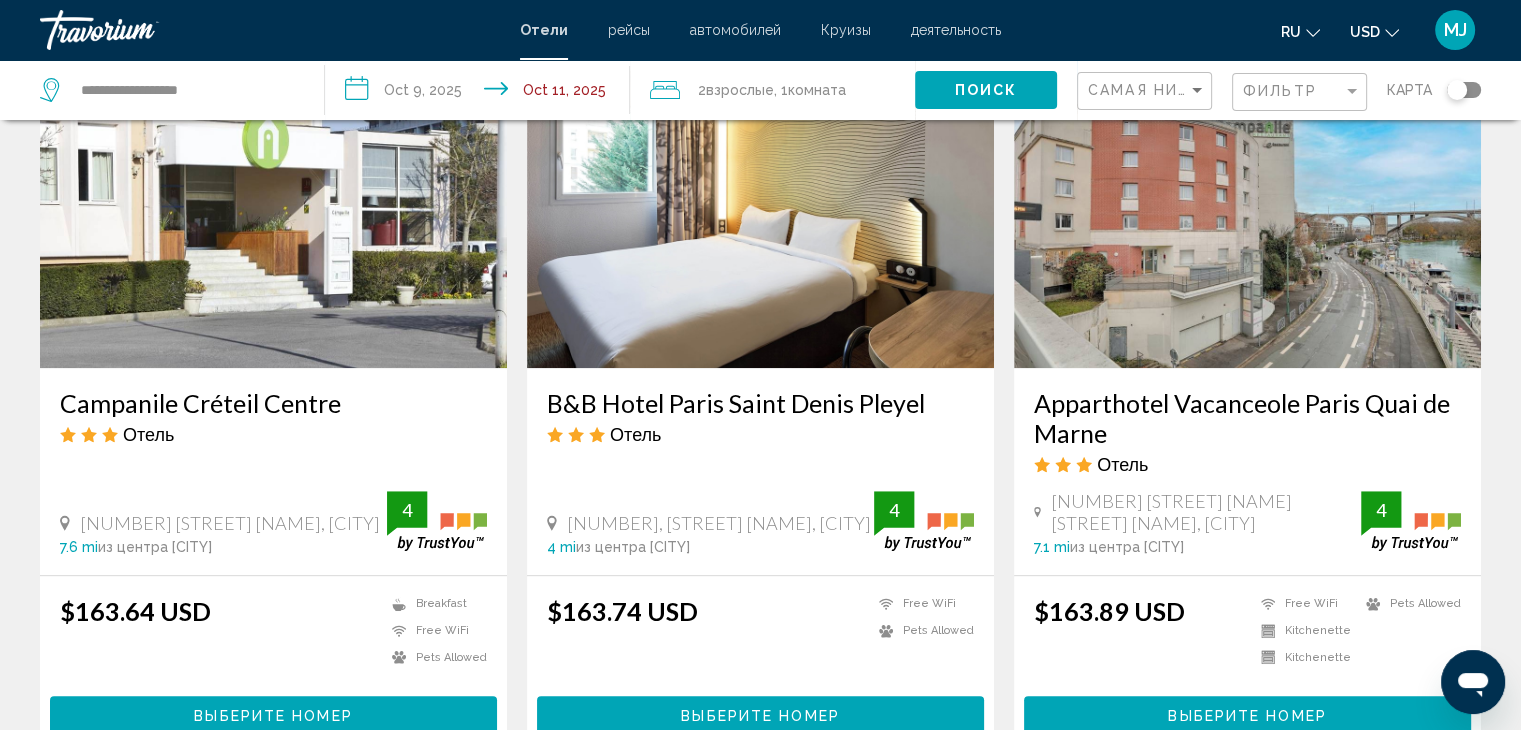click on "**********" at bounding box center (481, 93) 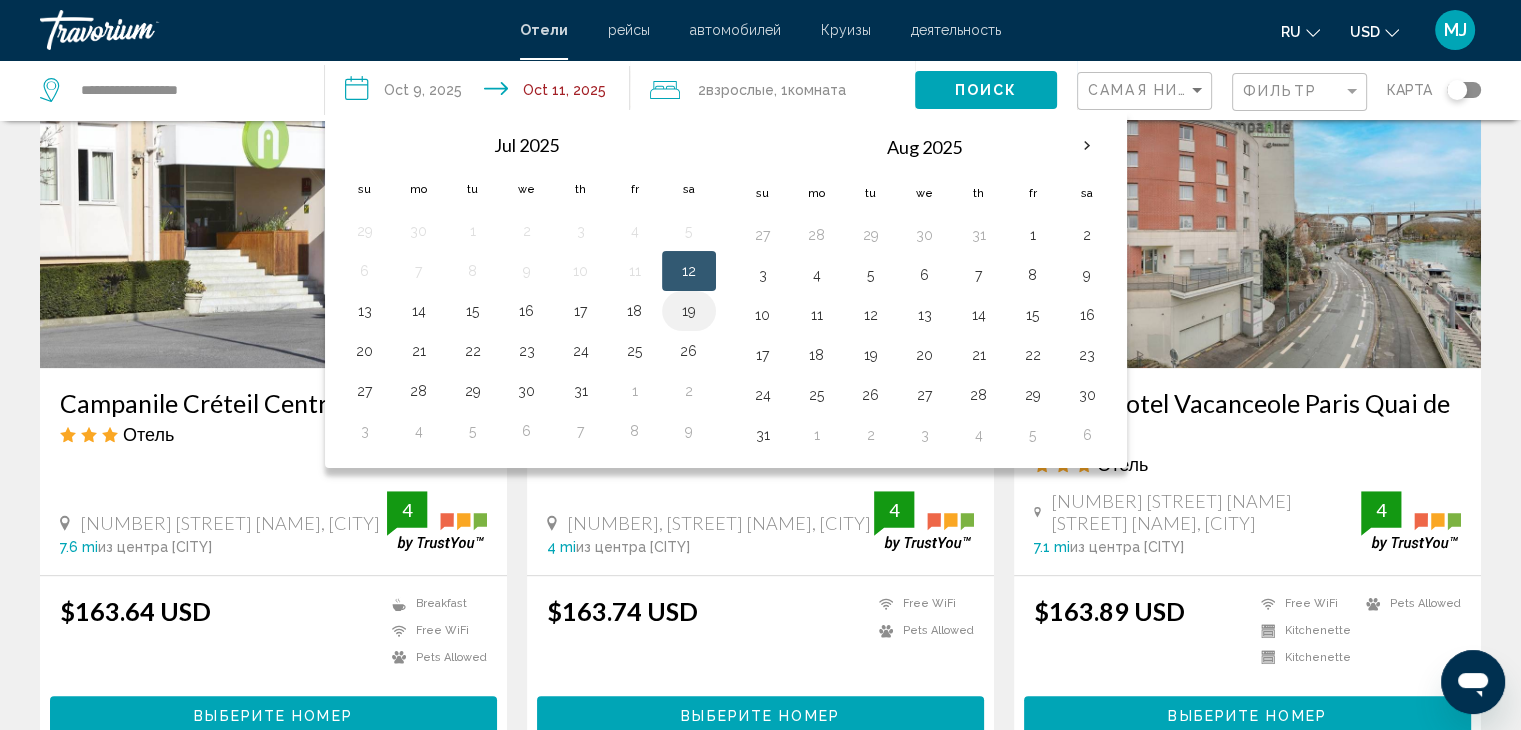 click on "19" at bounding box center [689, 311] 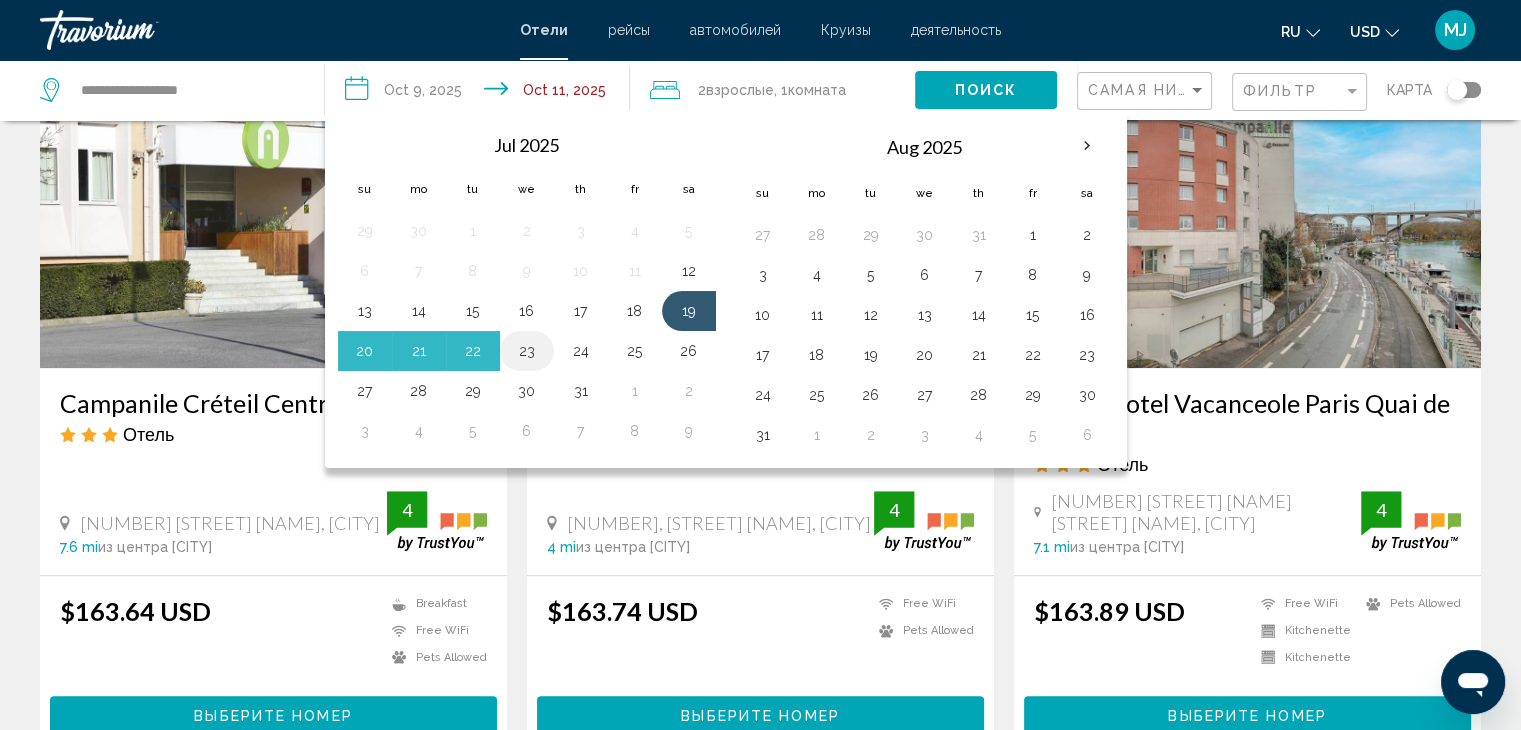 click on "23" at bounding box center [527, 351] 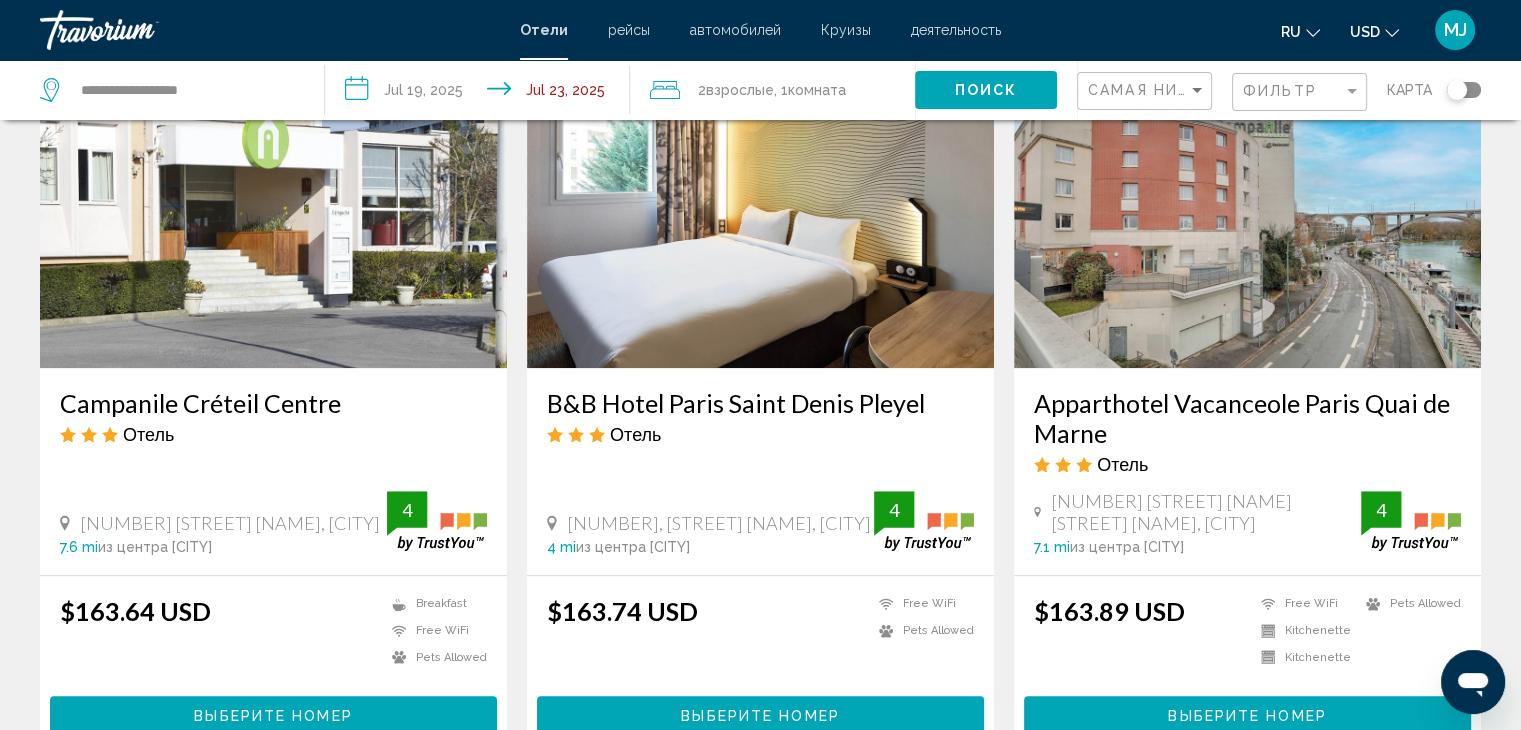 click on "Поиск" 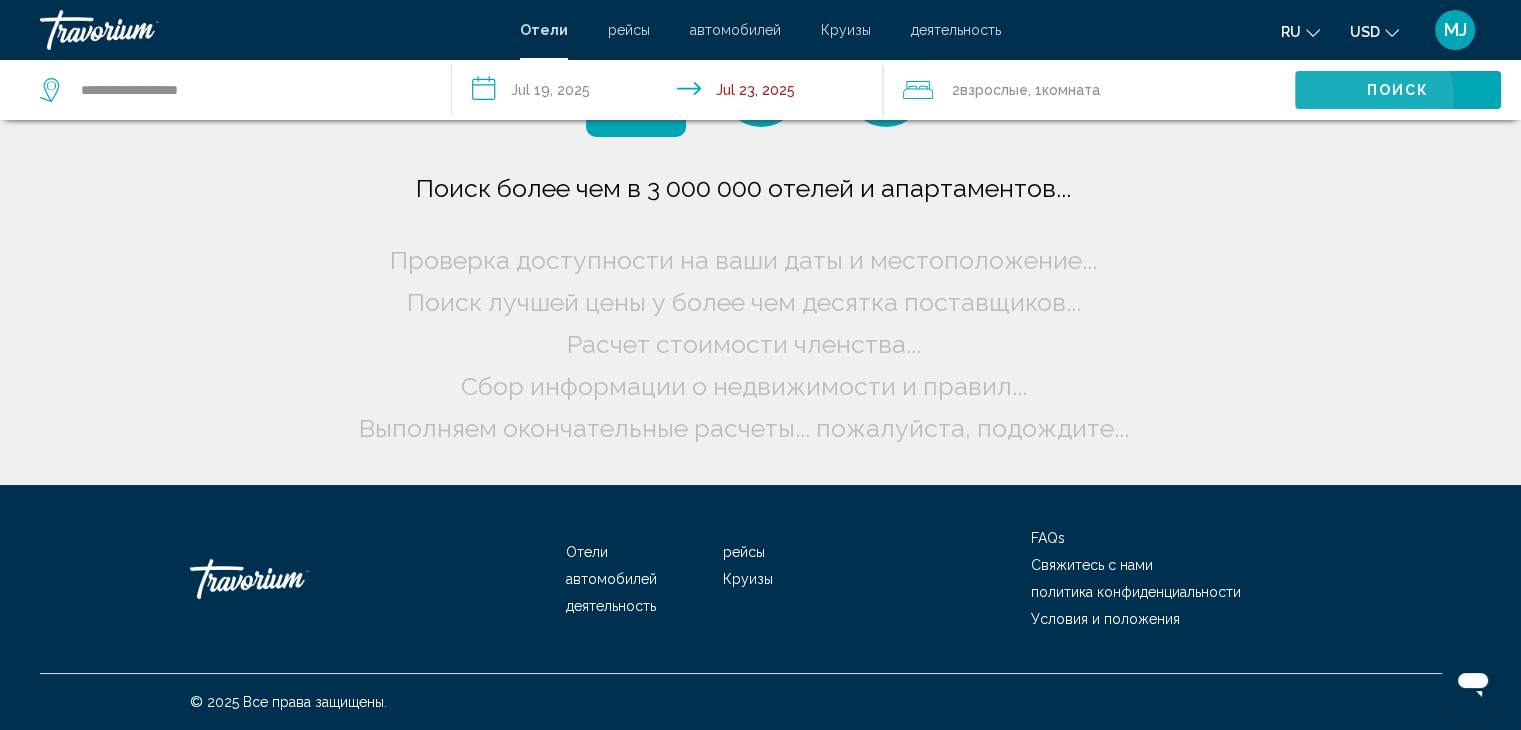 scroll, scrollTop: 0, scrollLeft: 0, axis: both 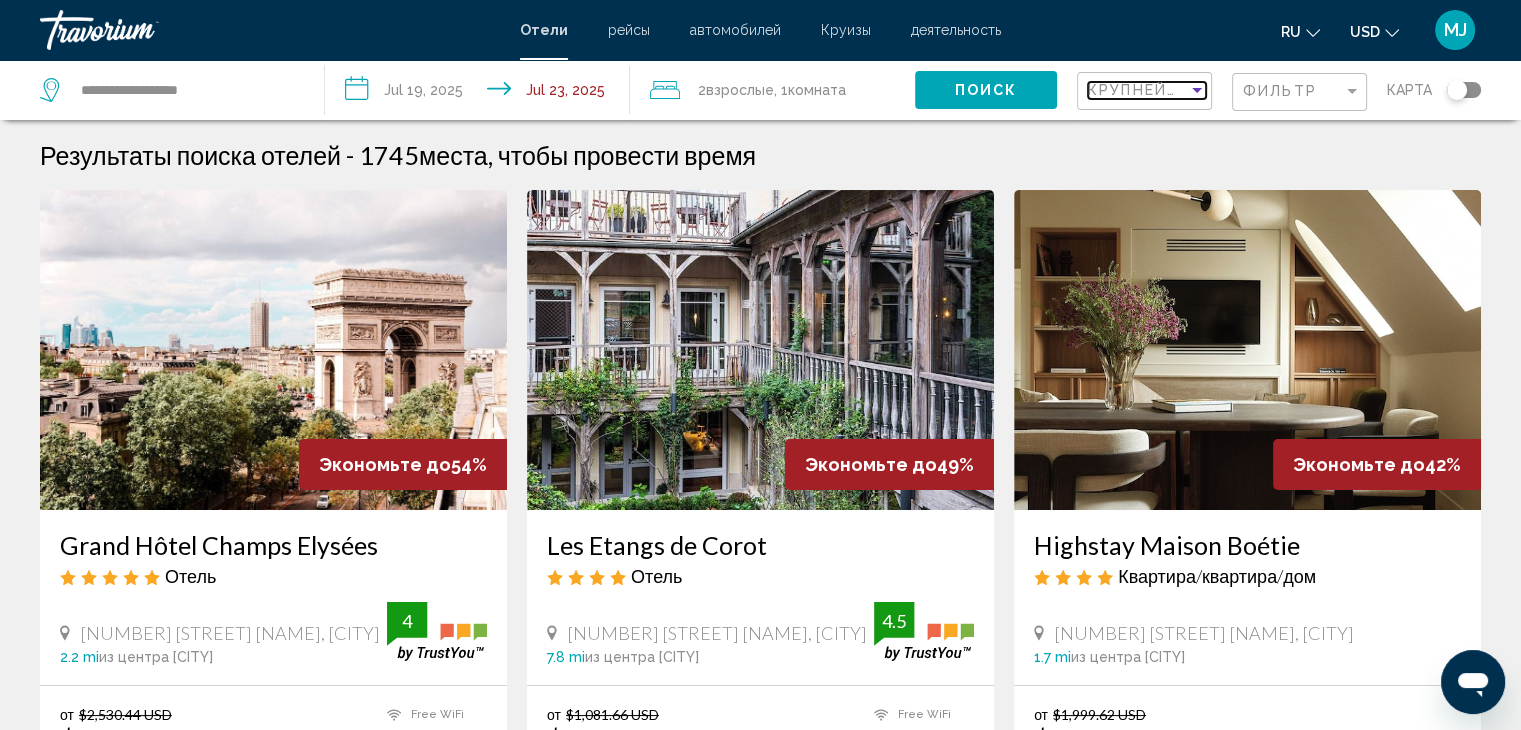 click on "Крупнейшие сбережения" at bounding box center (1207, 90) 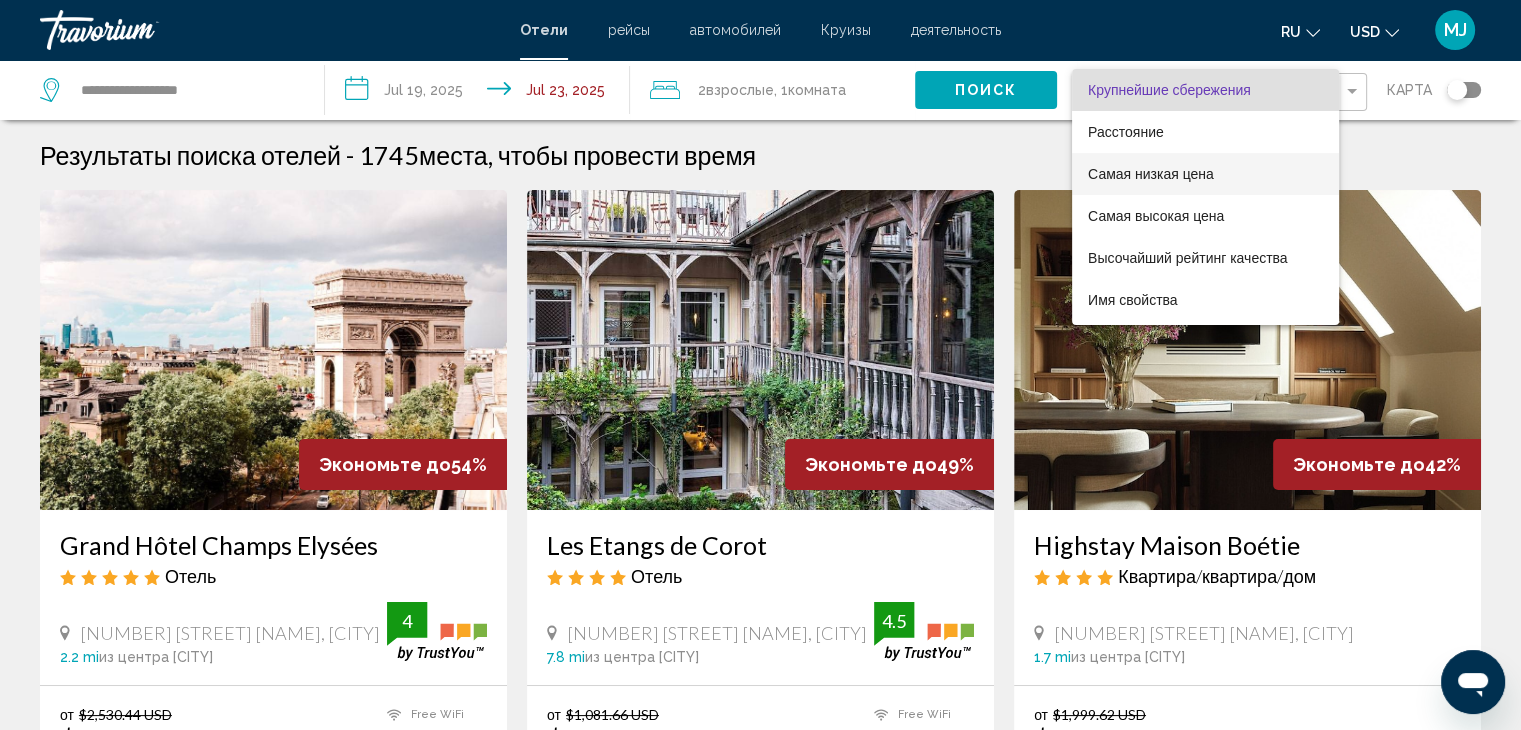 click on "Самая низкая цена" at bounding box center [1151, 174] 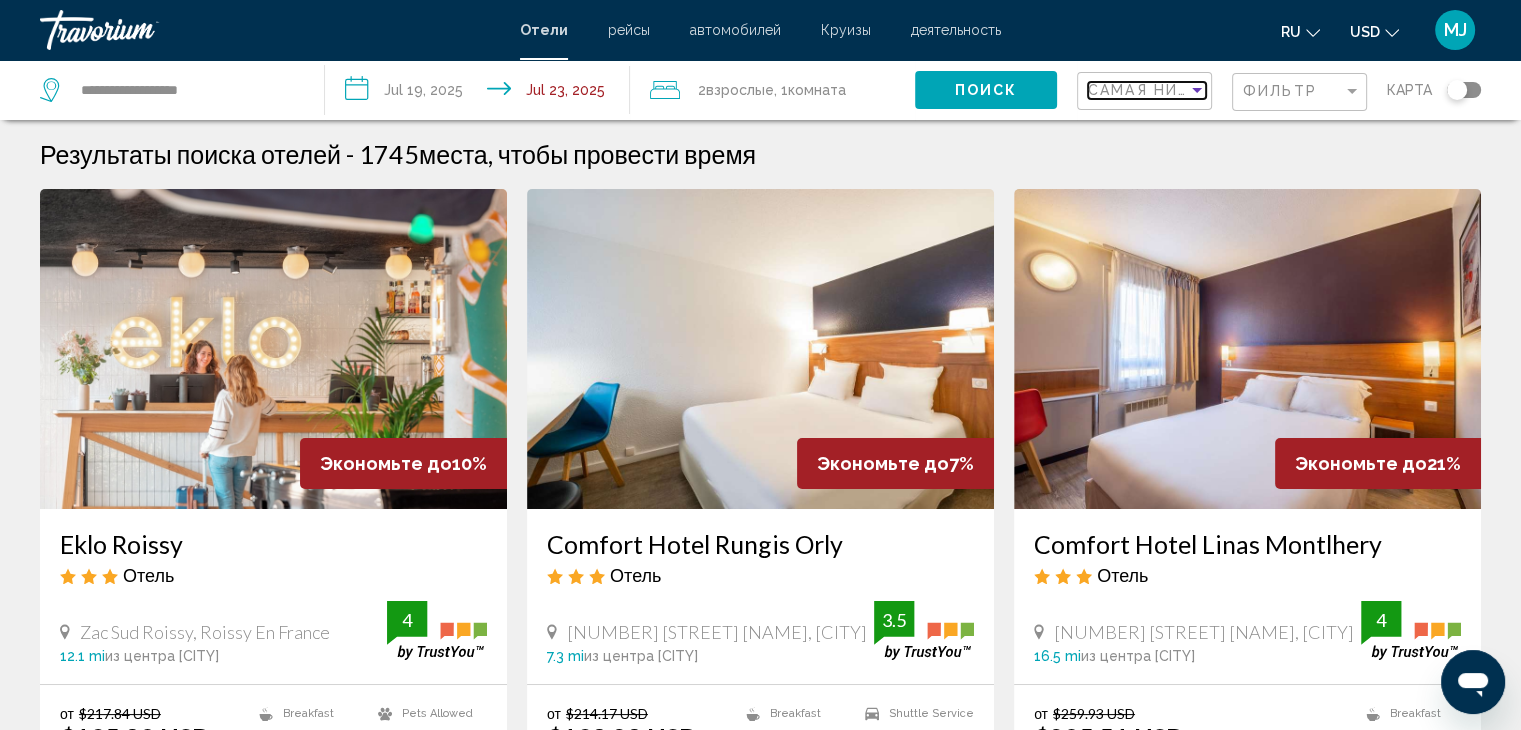 scroll, scrollTop: 0, scrollLeft: 0, axis: both 